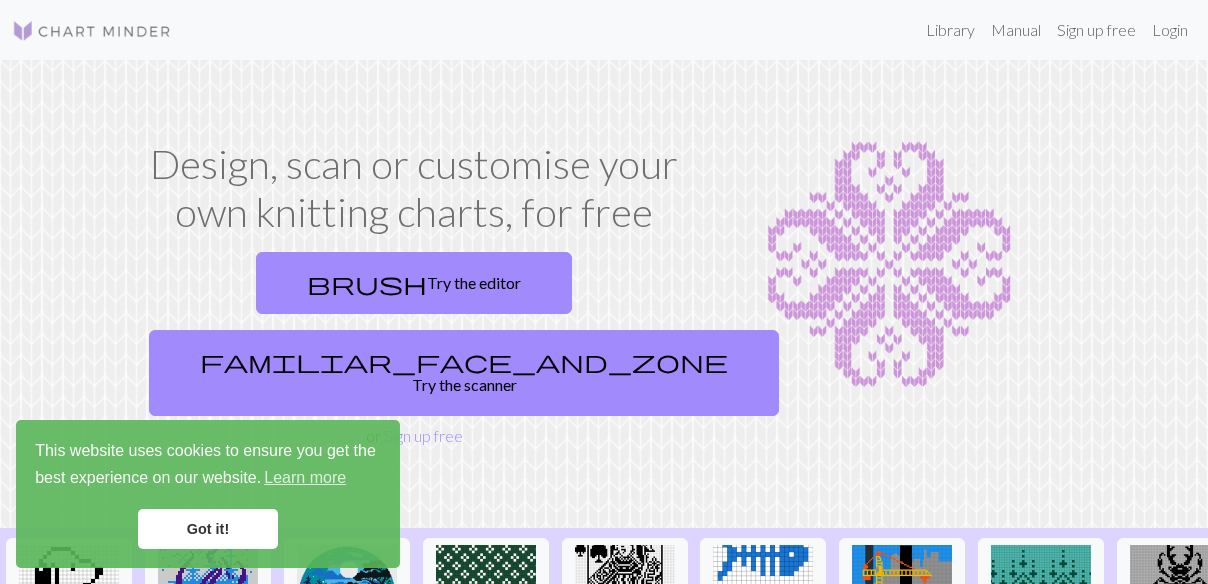 scroll, scrollTop: 0, scrollLeft: 0, axis: both 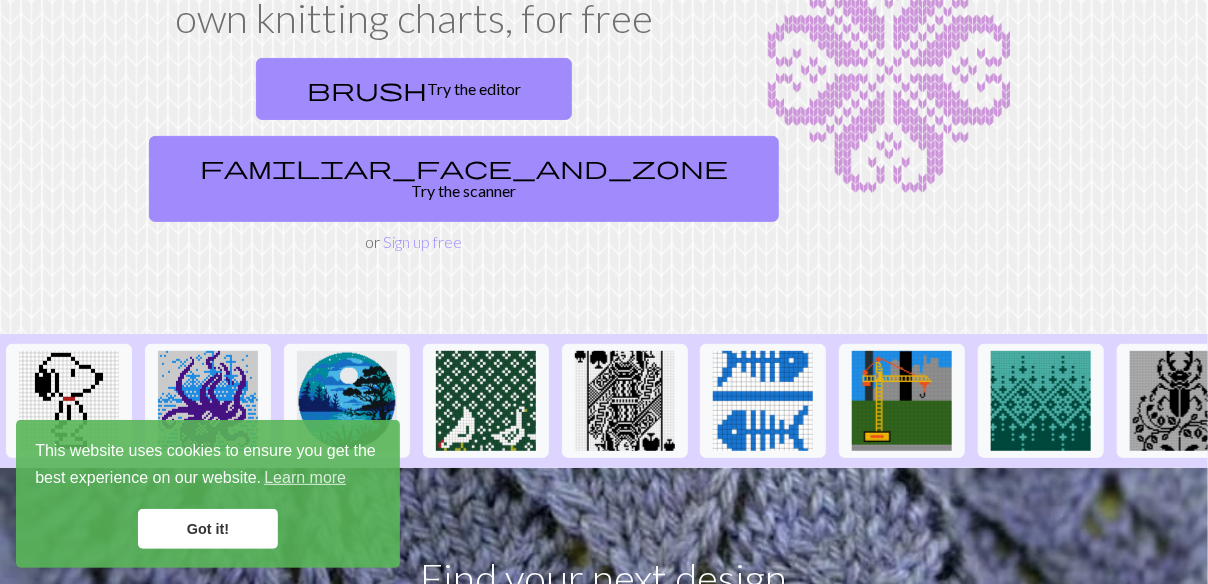 click on "Got it!" at bounding box center [208, 529] 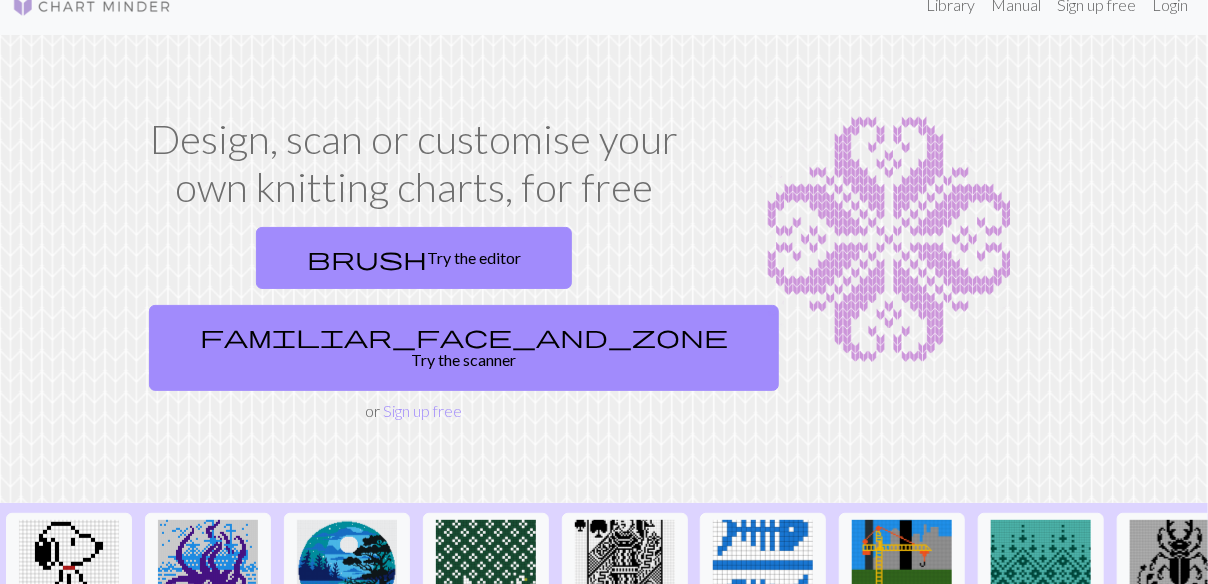scroll, scrollTop: 15, scrollLeft: 0, axis: vertical 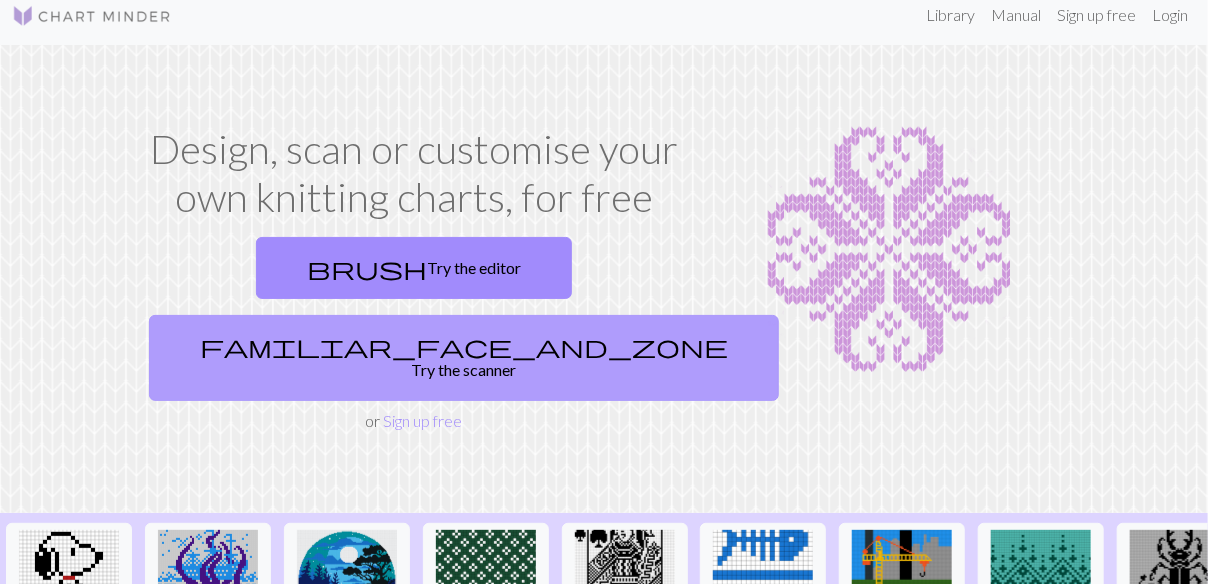 click on "familiar_face_and_zone  Try the scanner" at bounding box center (464, 358) 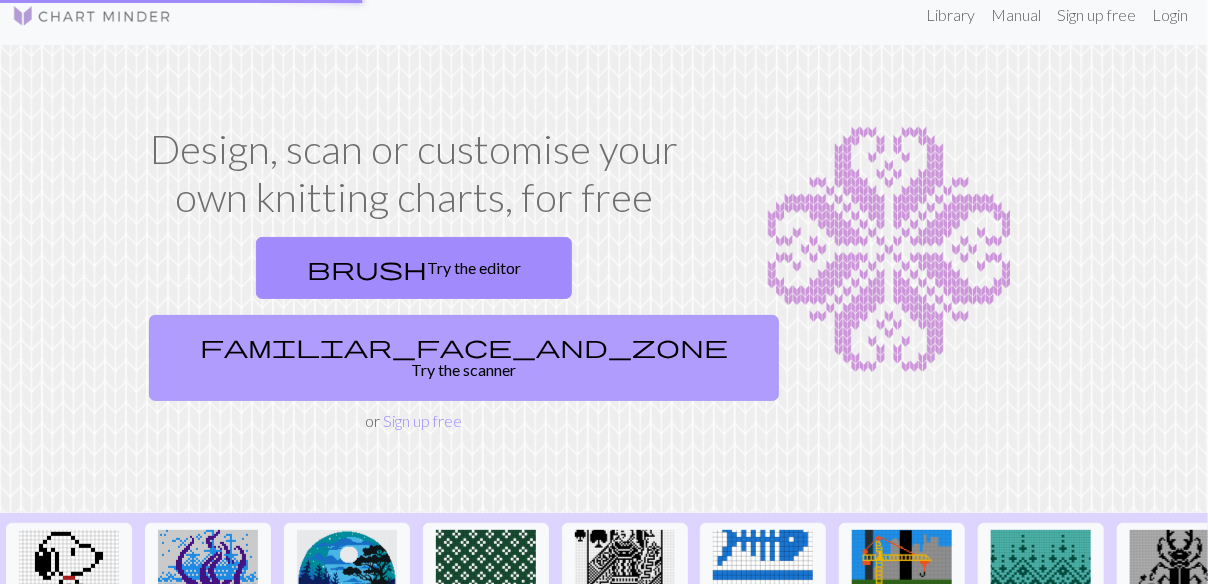 scroll, scrollTop: 0, scrollLeft: 0, axis: both 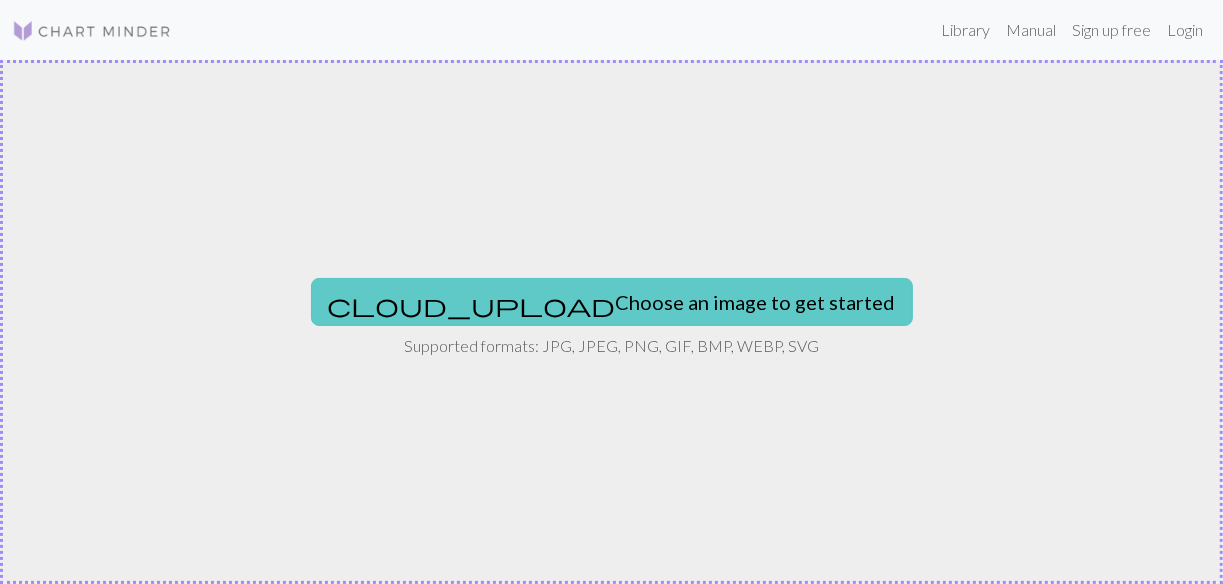 click on "cloud_upload  Choose an image to get started" at bounding box center [612, 302] 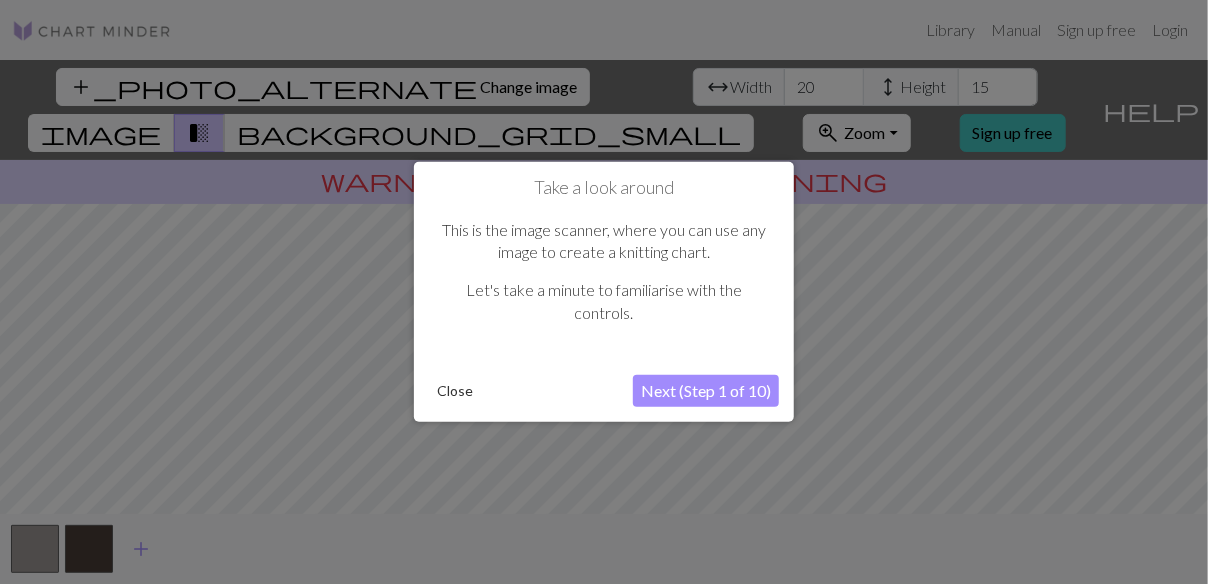 click on "Next (Step 1 of 10)" at bounding box center (706, 391) 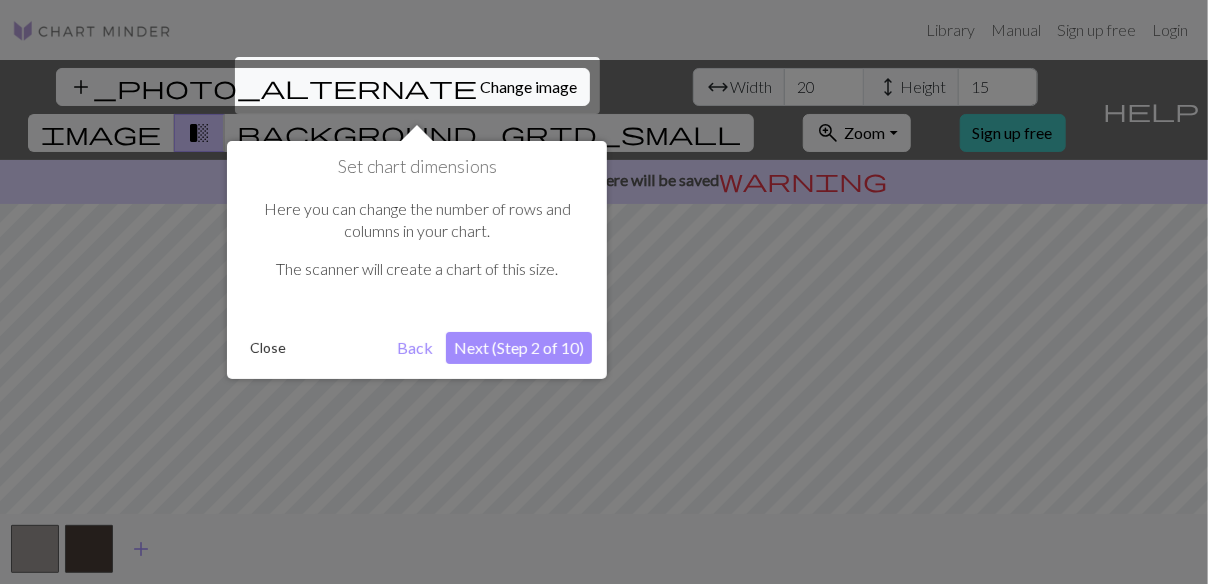 scroll, scrollTop: 0, scrollLeft: 0, axis: both 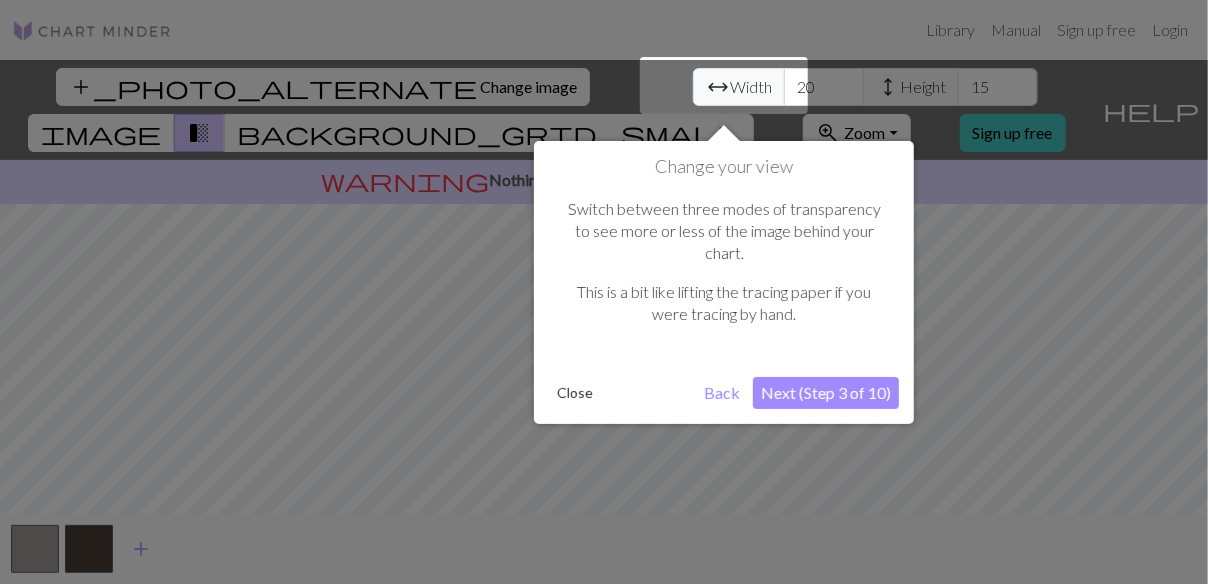 click on "Close" at bounding box center (575, 393) 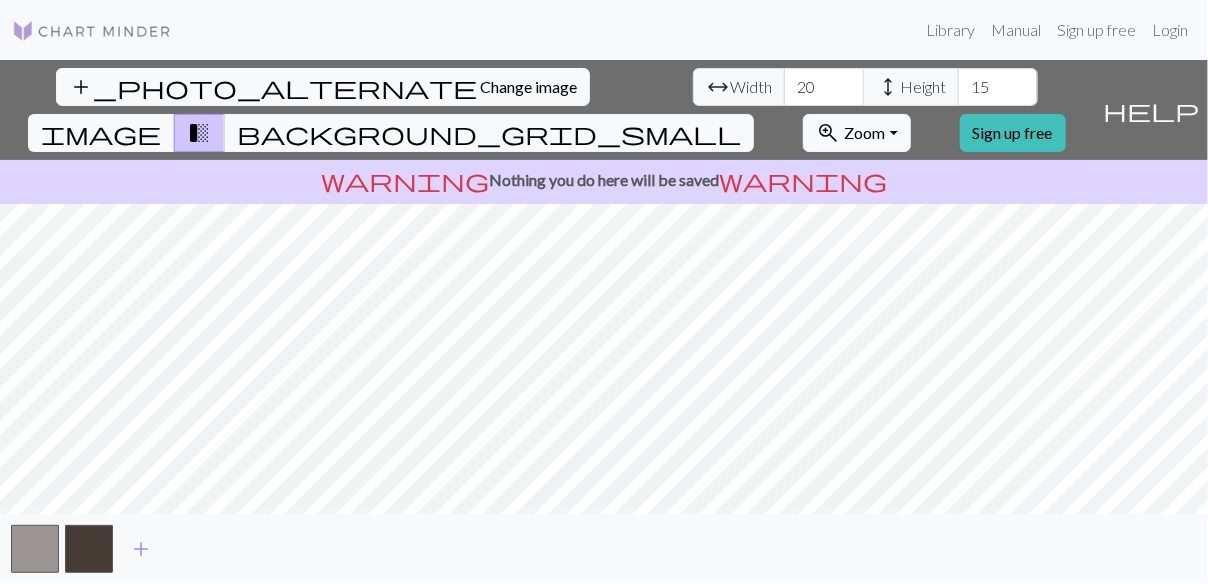 scroll, scrollTop: 0, scrollLeft: 0, axis: both 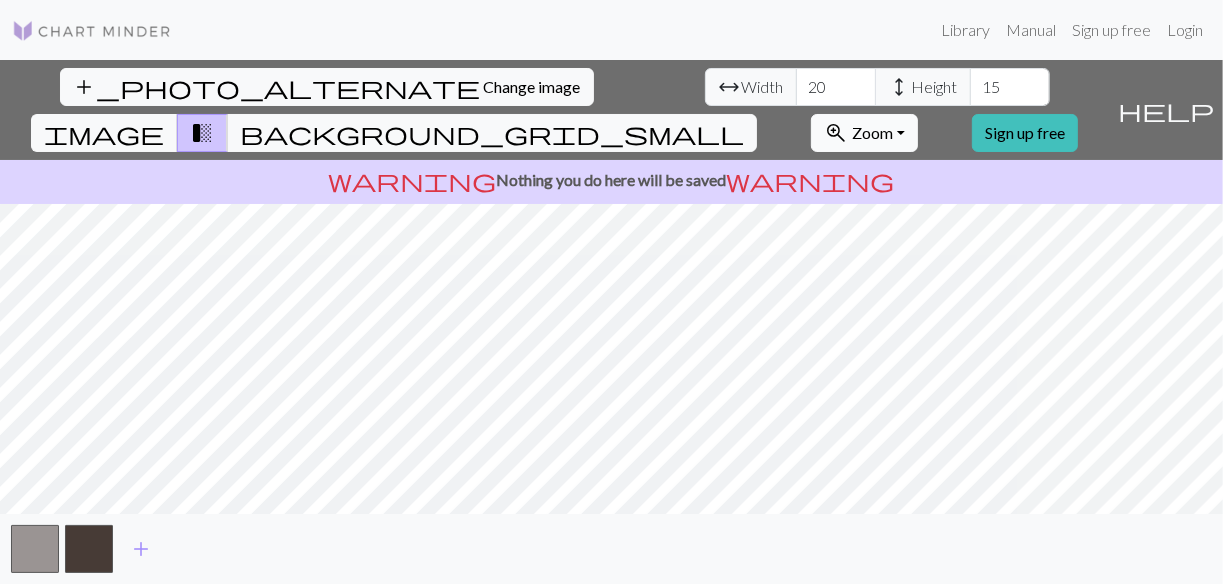 click on "zoom_in" at bounding box center (836, 133) 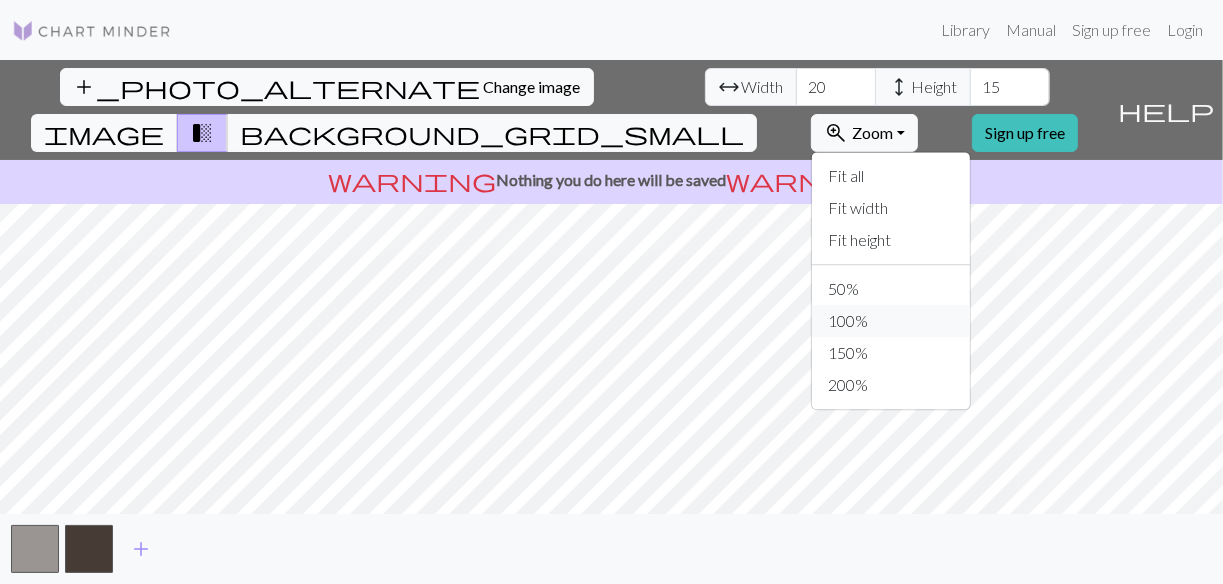 click on "100%" at bounding box center (891, 321) 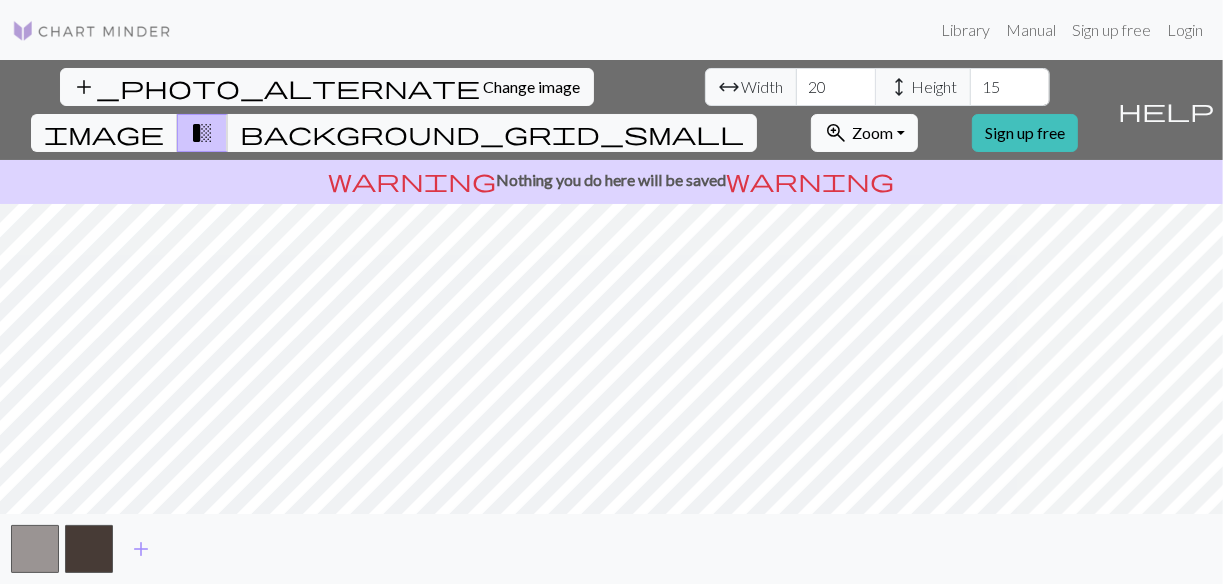 click on "zoom_in Zoom Zoom" at bounding box center [864, 133] 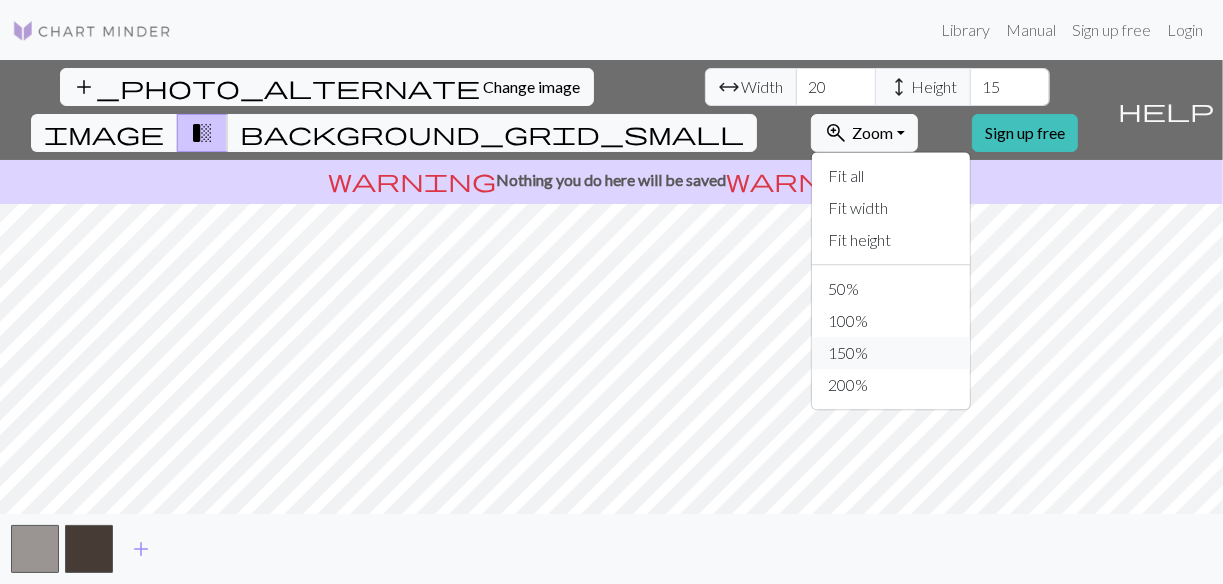 click on "150%" at bounding box center (891, 353) 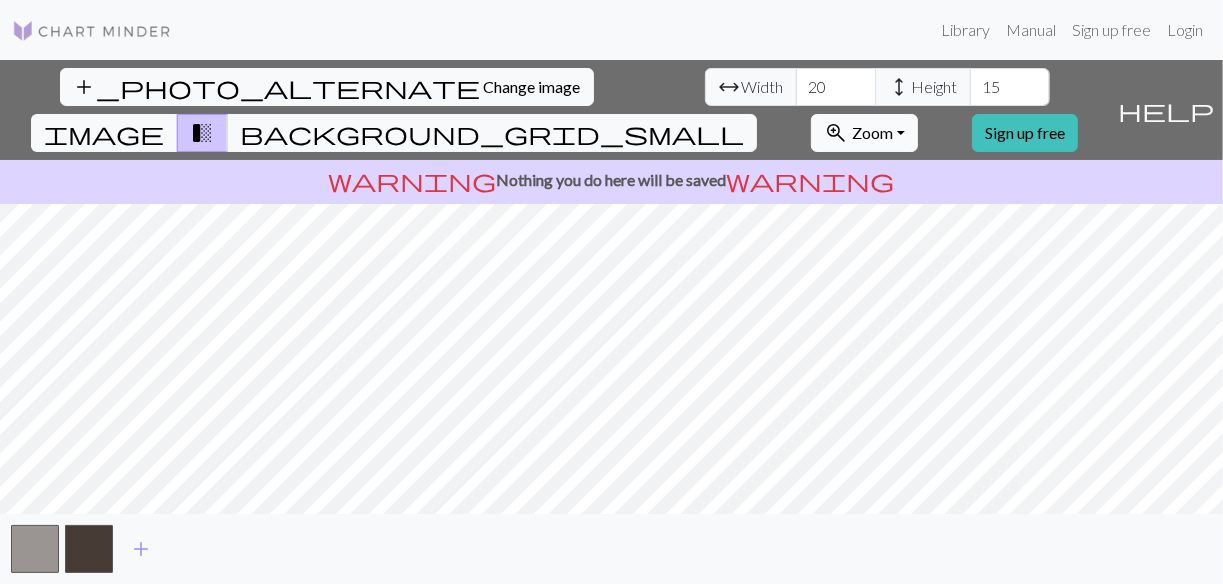 click on "zoom_in Zoom Zoom" at bounding box center (864, 133) 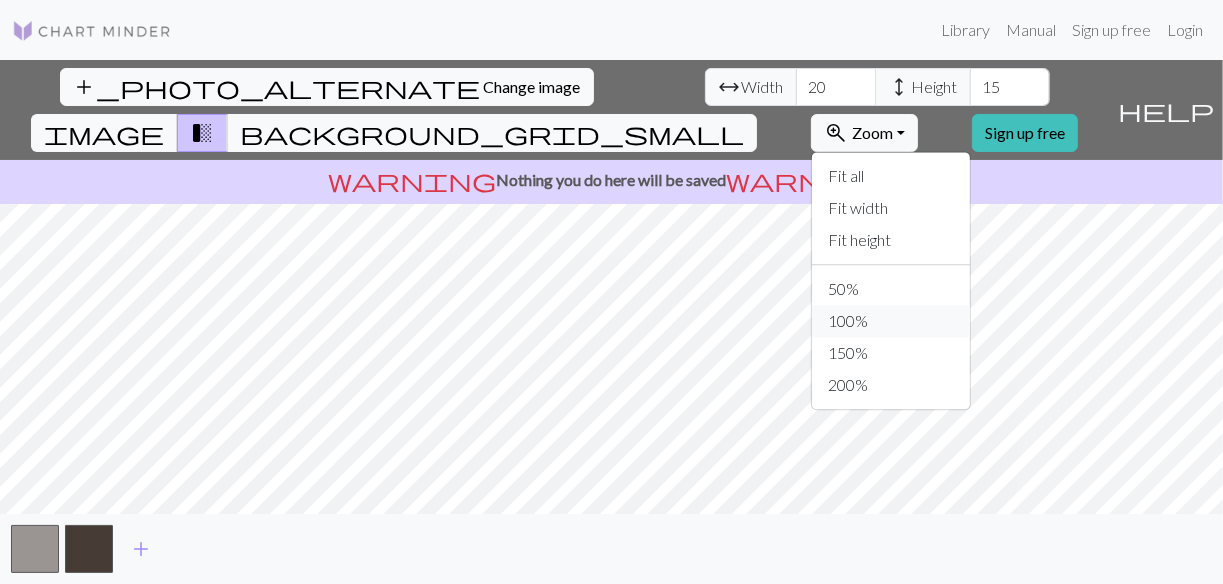 click on "100%" at bounding box center (891, 321) 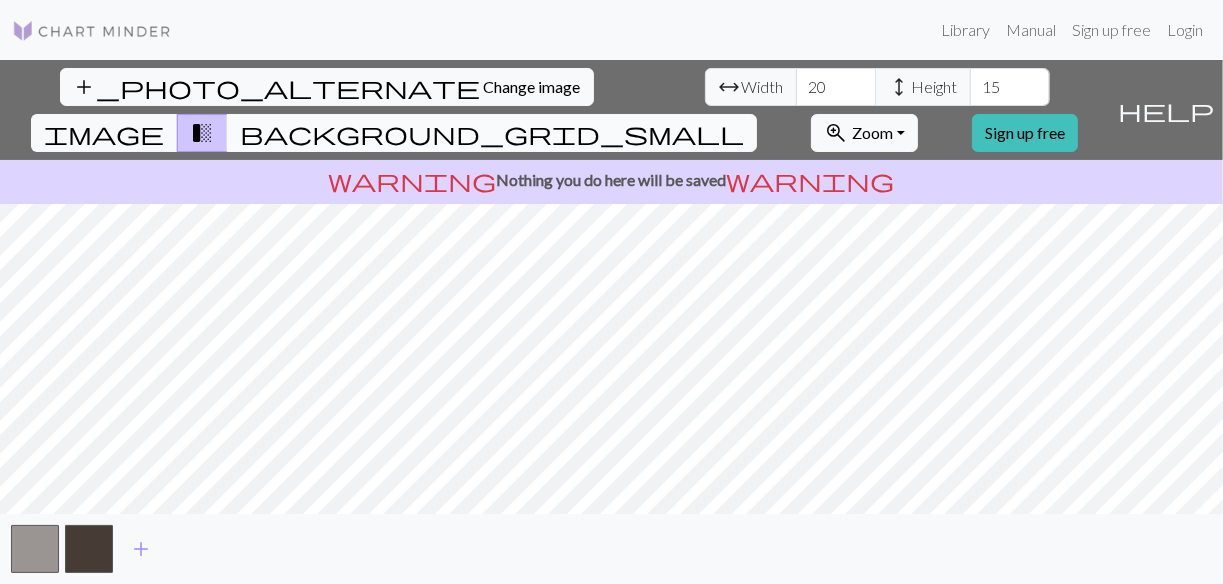 click on "background_grid_small" at bounding box center (492, 133) 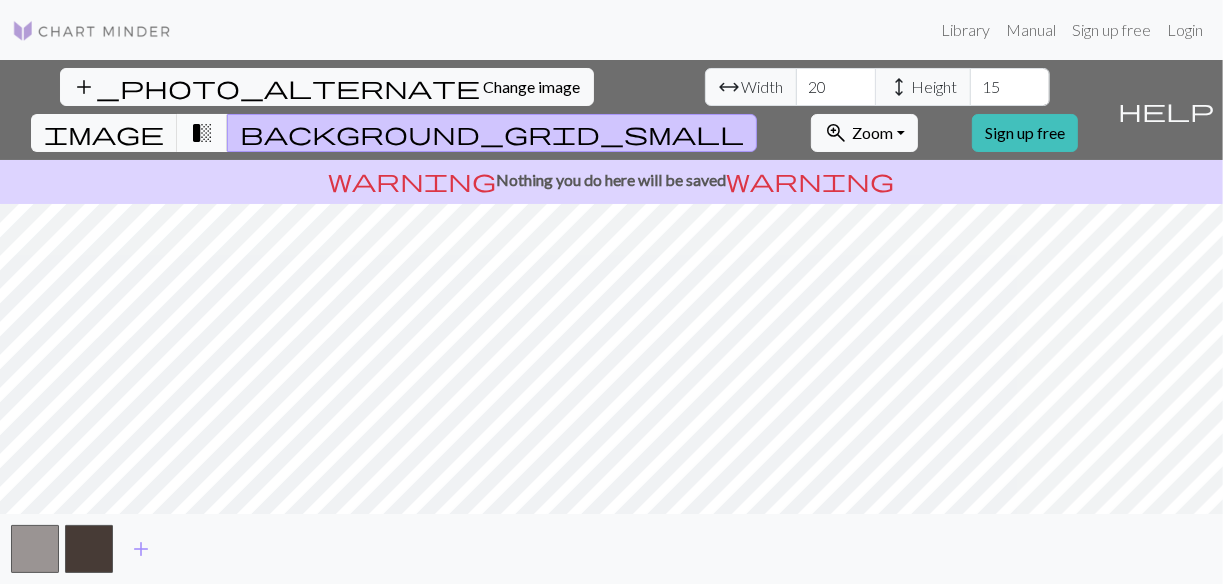 click on "transition_fade" at bounding box center (202, 133) 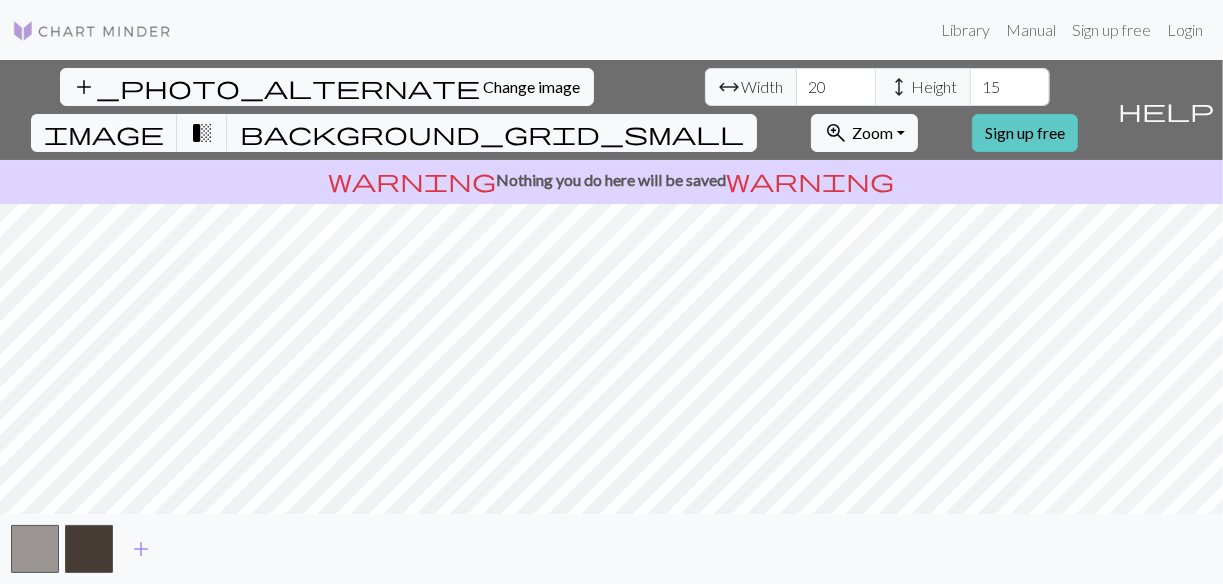 click on "Sign up free" at bounding box center (1025, 133) 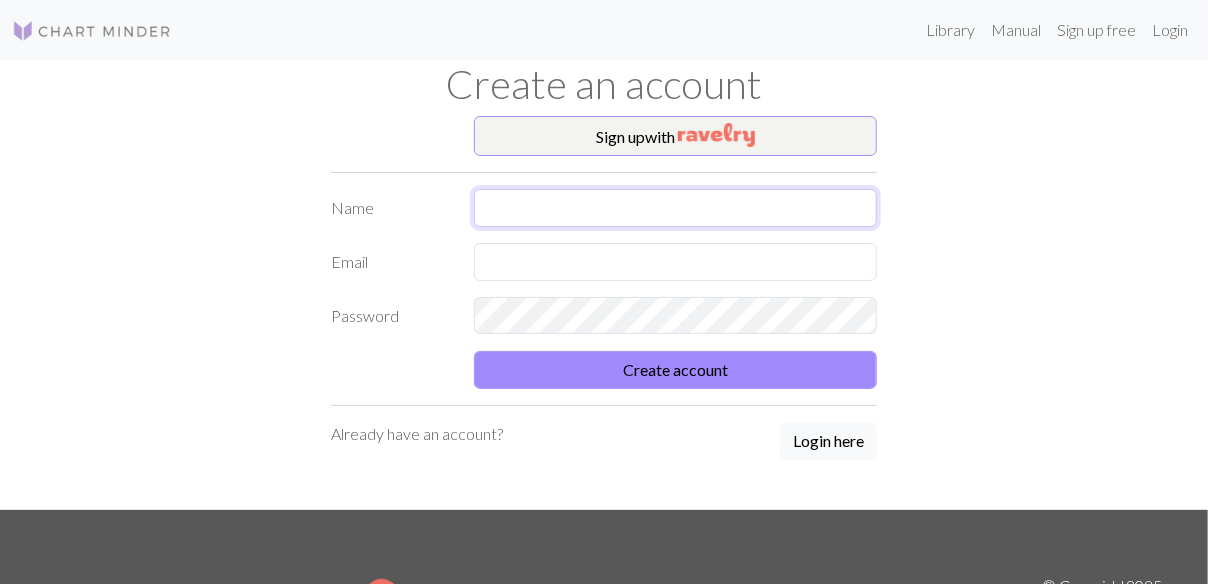 click at bounding box center [676, 208] 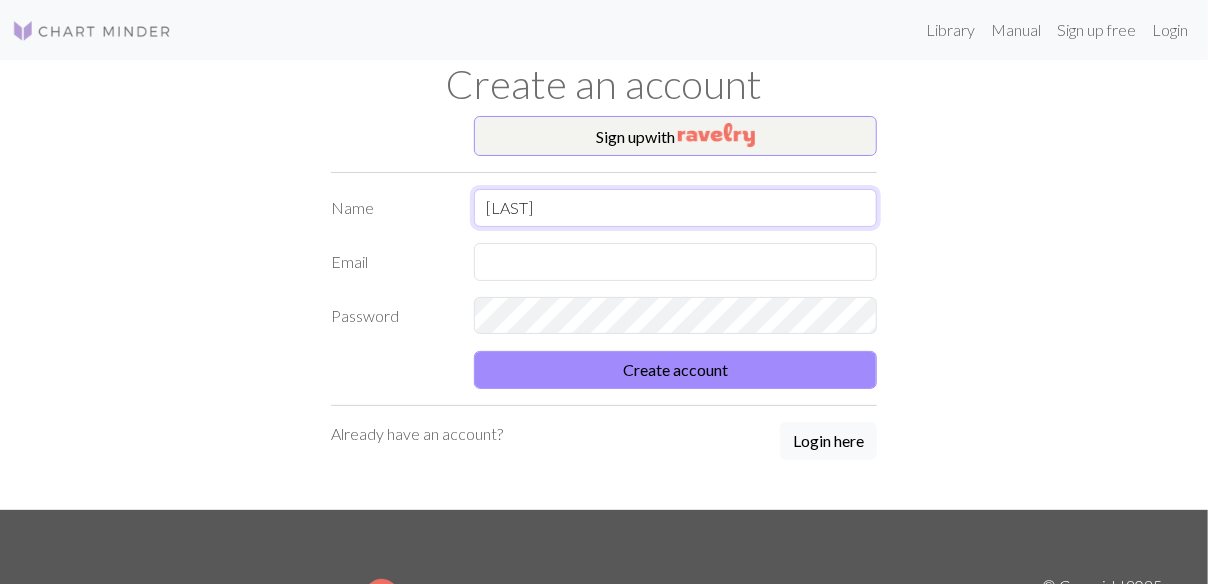 type on "[PERSON]" 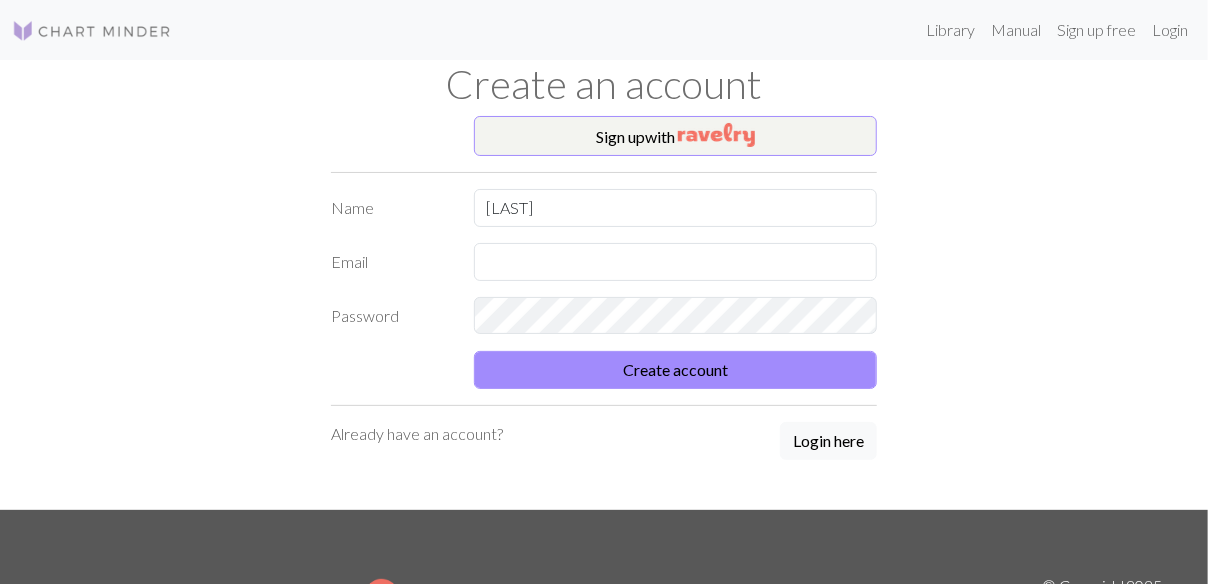 click on "Sign up  with   Name Barbara Email Password Create account Already have an account? Login here" at bounding box center (604, 313) 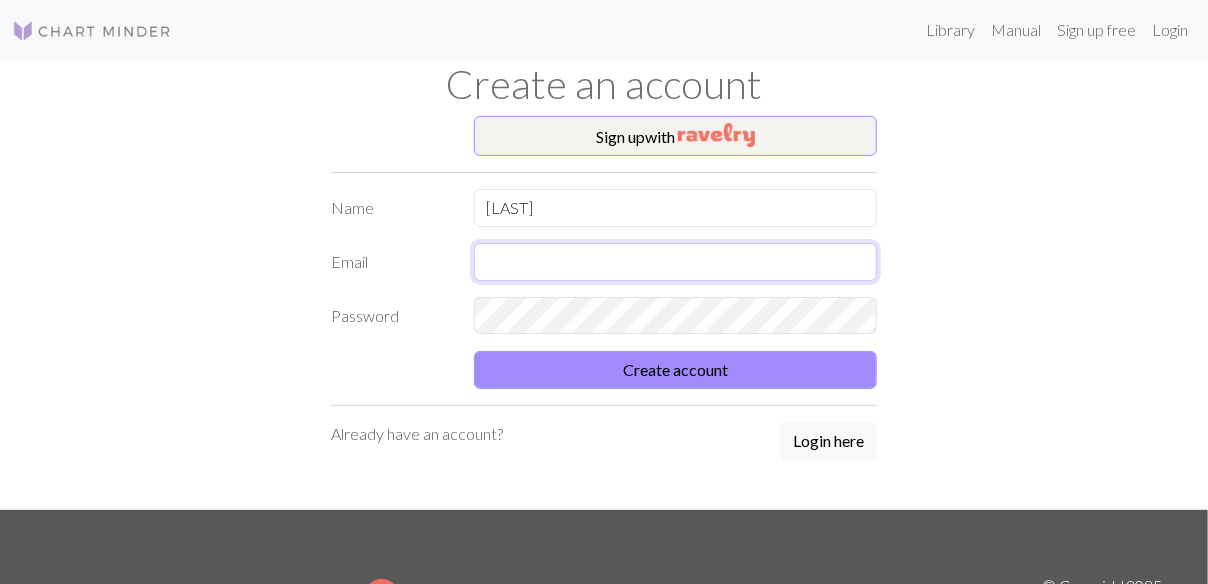 click at bounding box center [676, 262] 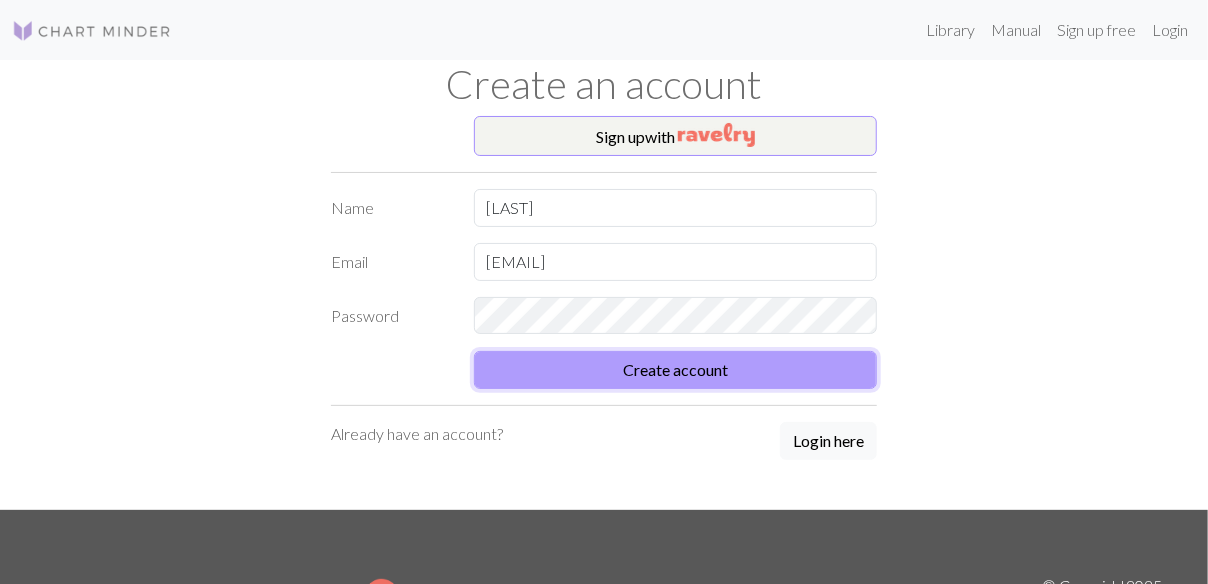 click on "Create account" at bounding box center [676, 370] 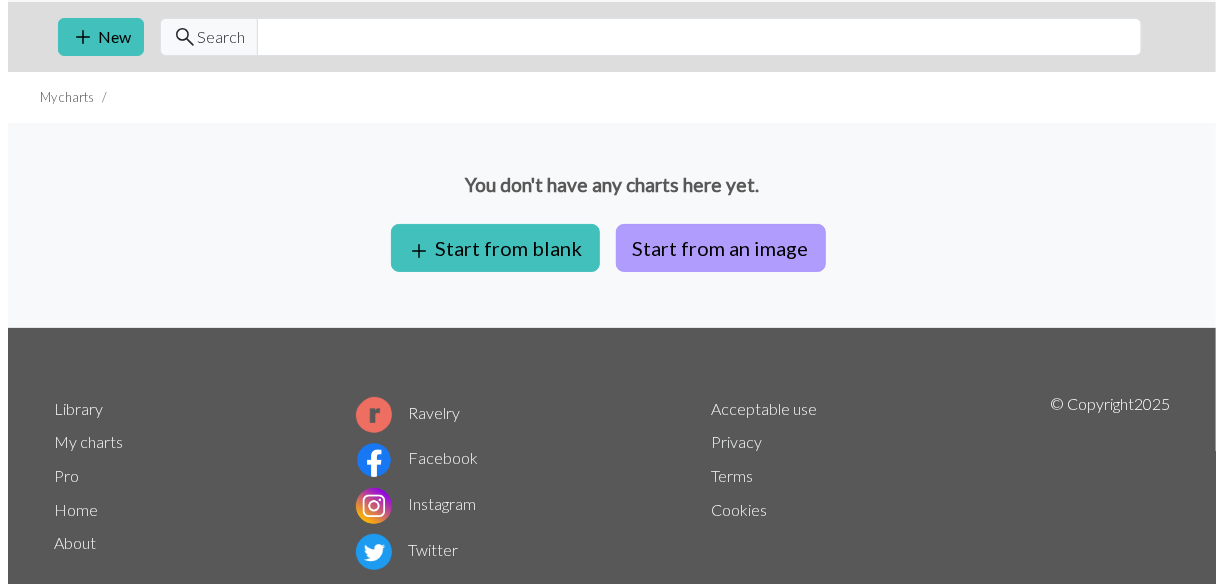 scroll, scrollTop: 58, scrollLeft: 0, axis: vertical 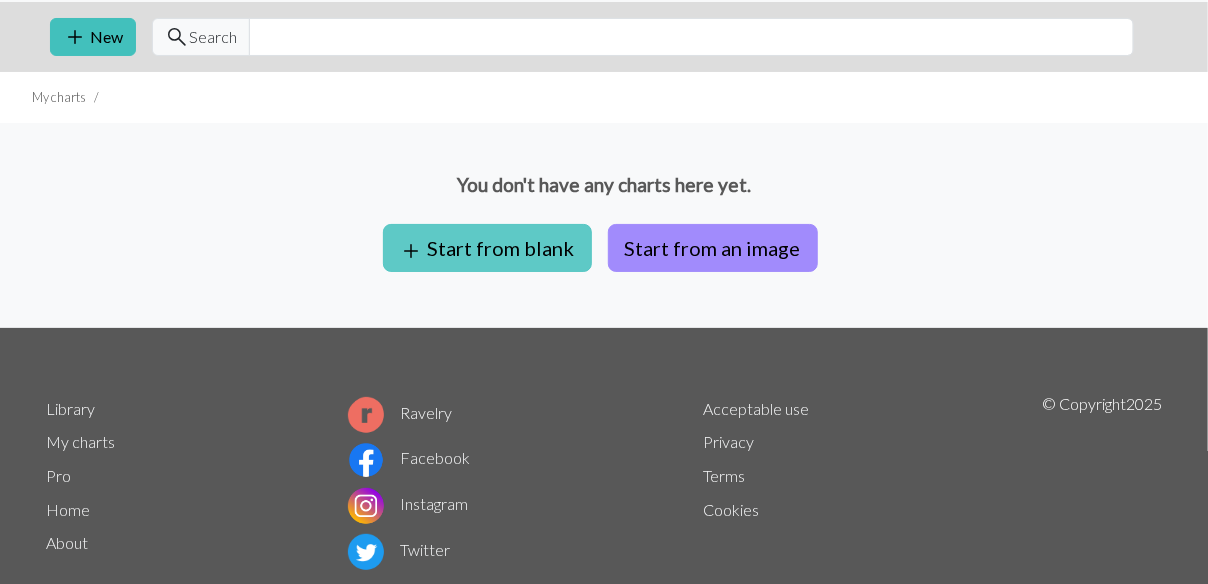 click on "add   Start from blank" at bounding box center [487, 248] 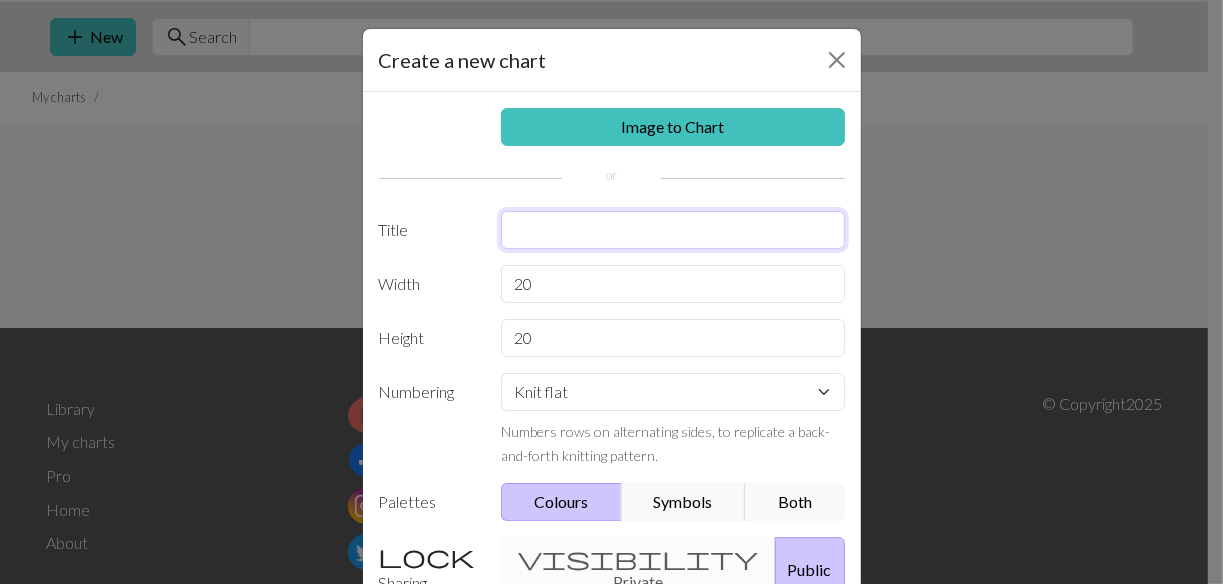 click at bounding box center [673, 230] 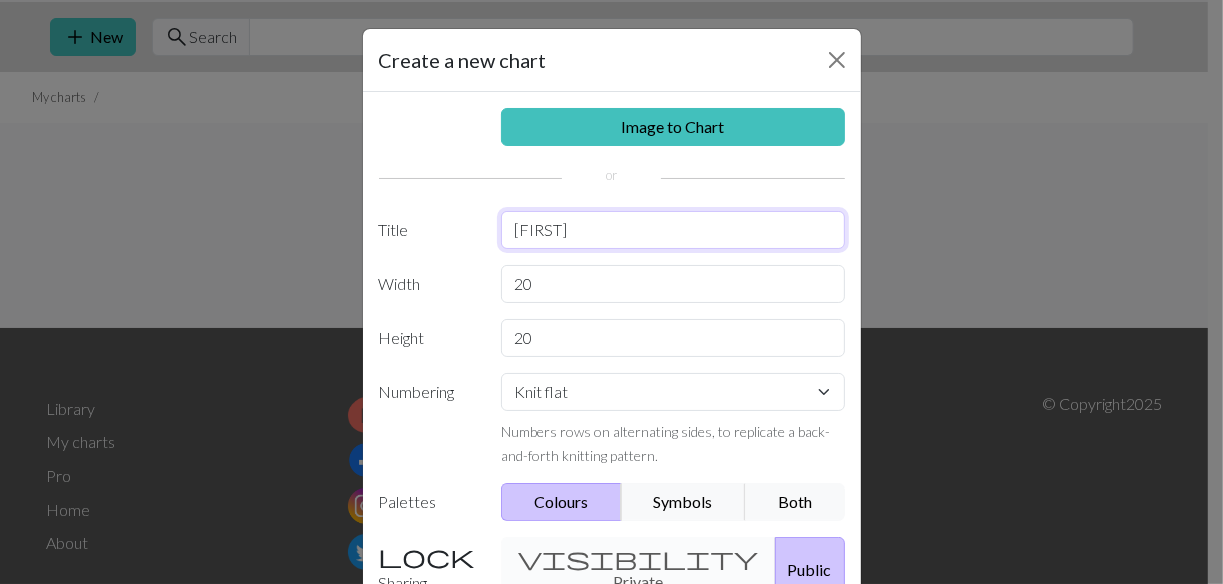 type on "[PERSON]" 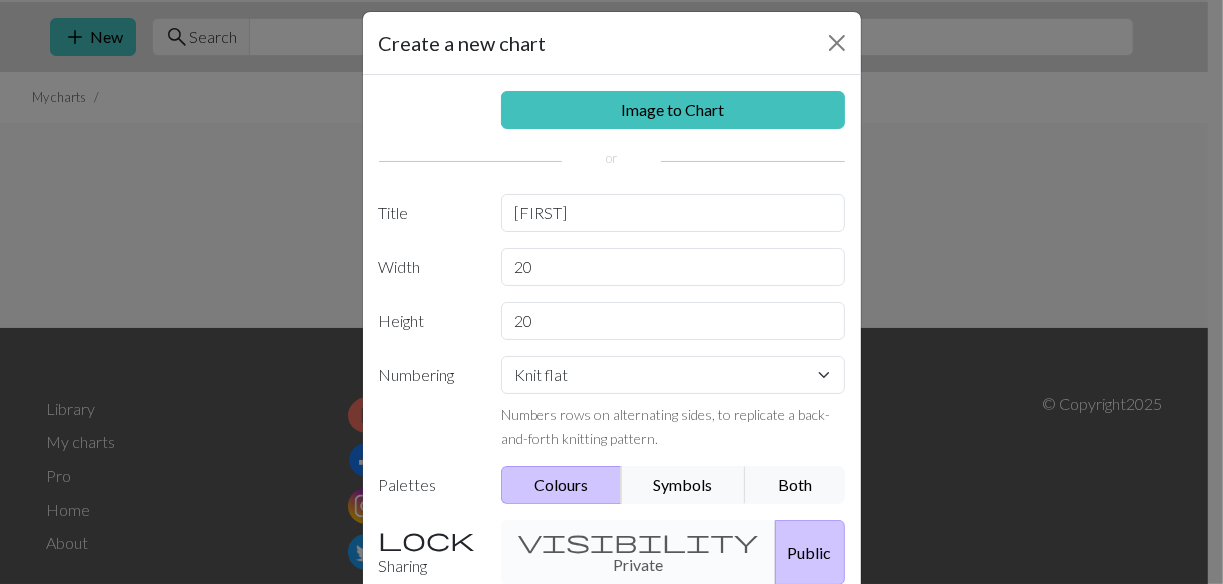 scroll, scrollTop: 0, scrollLeft: 0, axis: both 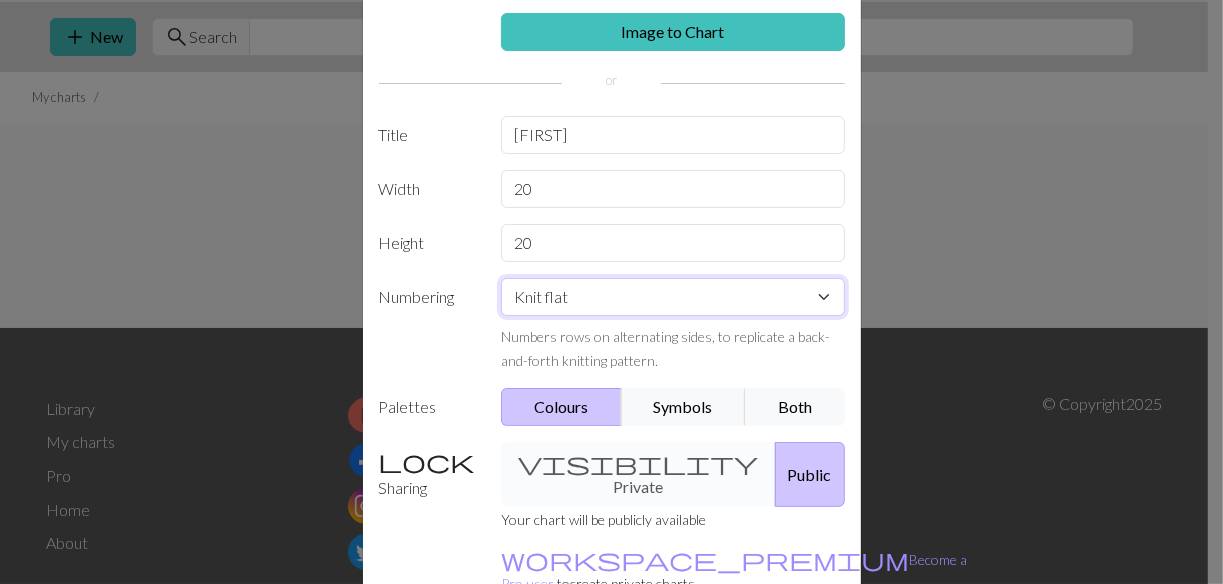 click on "Knit flat Knit in the round Lace knitting Cross stitch" at bounding box center (673, 297) 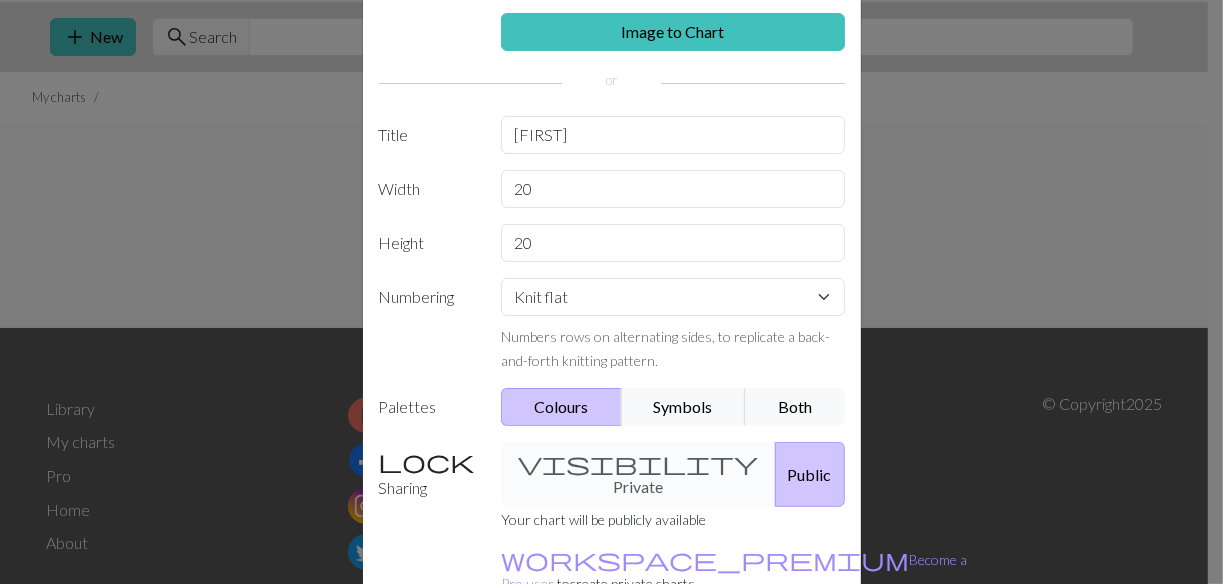 scroll, scrollTop: 201, scrollLeft: 0, axis: vertical 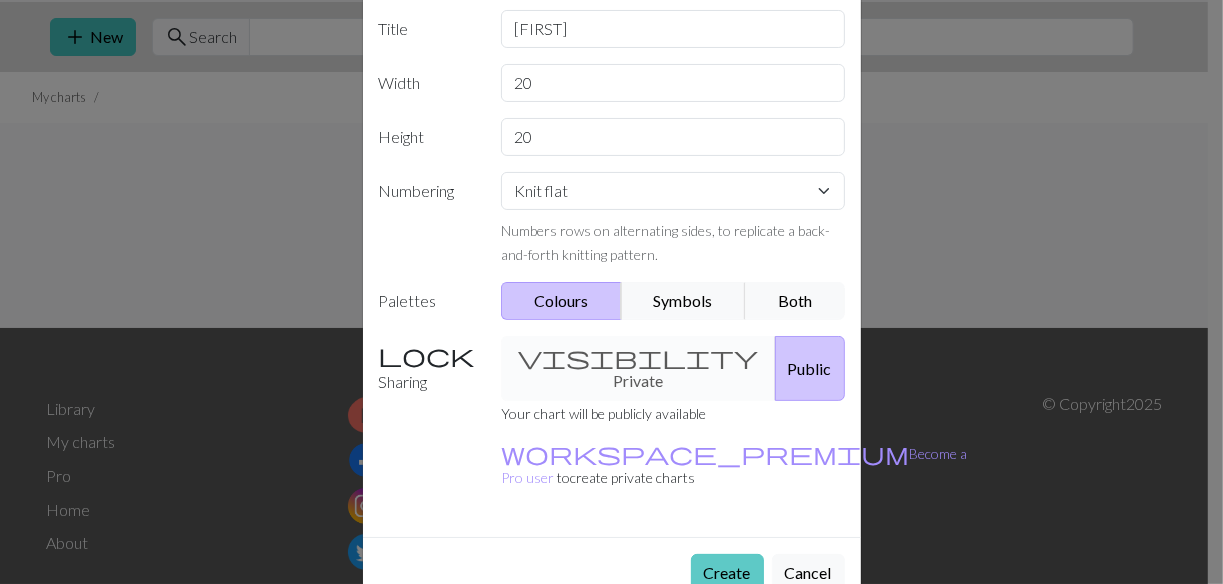 click on "Create" at bounding box center [727, 573] 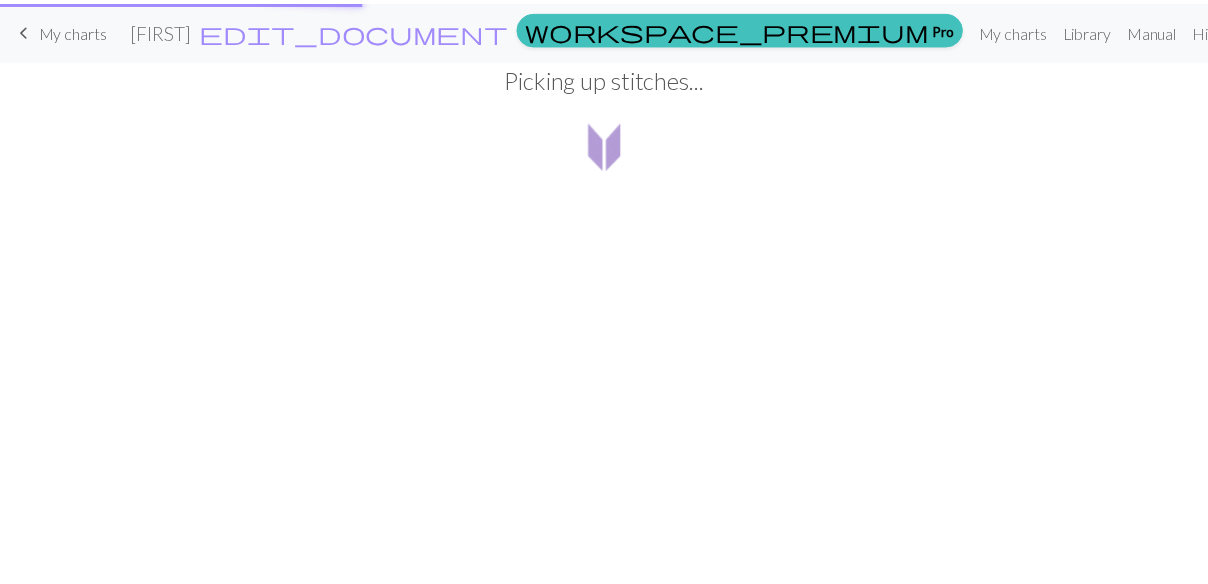 scroll, scrollTop: 0, scrollLeft: 0, axis: both 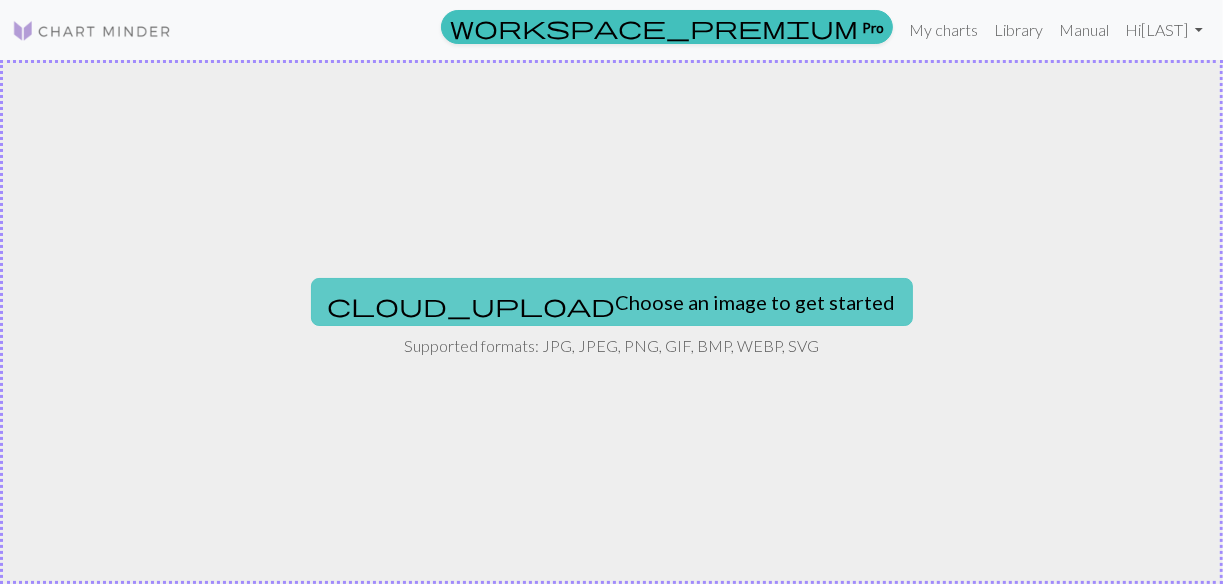 click on "cloud_upload  Choose an image to get started" at bounding box center (612, 302) 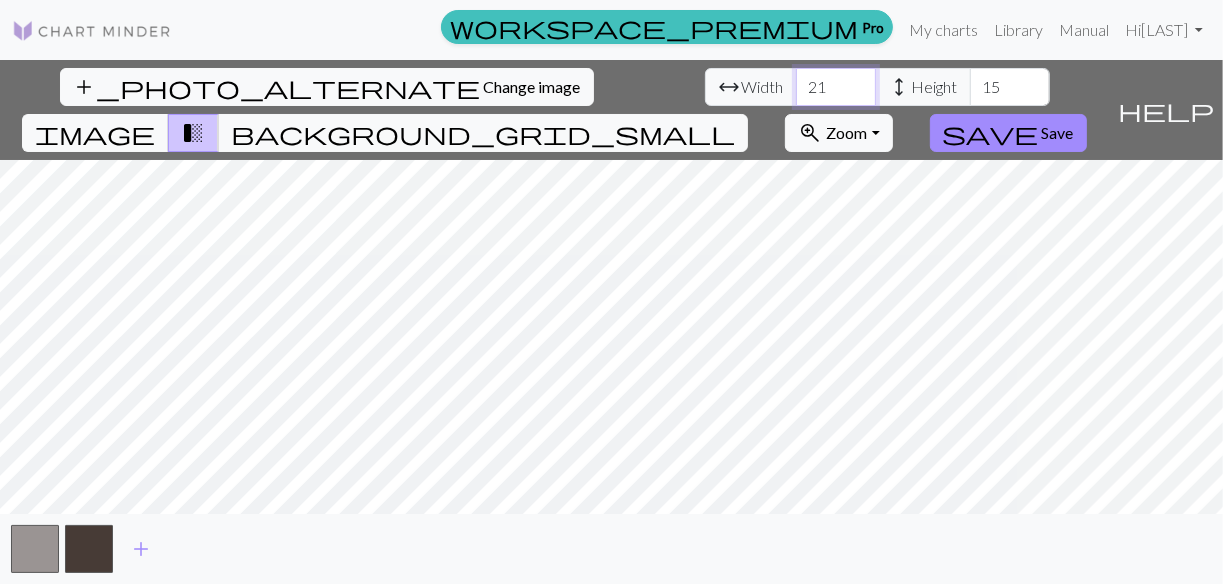 click on "21" at bounding box center [836, 87] 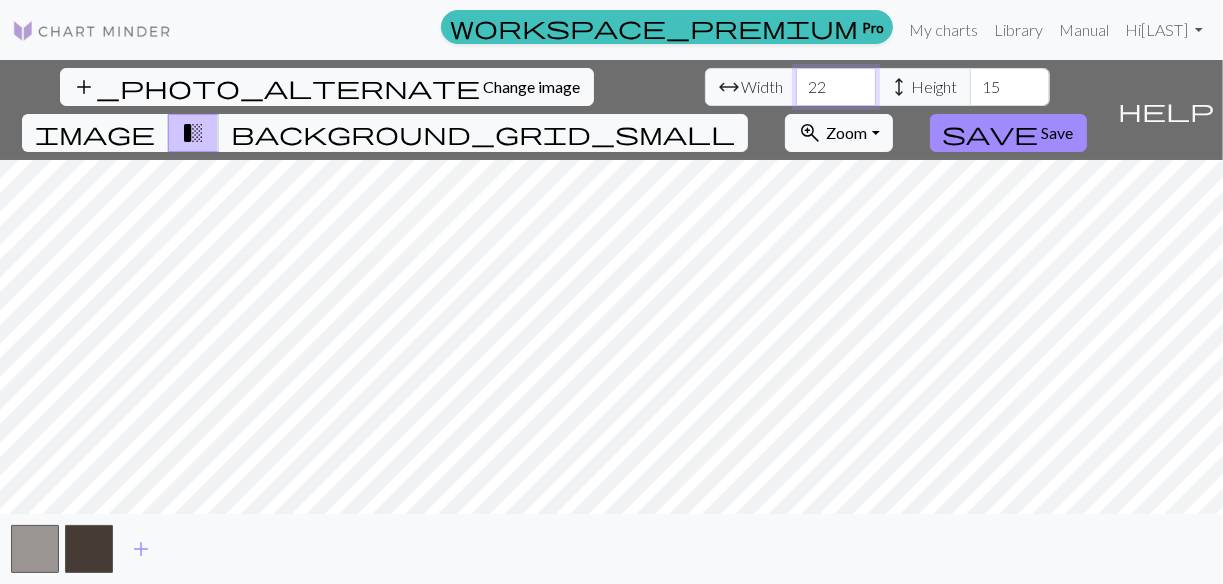 click on "22" at bounding box center [836, 87] 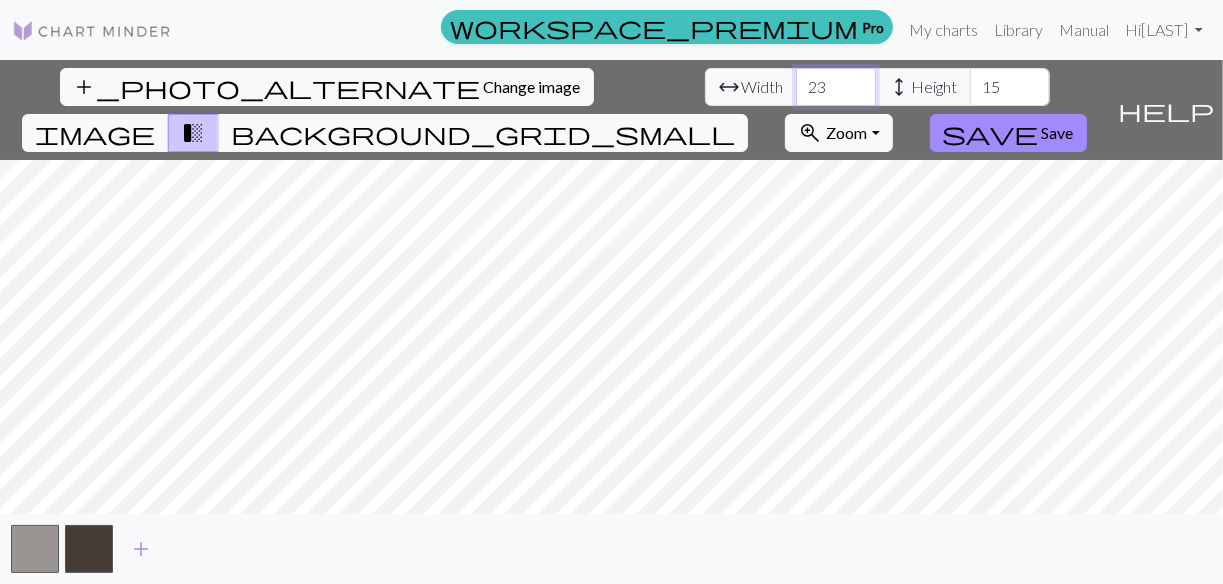 click on "23" at bounding box center [836, 87] 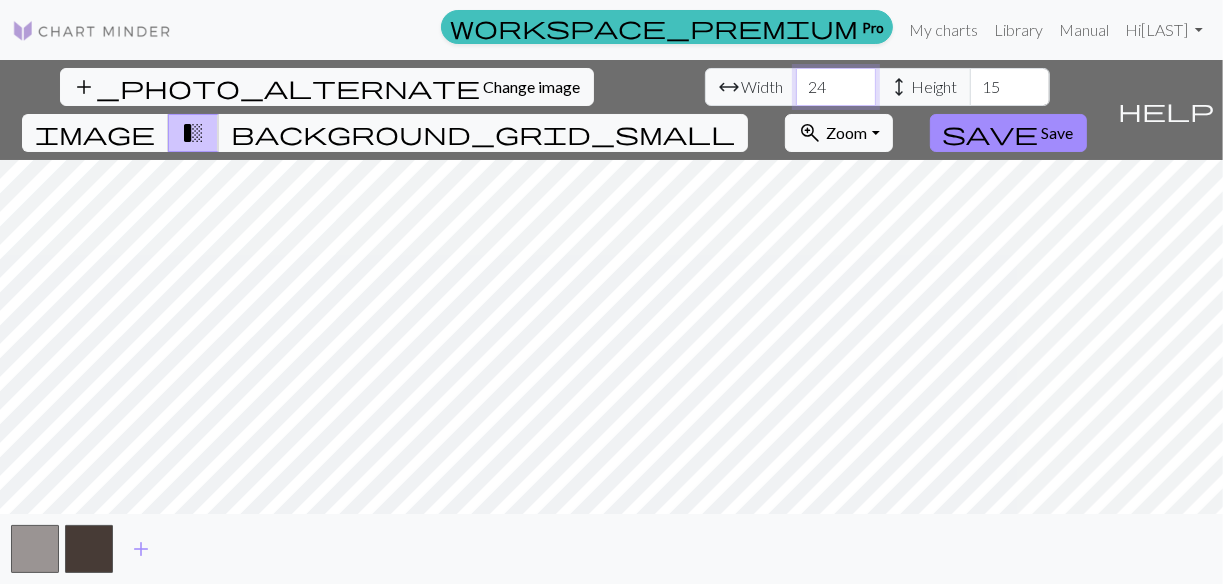 click on "24" at bounding box center [836, 87] 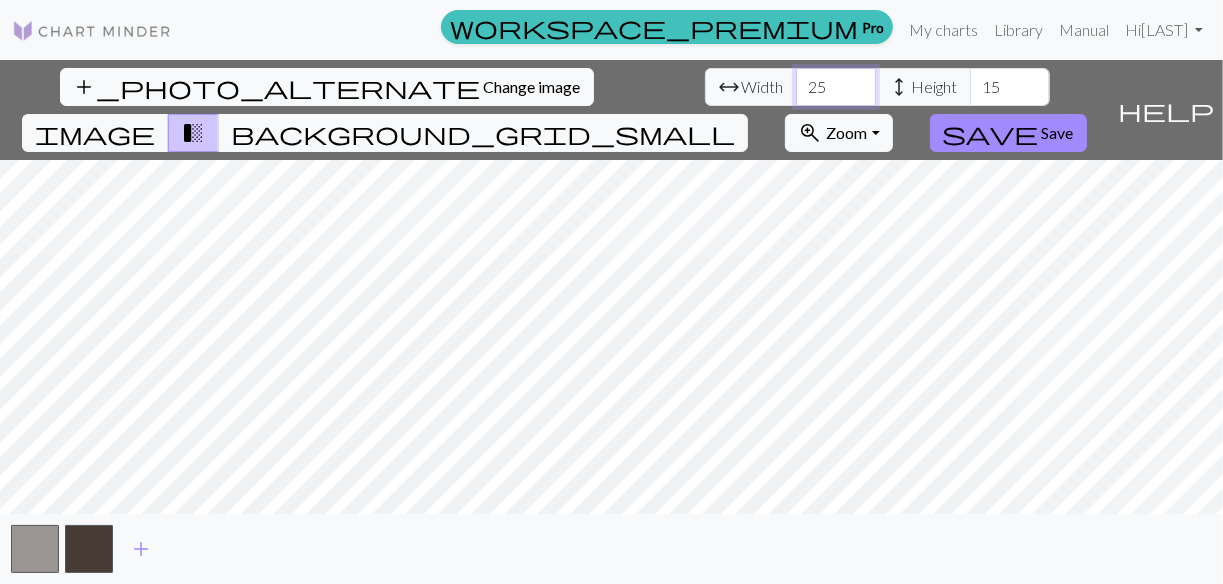 click on "25" at bounding box center [836, 87] 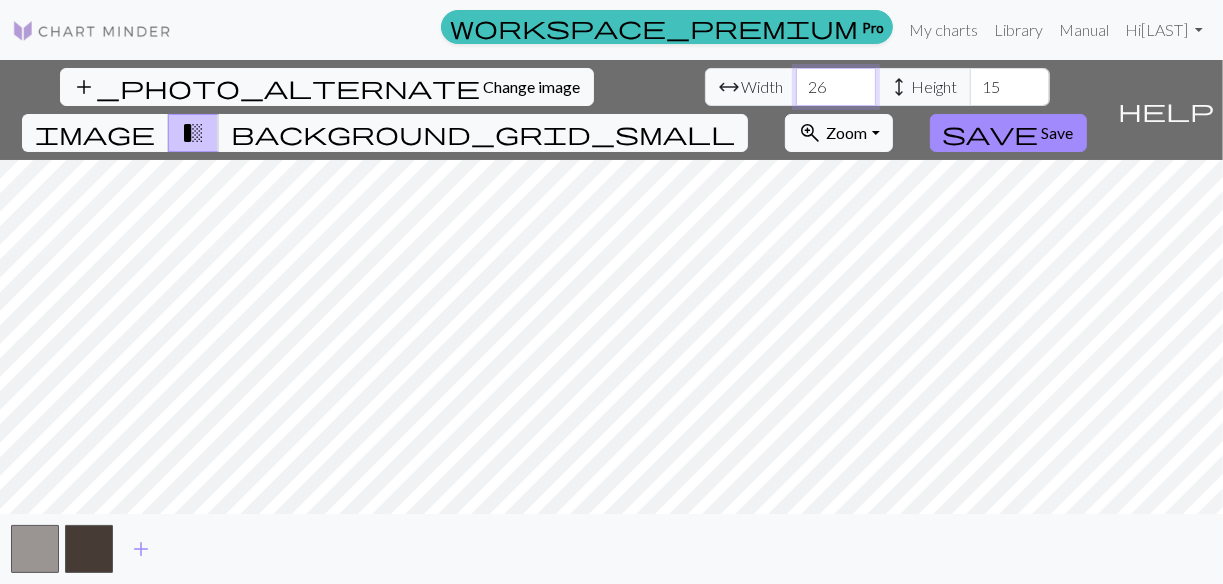 click on "26" at bounding box center (836, 87) 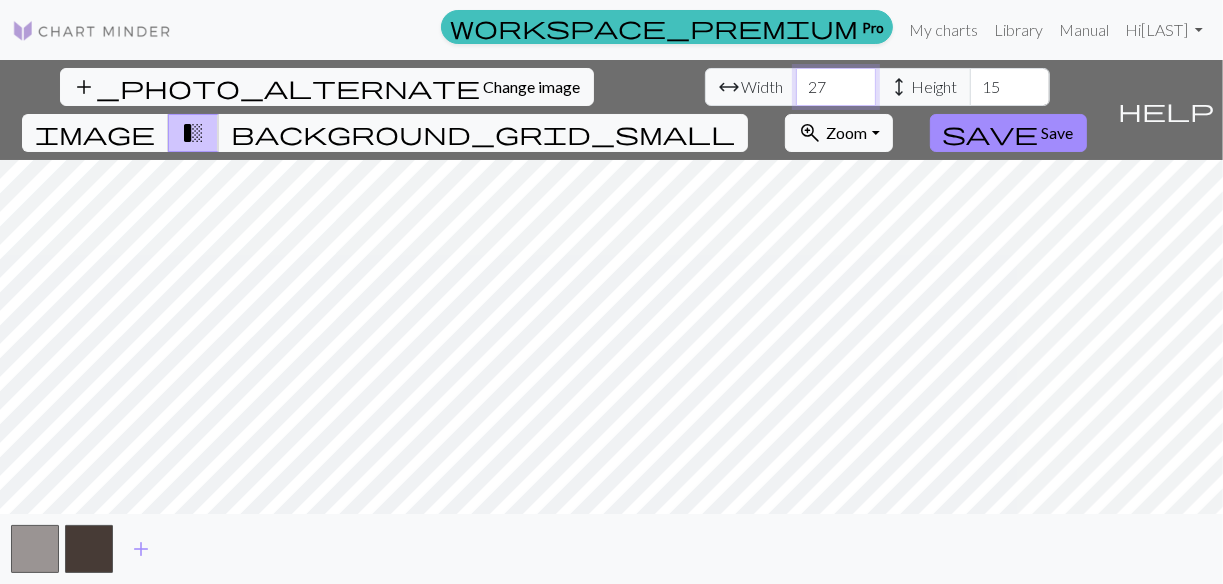 click on "27" at bounding box center (836, 87) 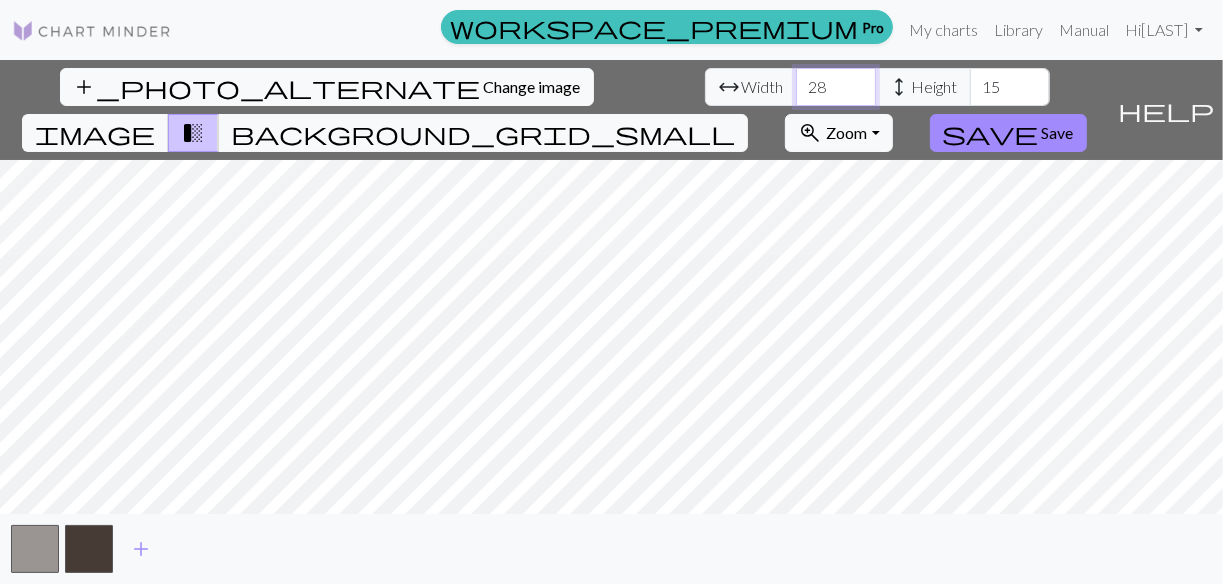 click on "28" at bounding box center [836, 87] 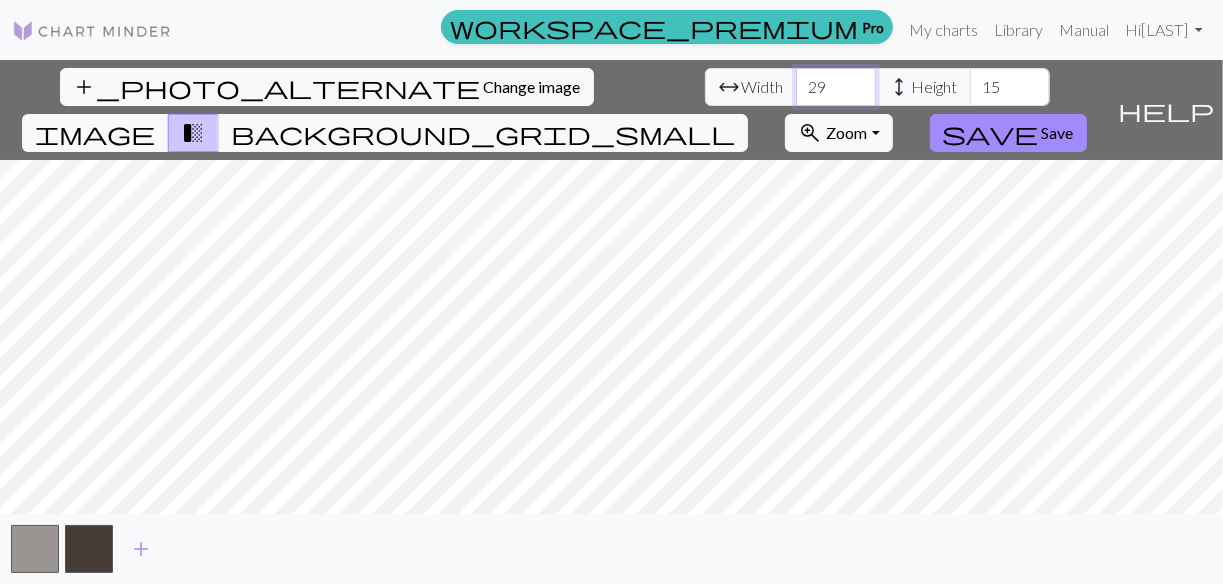 click on "29" at bounding box center [836, 87] 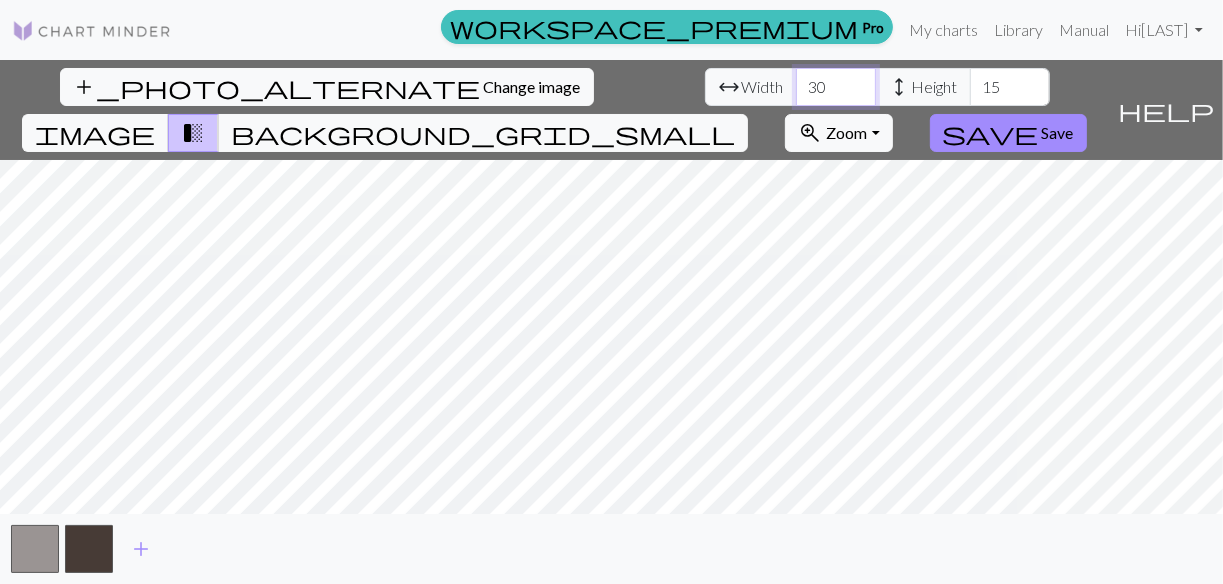 click on "30" at bounding box center [836, 87] 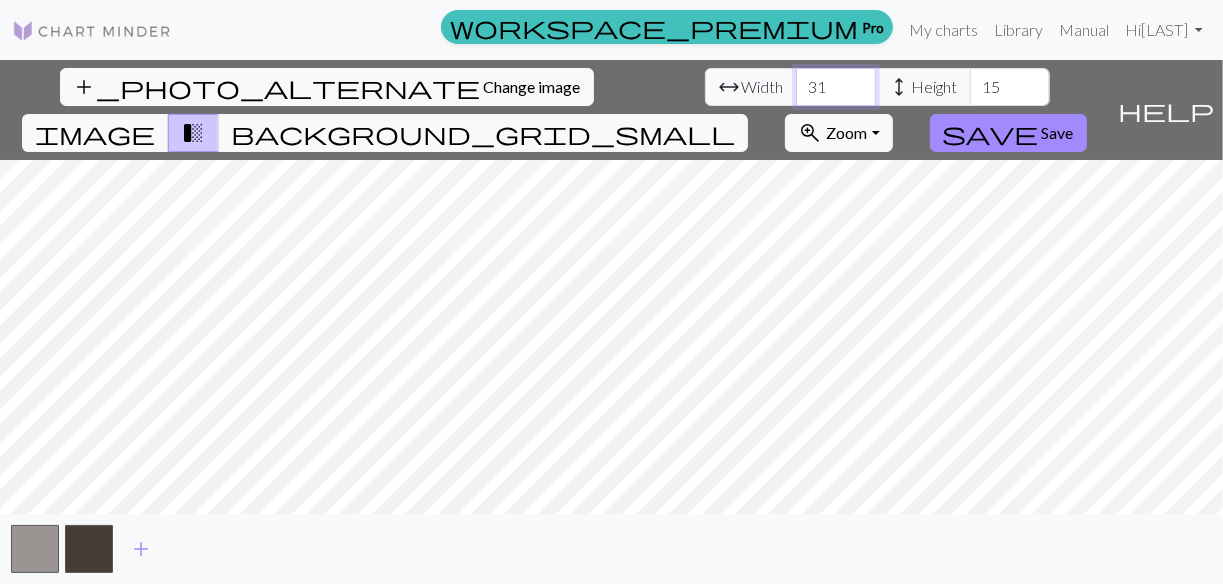 click on "31" at bounding box center (836, 87) 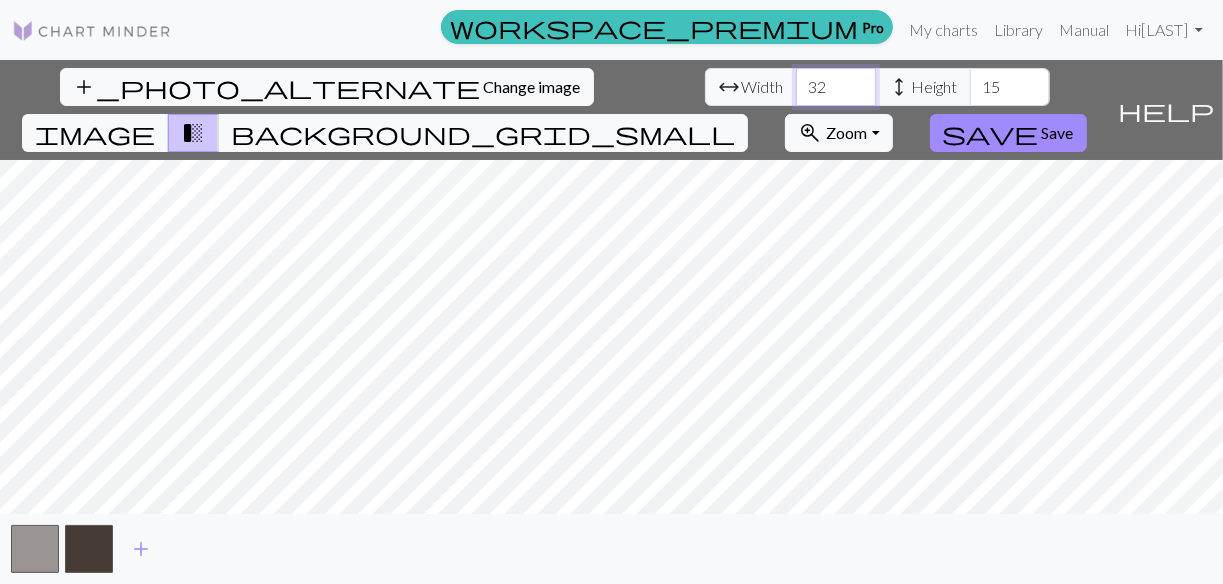 click on "32" at bounding box center [836, 87] 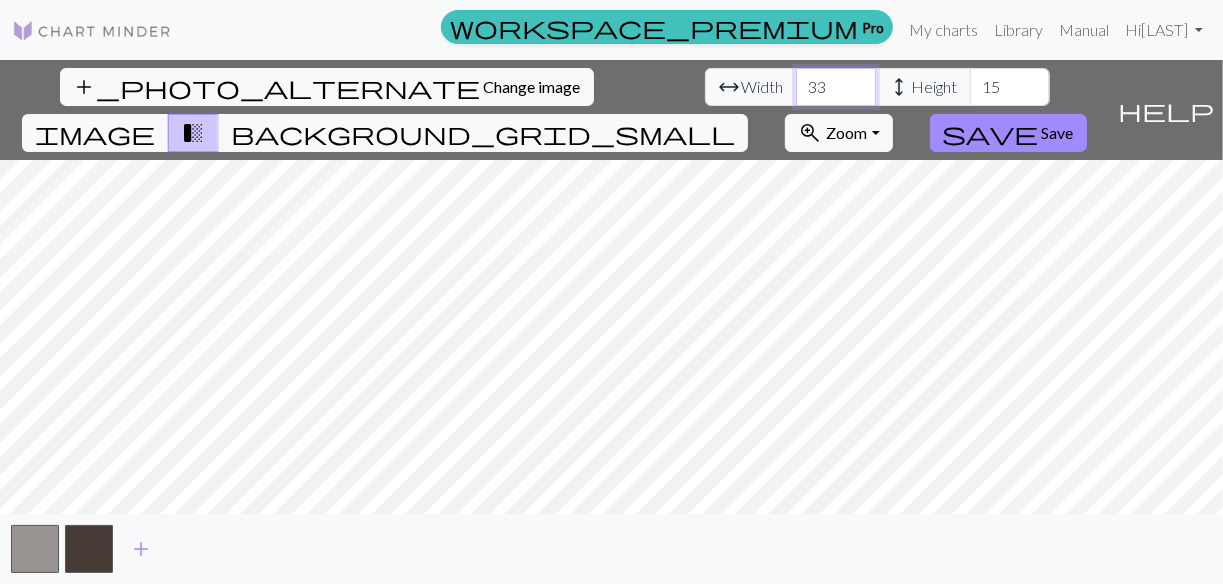 click on "33" at bounding box center [836, 87] 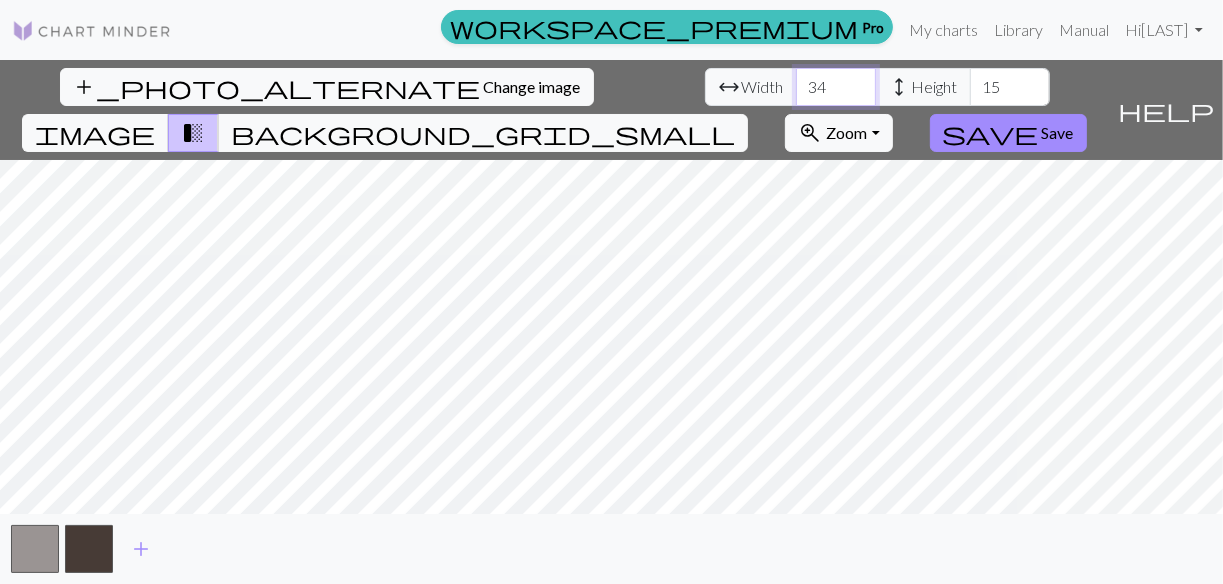 click on "34" at bounding box center (836, 87) 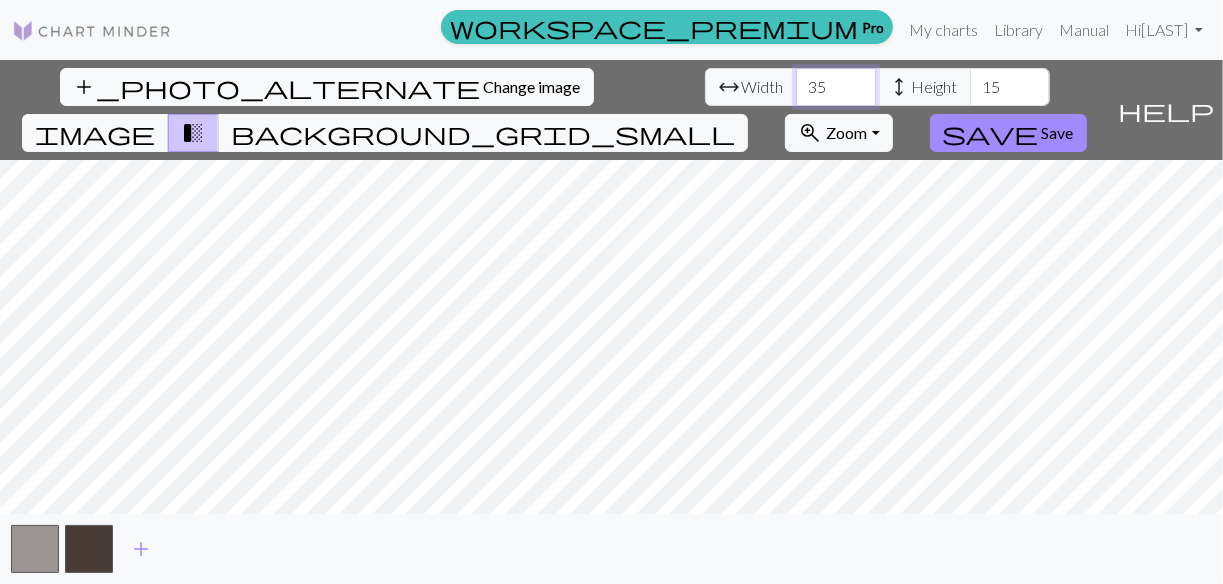 click on "35" at bounding box center [836, 87] 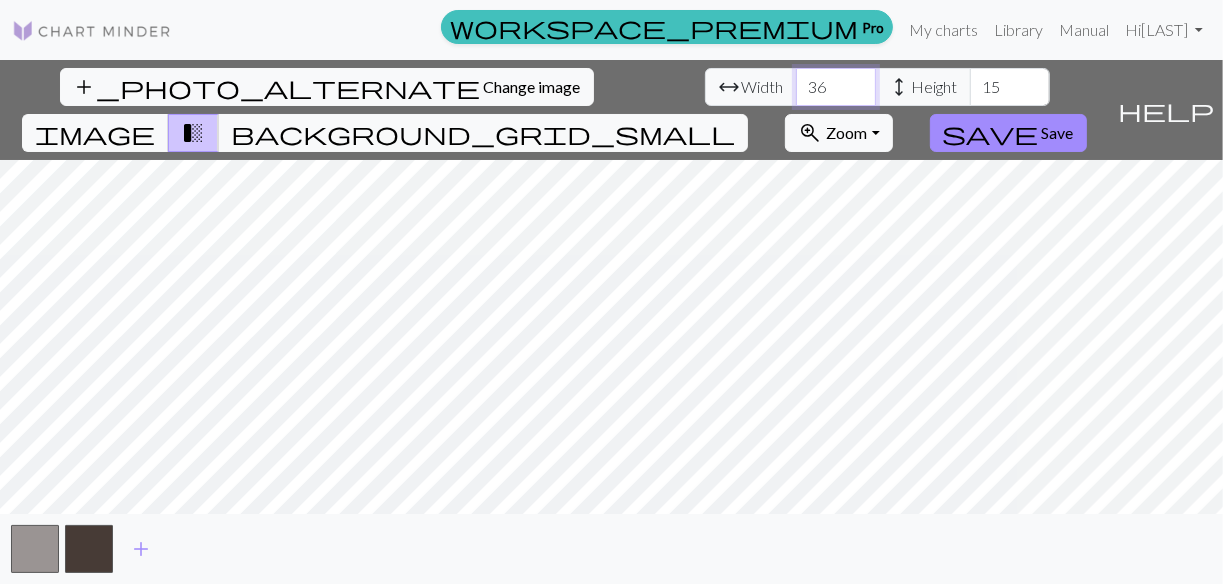 click on "36" at bounding box center (836, 87) 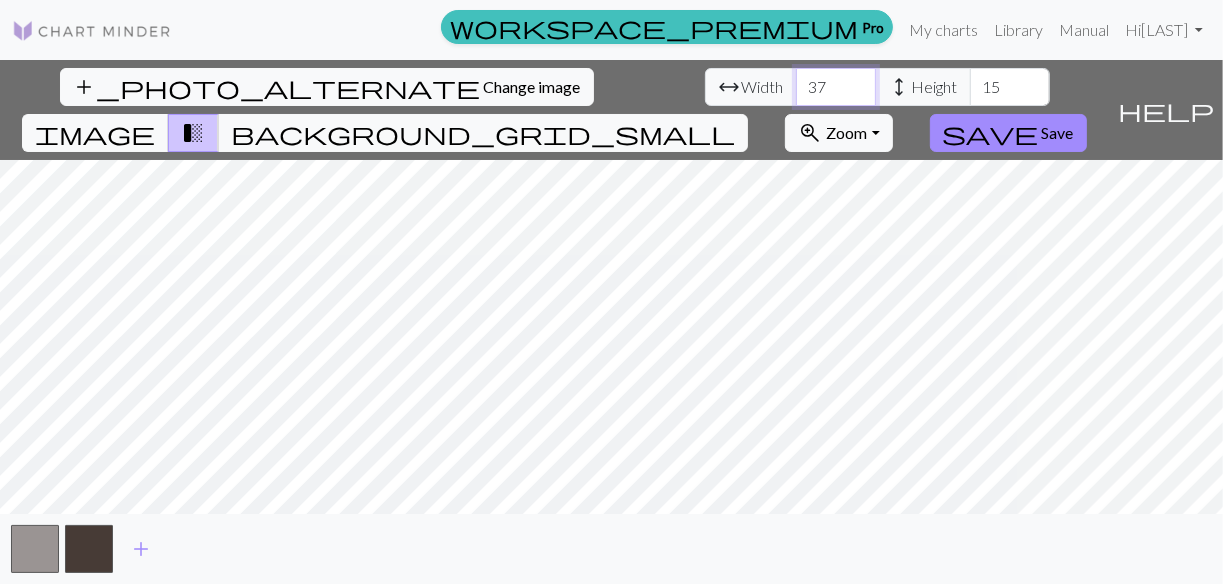 click on "37" at bounding box center [836, 87] 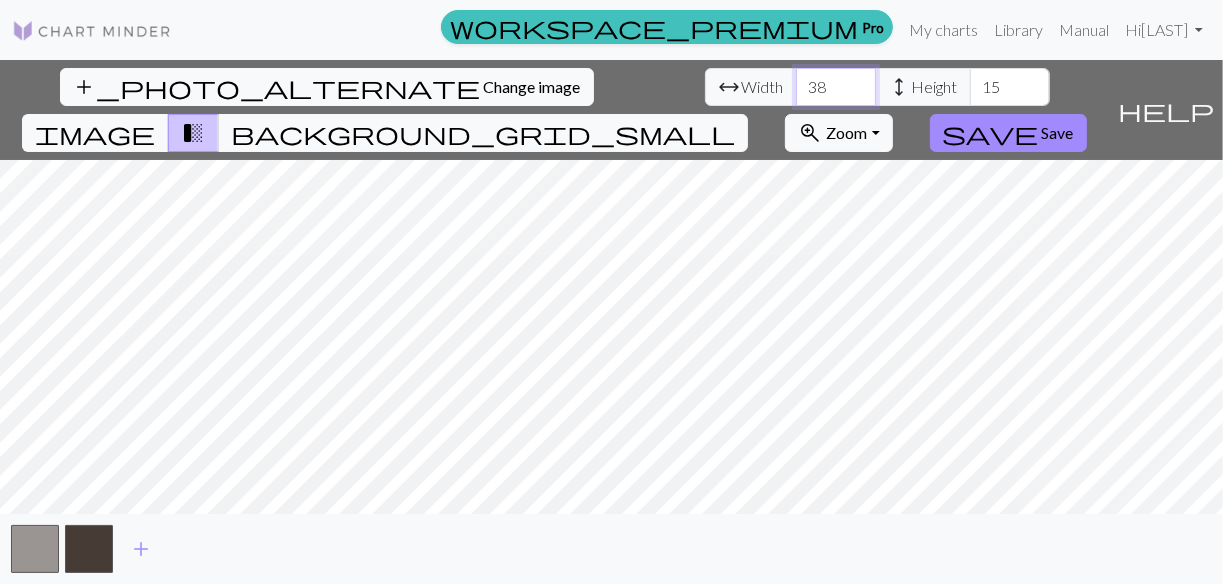 click on "38" at bounding box center [836, 87] 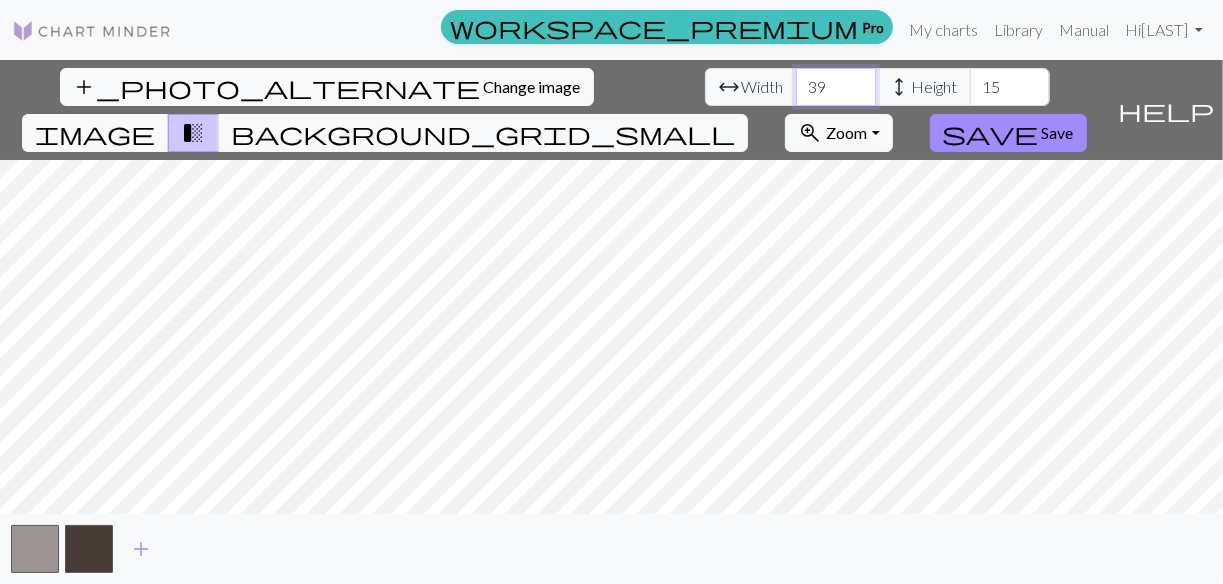 click on "39" at bounding box center [836, 87] 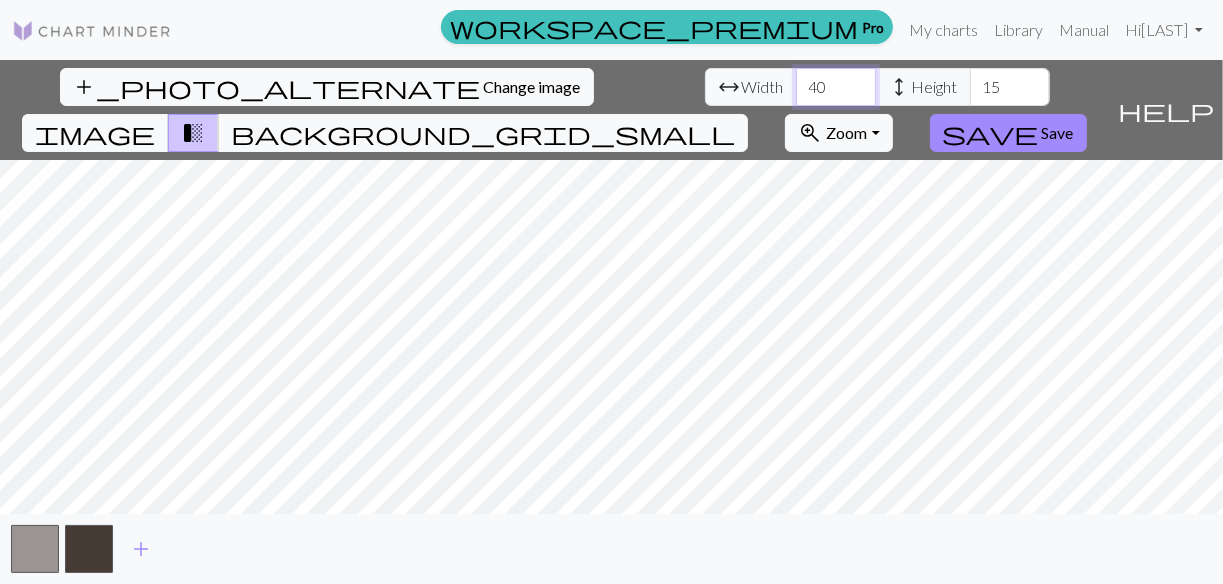 click on "40" at bounding box center [836, 87] 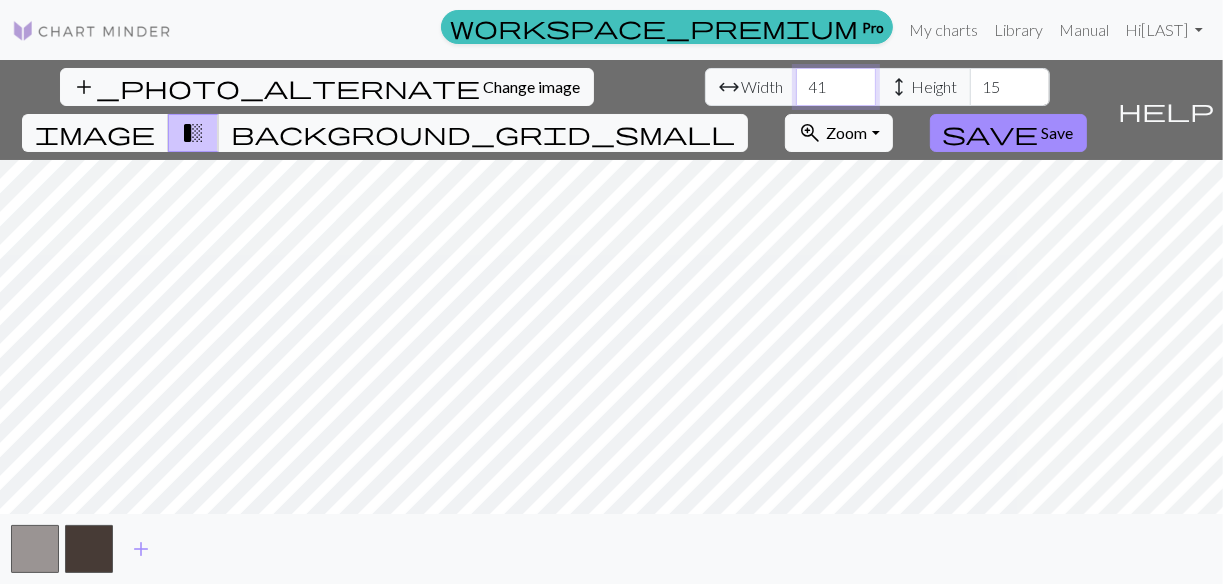 click on "41" at bounding box center [836, 87] 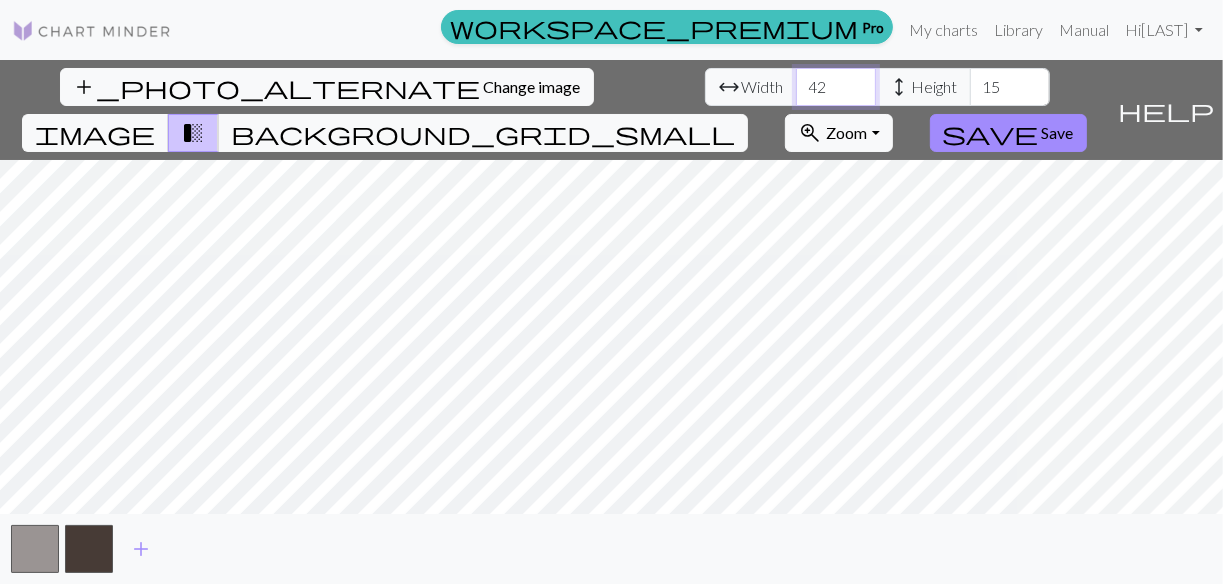 click on "42" at bounding box center (836, 87) 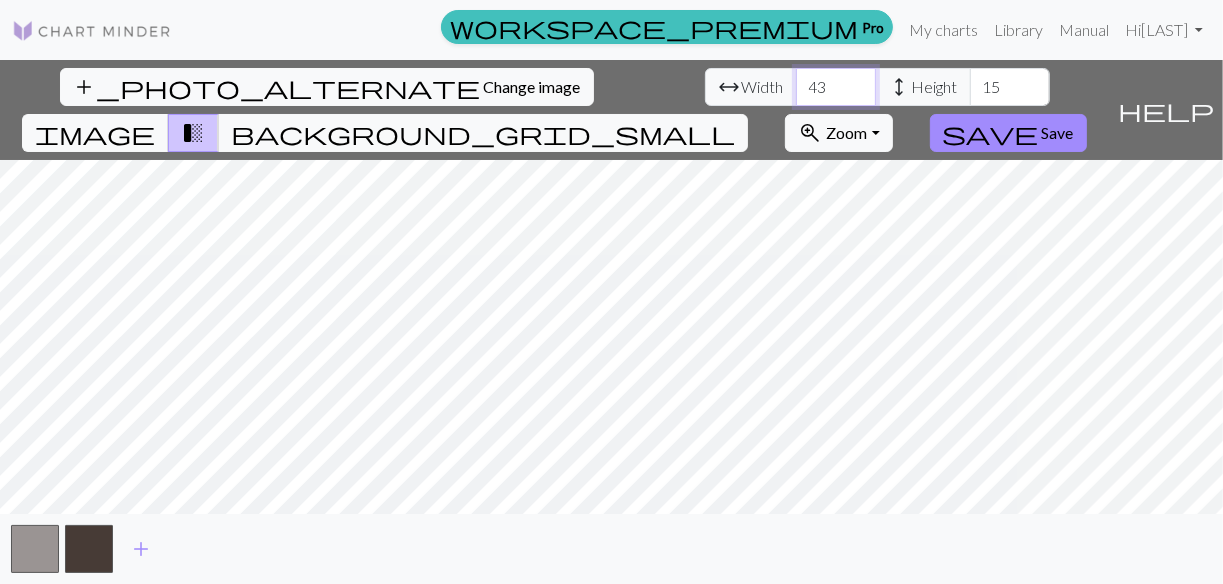 click on "43" at bounding box center (836, 87) 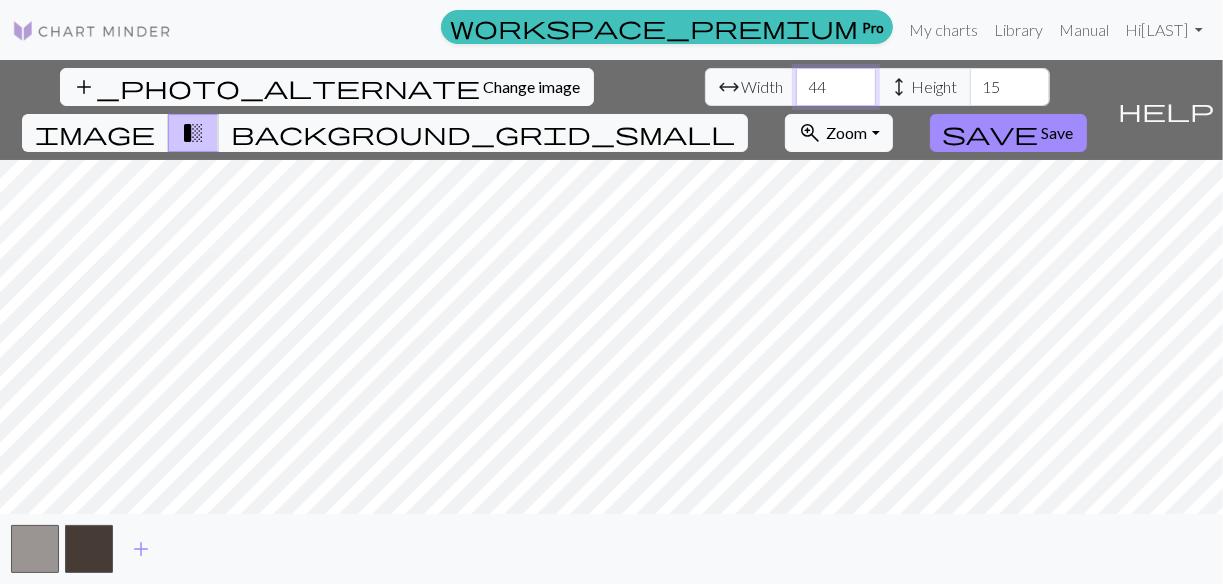 click on "44" at bounding box center [836, 87] 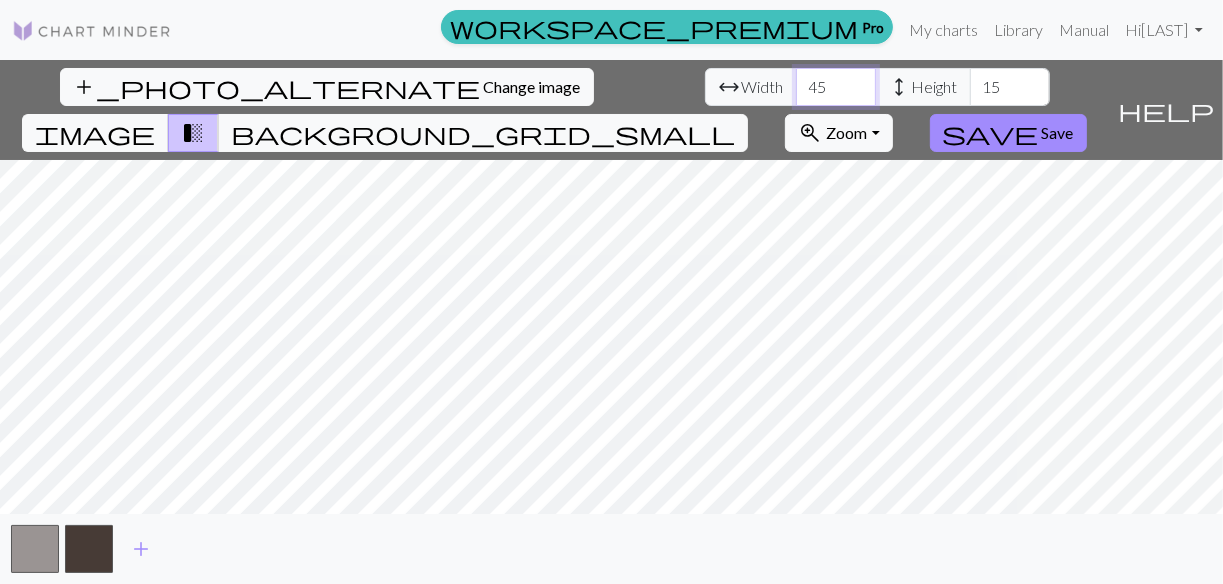 click on "45" at bounding box center [836, 87] 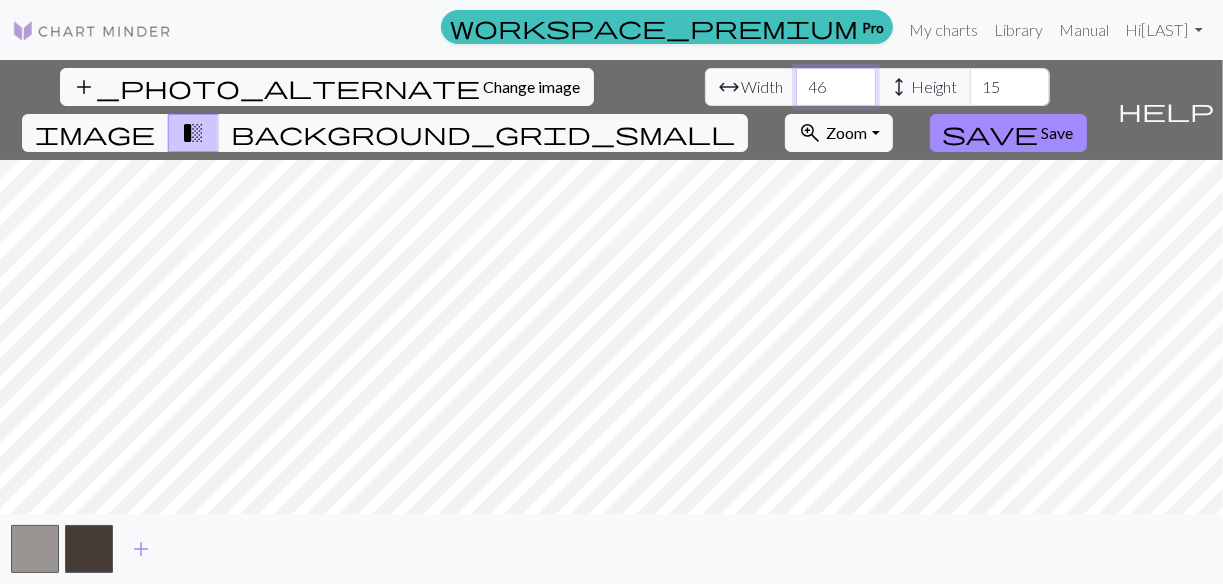 click on "46" at bounding box center (836, 87) 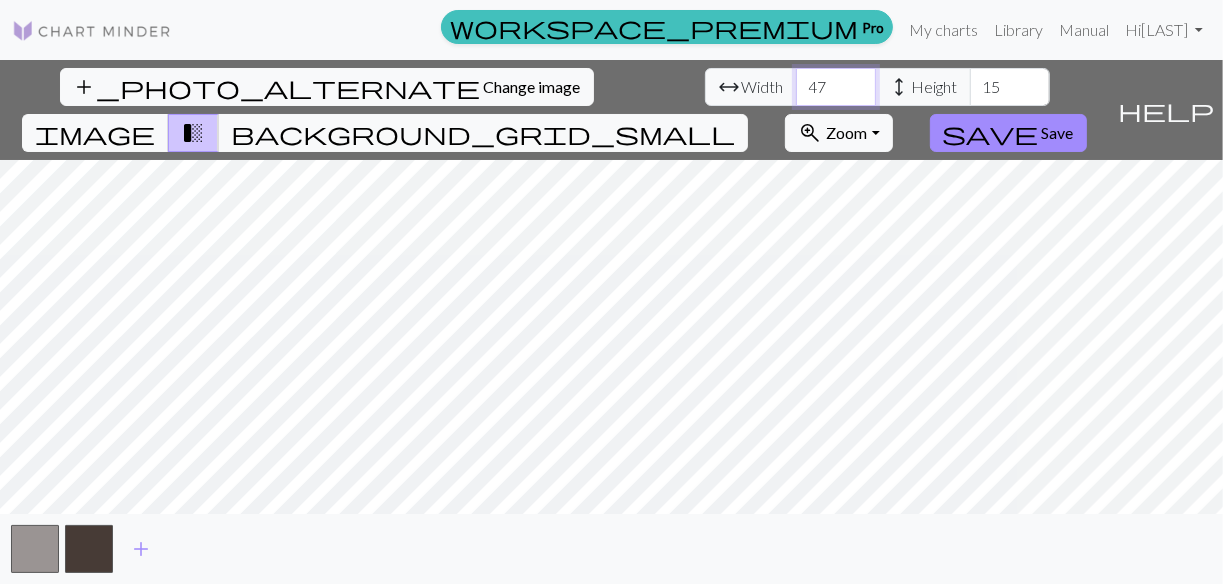 click on "47" at bounding box center [836, 87] 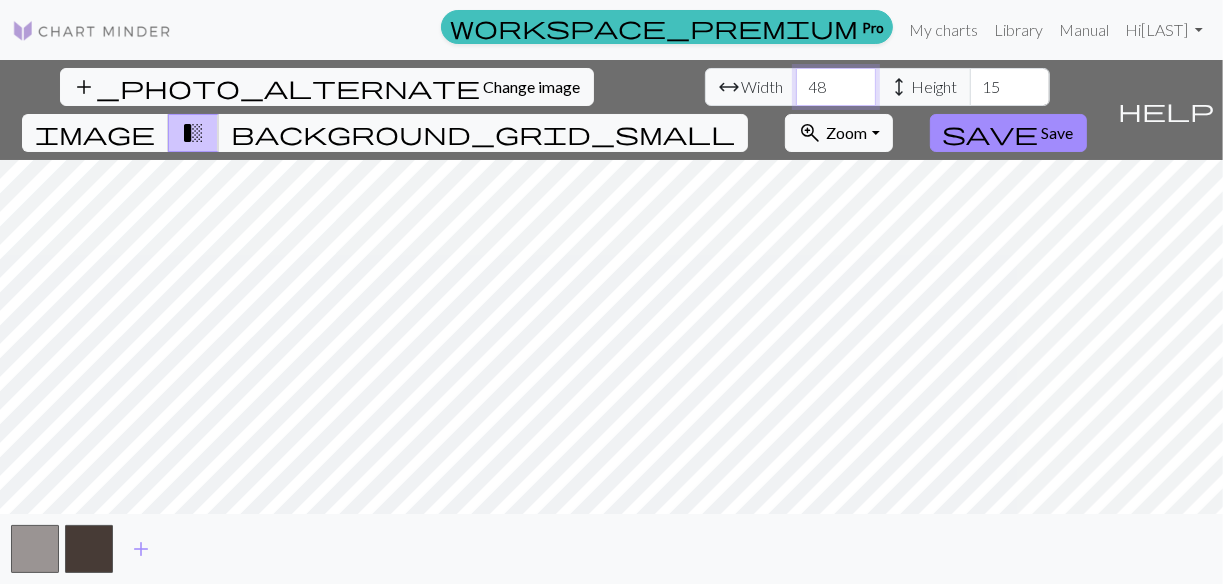 click on "48" at bounding box center [836, 87] 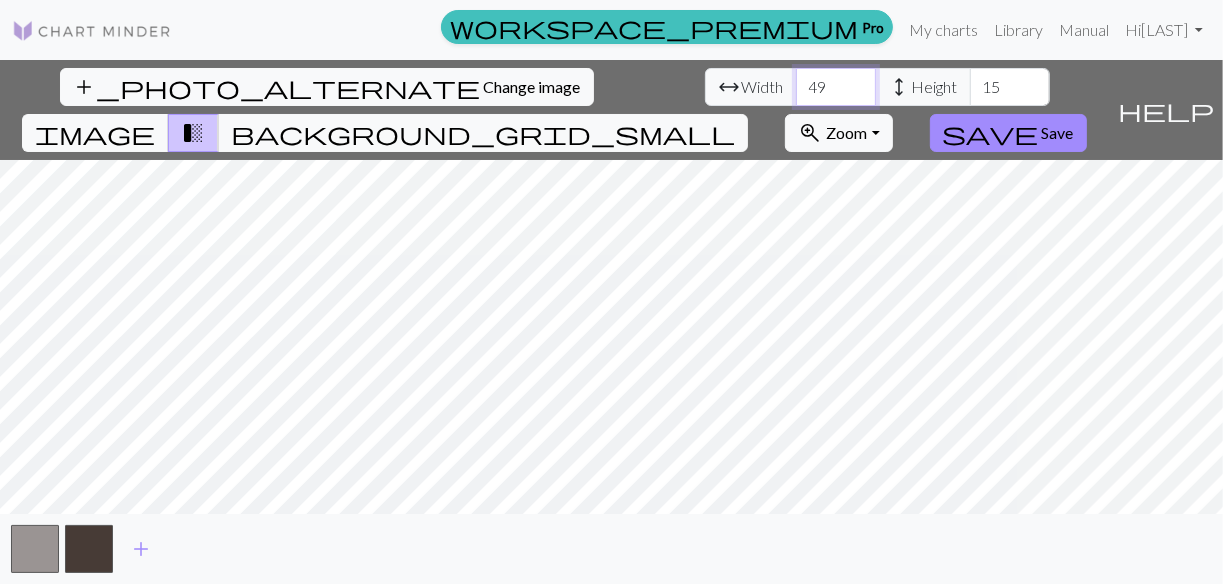 click on "49" at bounding box center (836, 87) 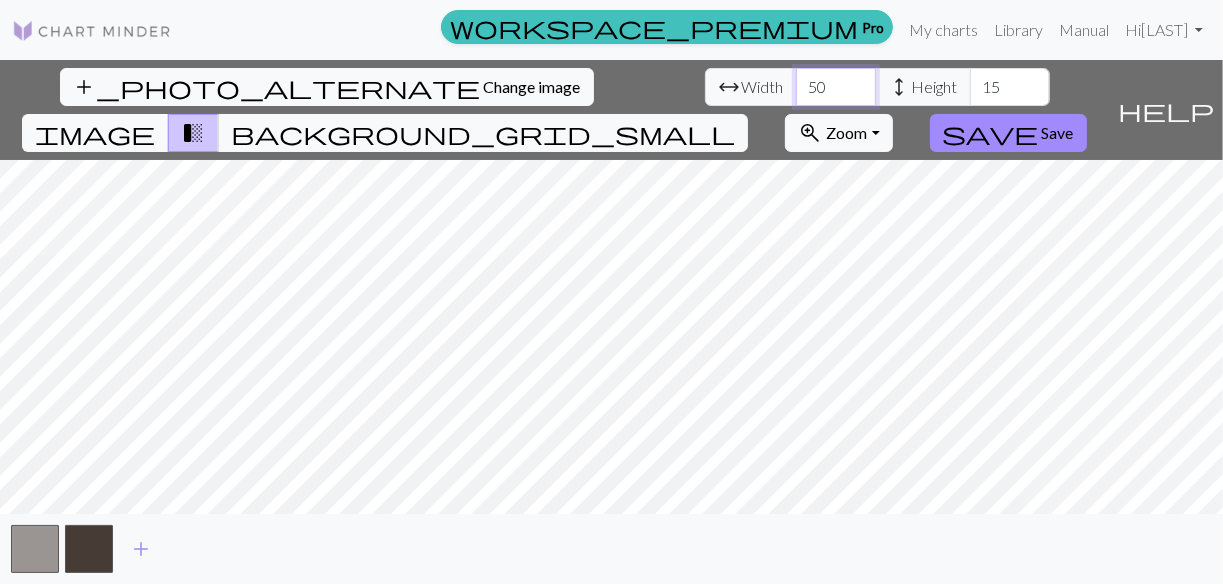 click on "50" at bounding box center [836, 87] 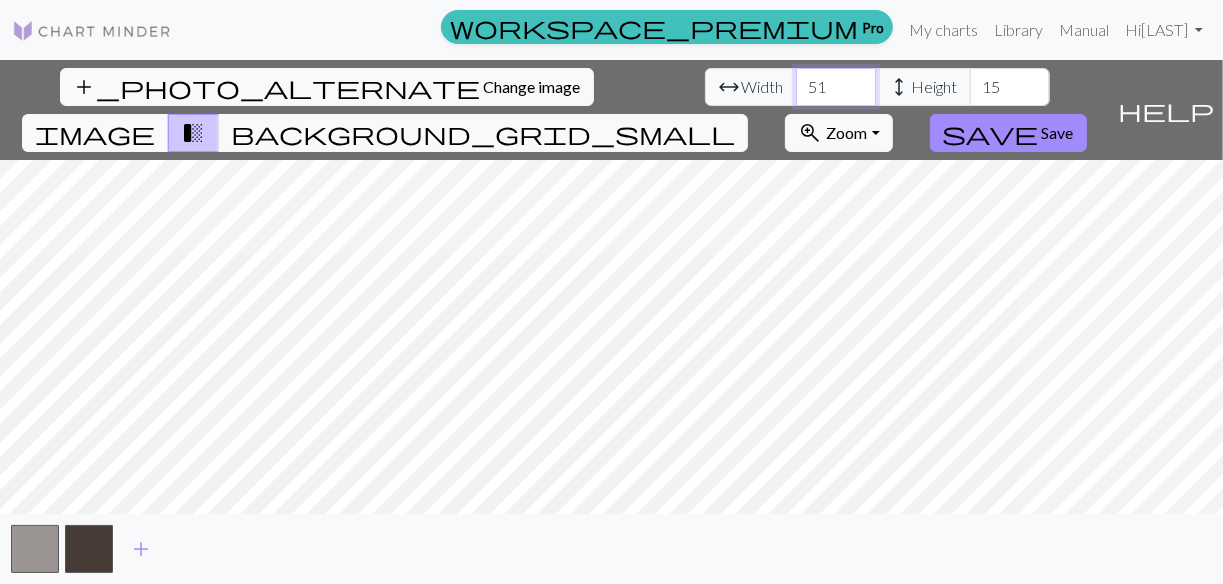 click on "51" at bounding box center [836, 87] 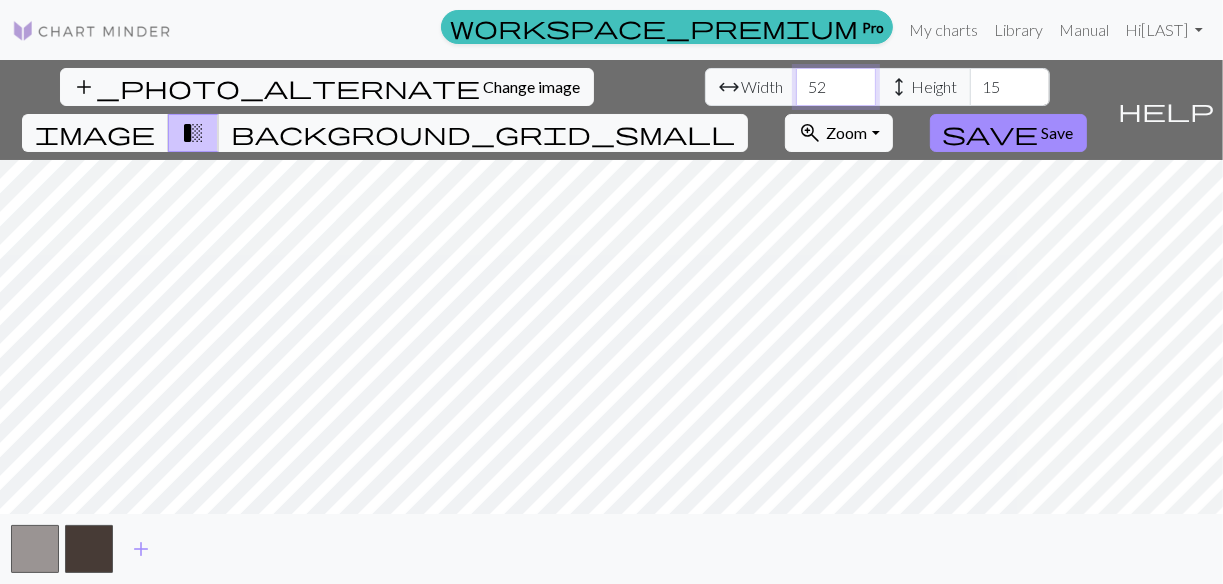 click on "52" at bounding box center (836, 87) 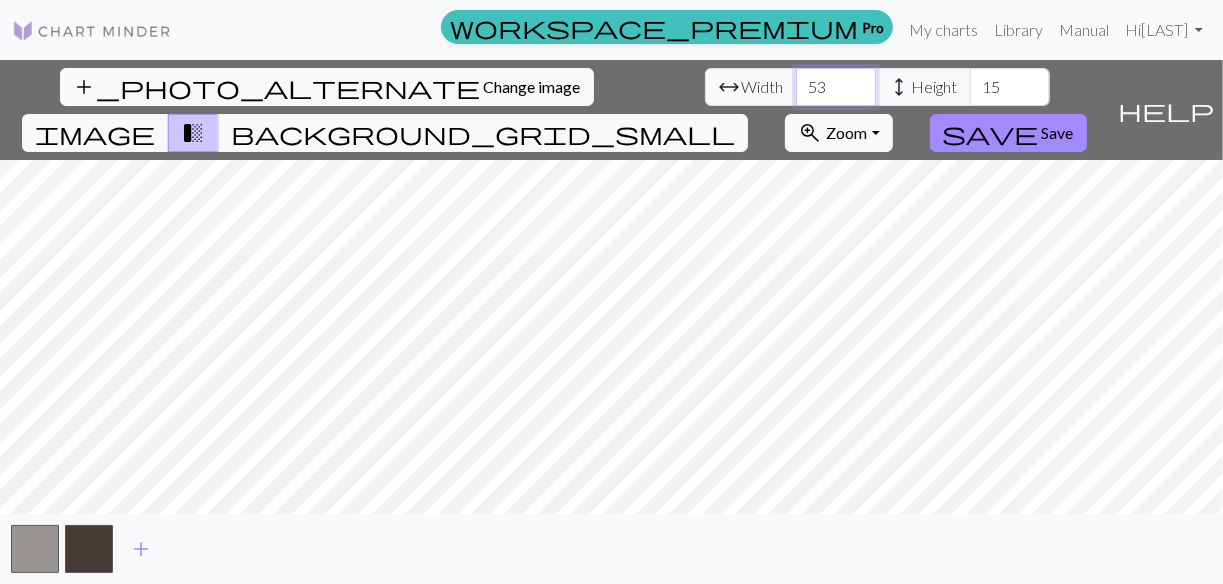 click on "53" at bounding box center [836, 87] 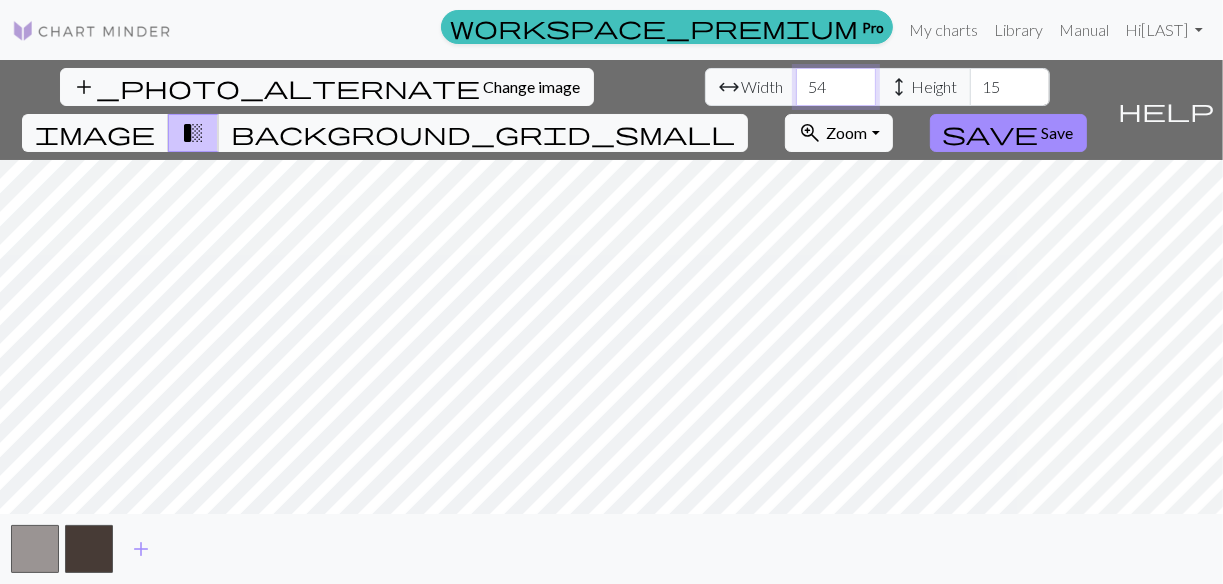 click on "54" at bounding box center [836, 87] 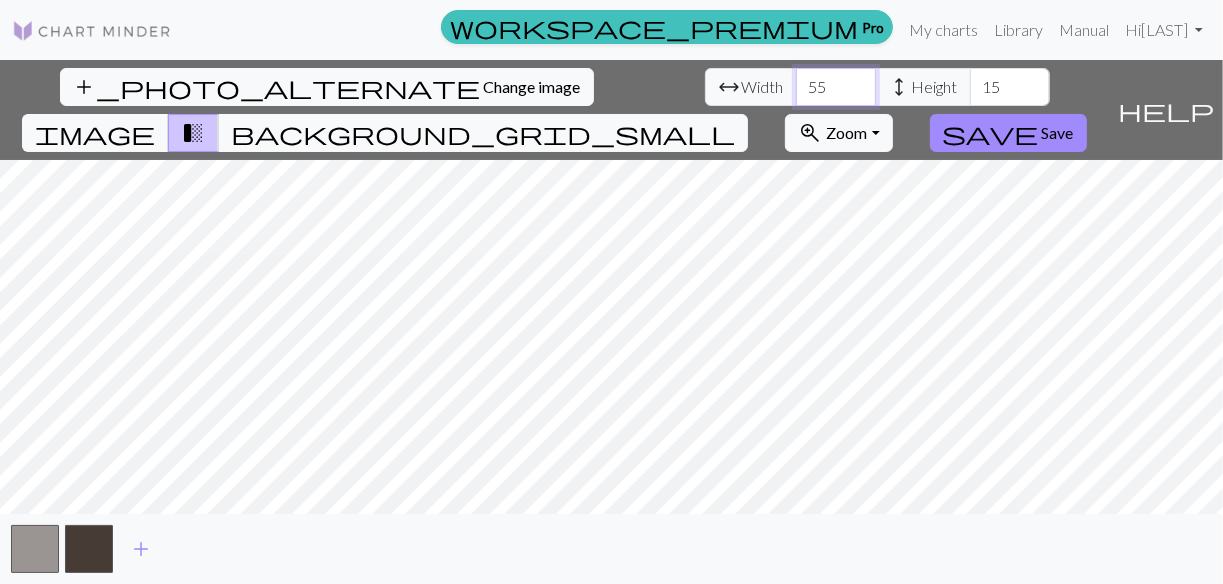 click on "55" at bounding box center [836, 87] 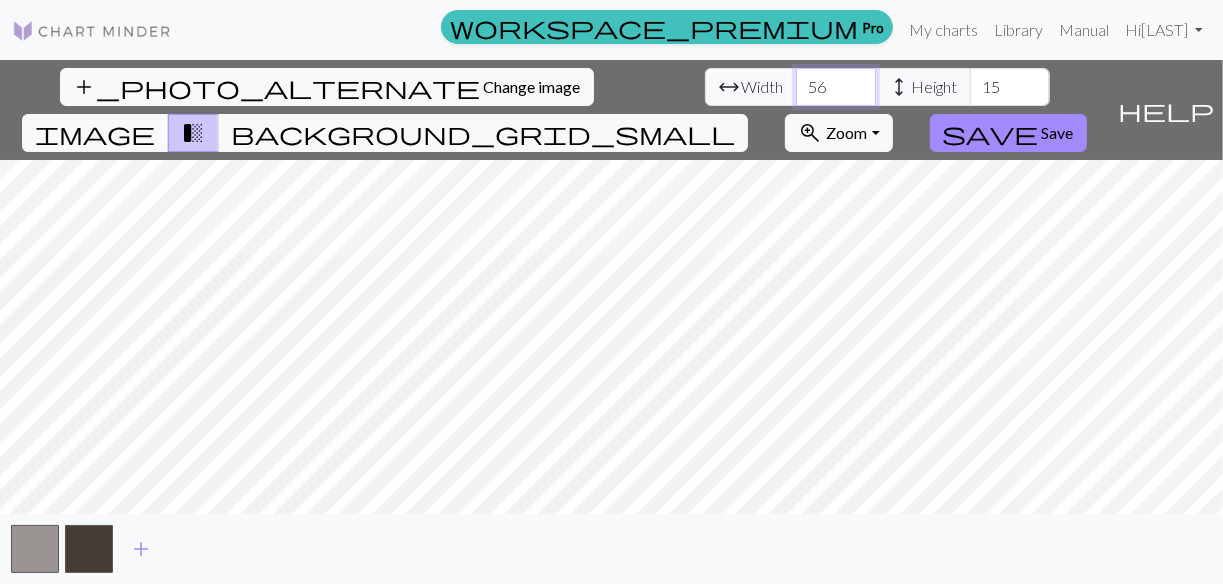 click on "56" at bounding box center (836, 87) 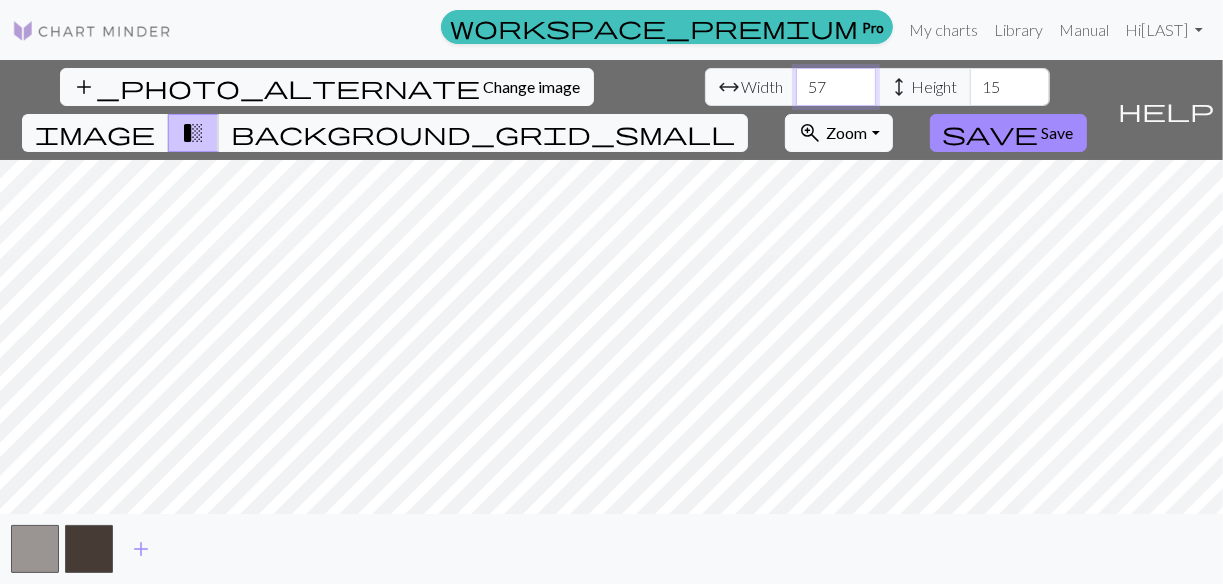 click on "57" at bounding box center [836, 87] 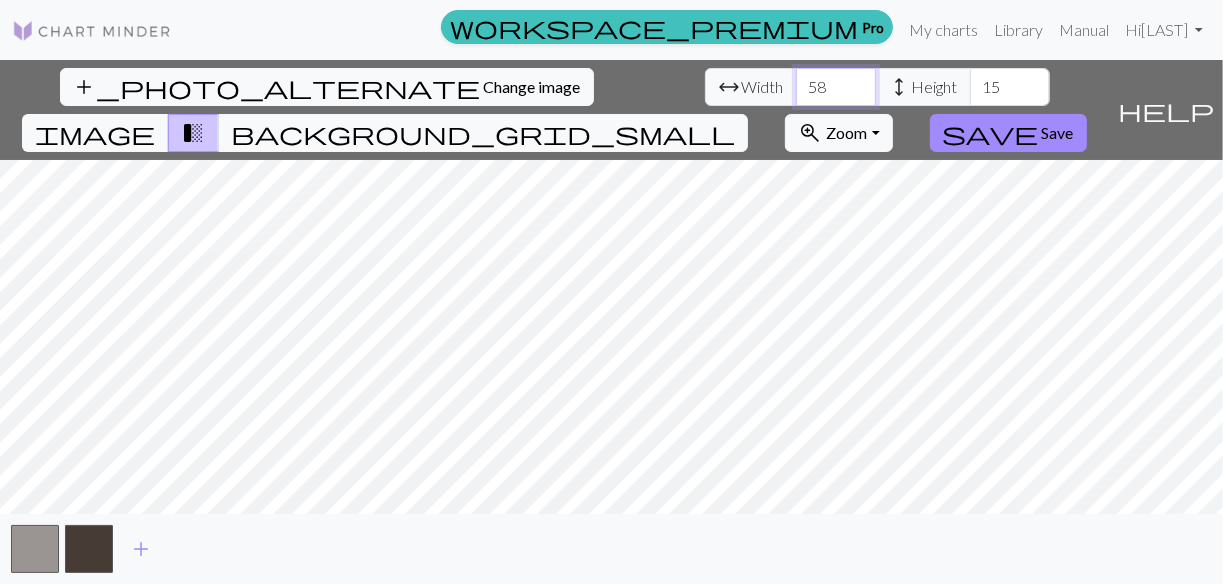 click on "58" at bounding box center (836, 87) 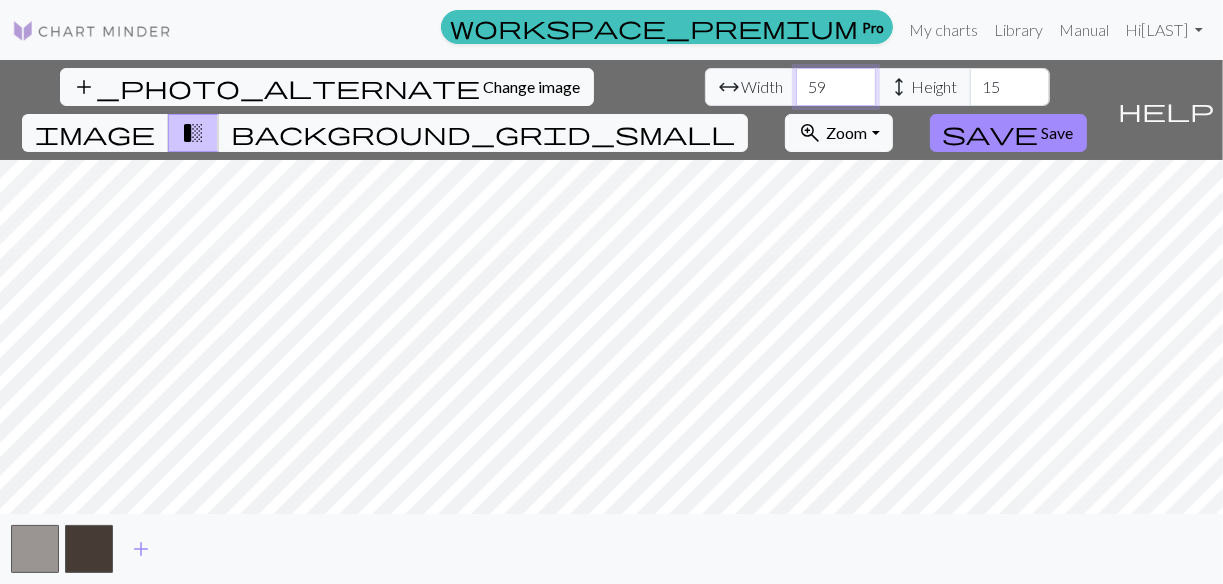 click on "59" at bounding box center (836, 87) 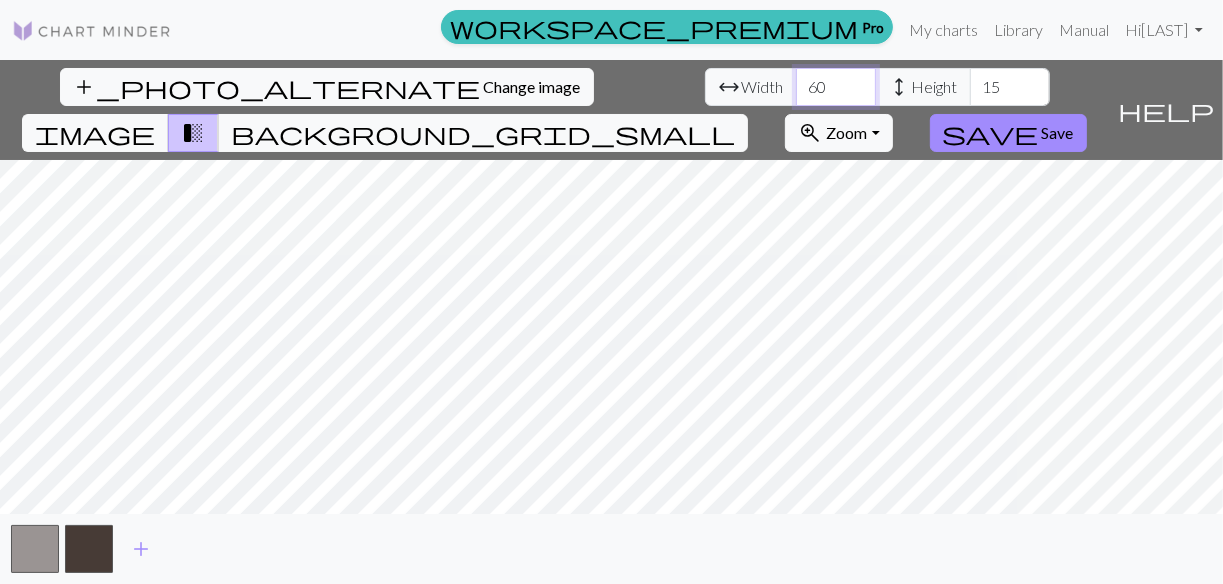 click on "60" at bounding box center [836, 87] 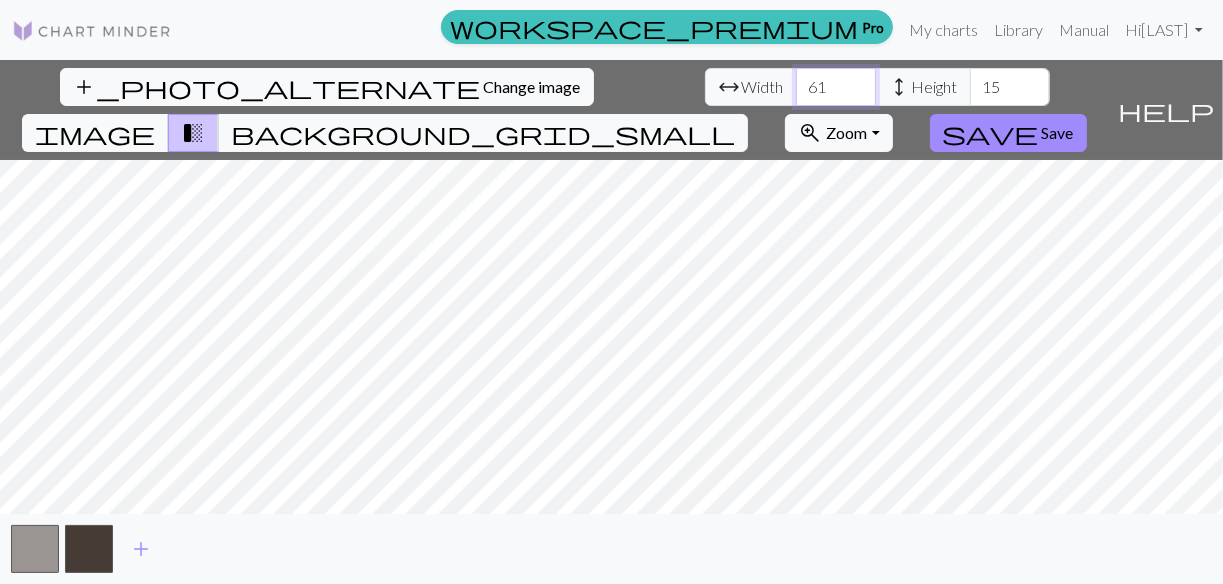 click on "61" at bounding box center [836, 87] 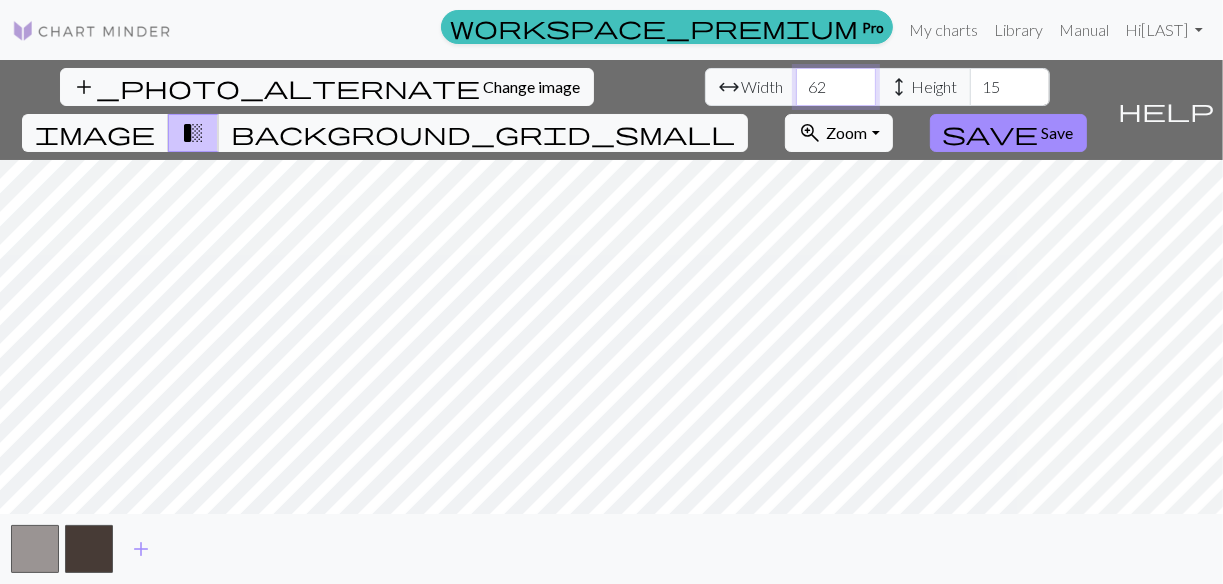 click on "62" at bounding box center (836, 87) 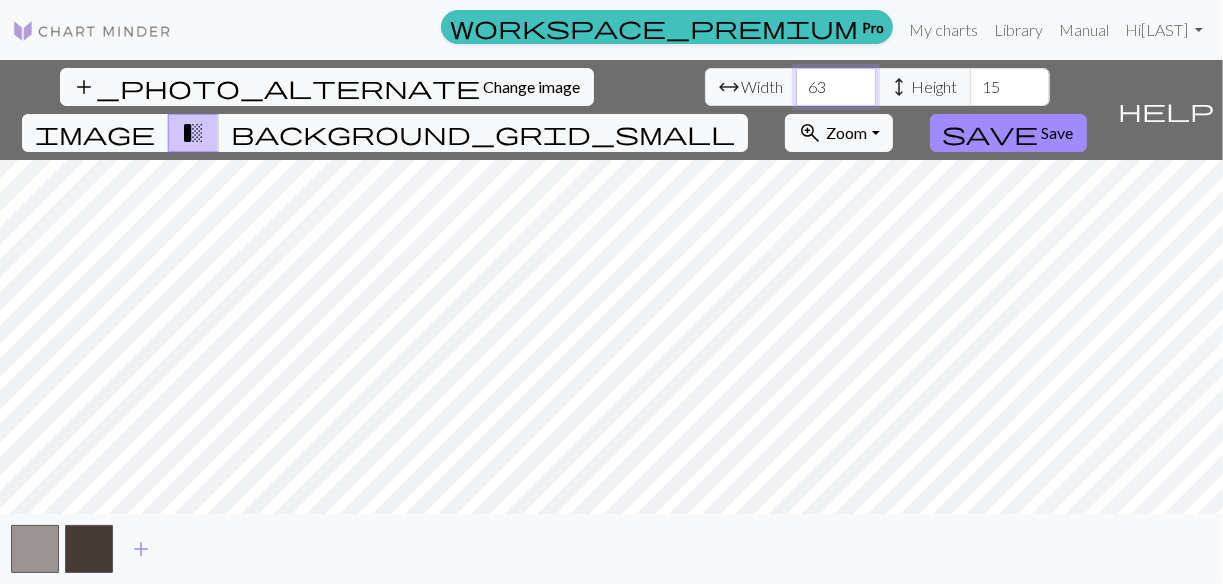 click on "63" at bounding box center (836, 87) 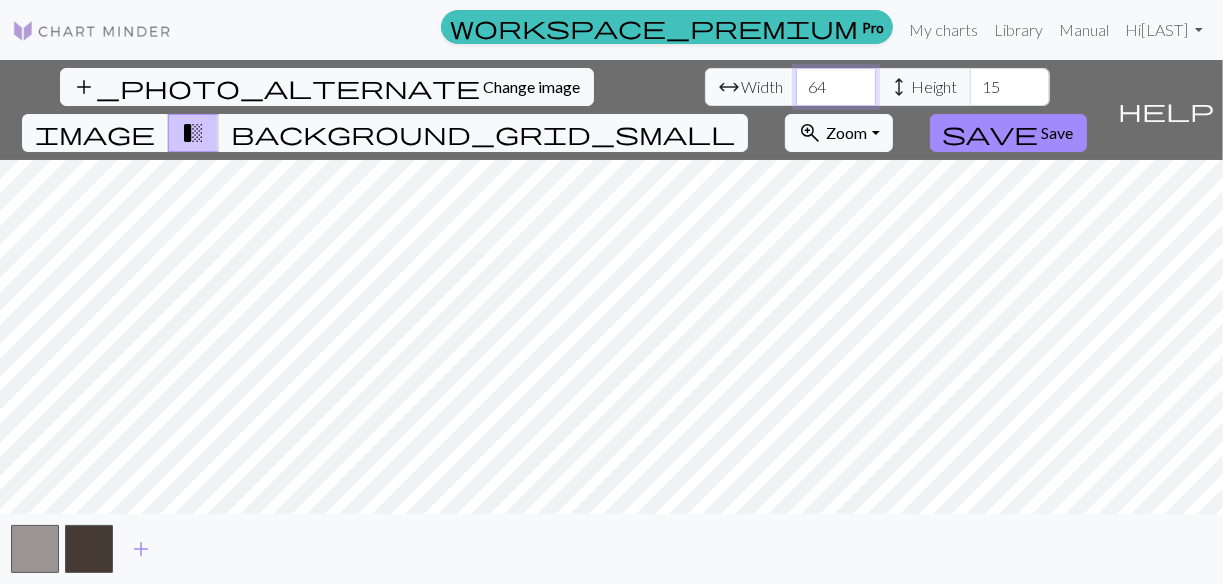 click on "64" at bounding box center (836, 87) 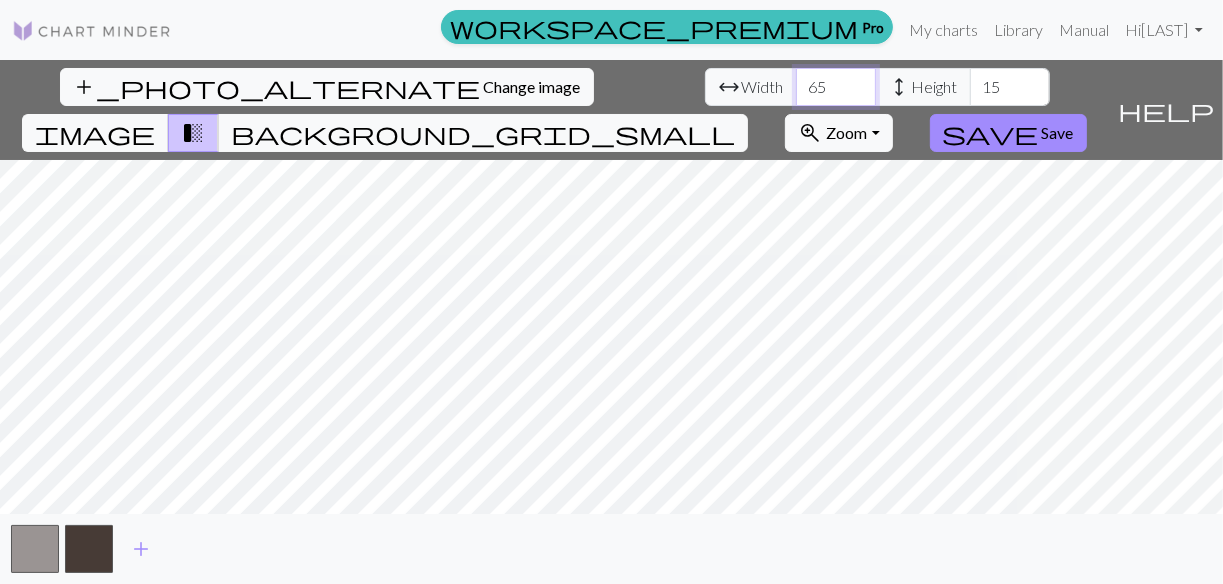 click on "65" at bounding box center [836, 87] 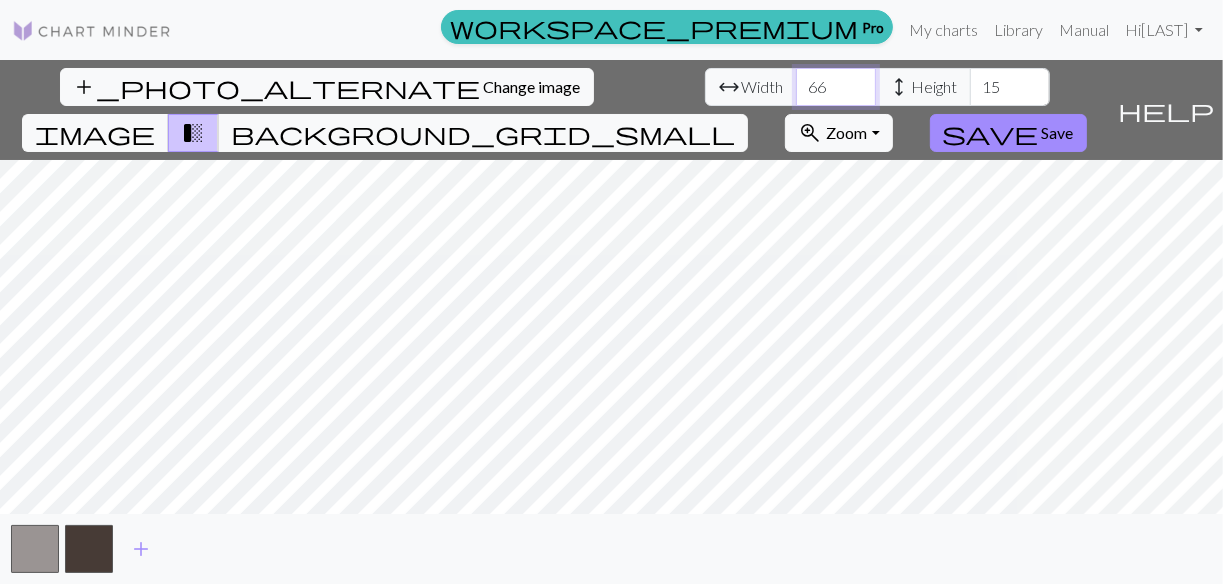 click on "66" at bounding box center [836, 87] 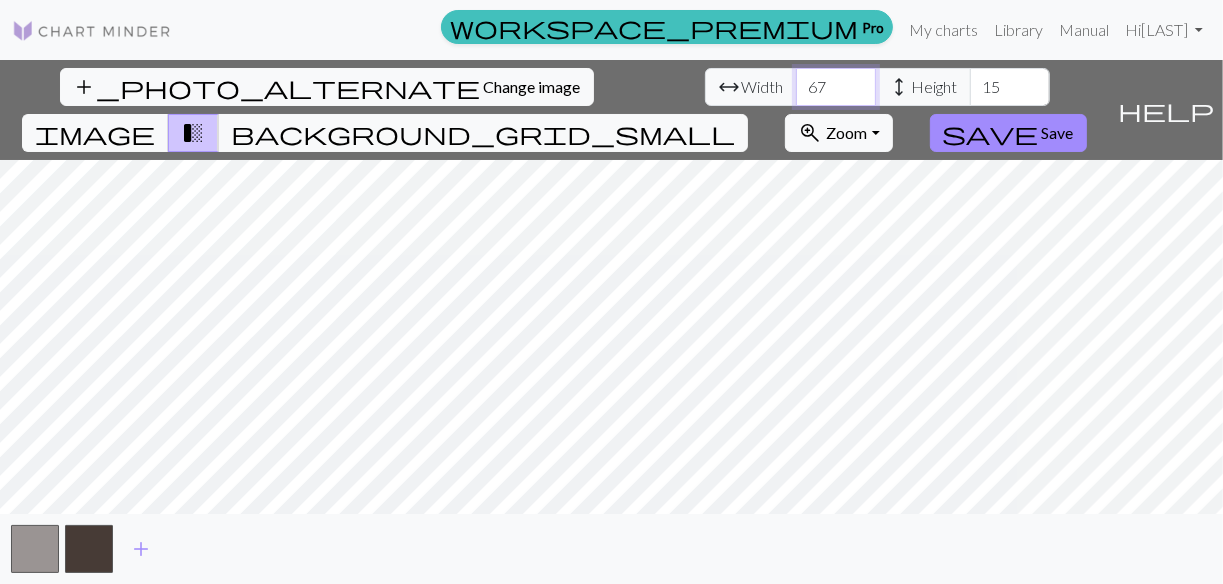 click on "67" at bounding box center [836, 87] 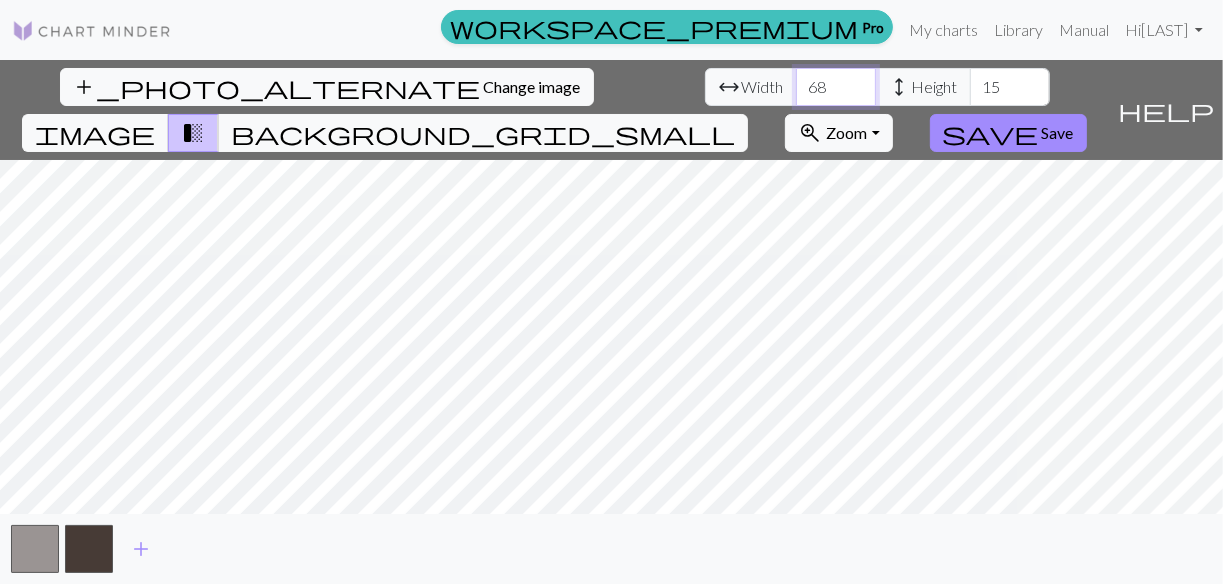 click on "68" at bounding box center (836, 87) 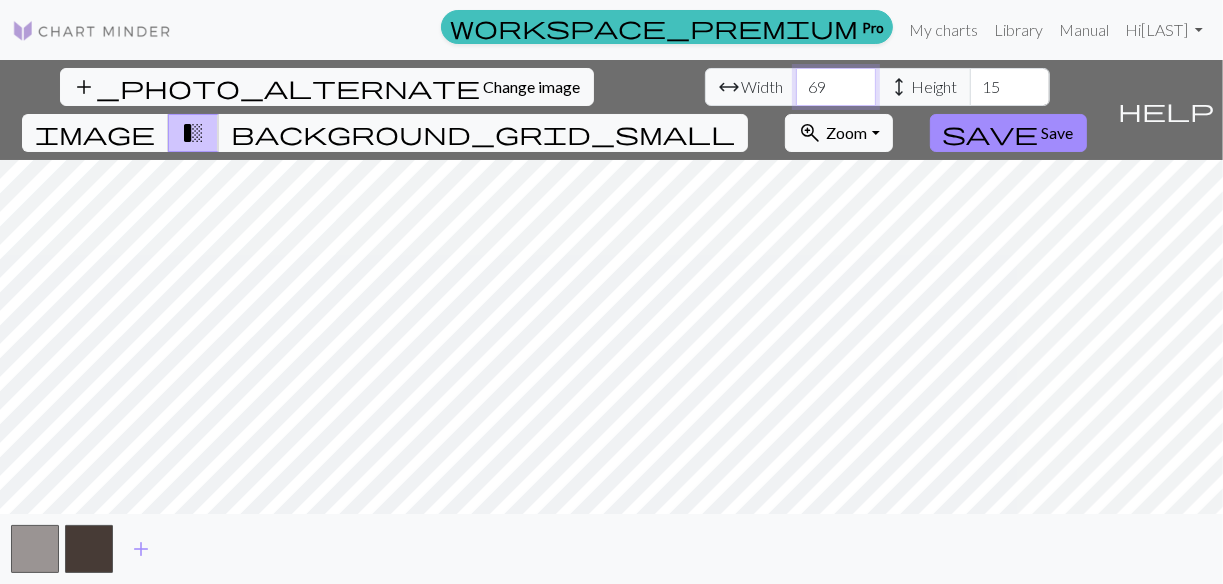 click on "69" at bounding box center [836, 87] 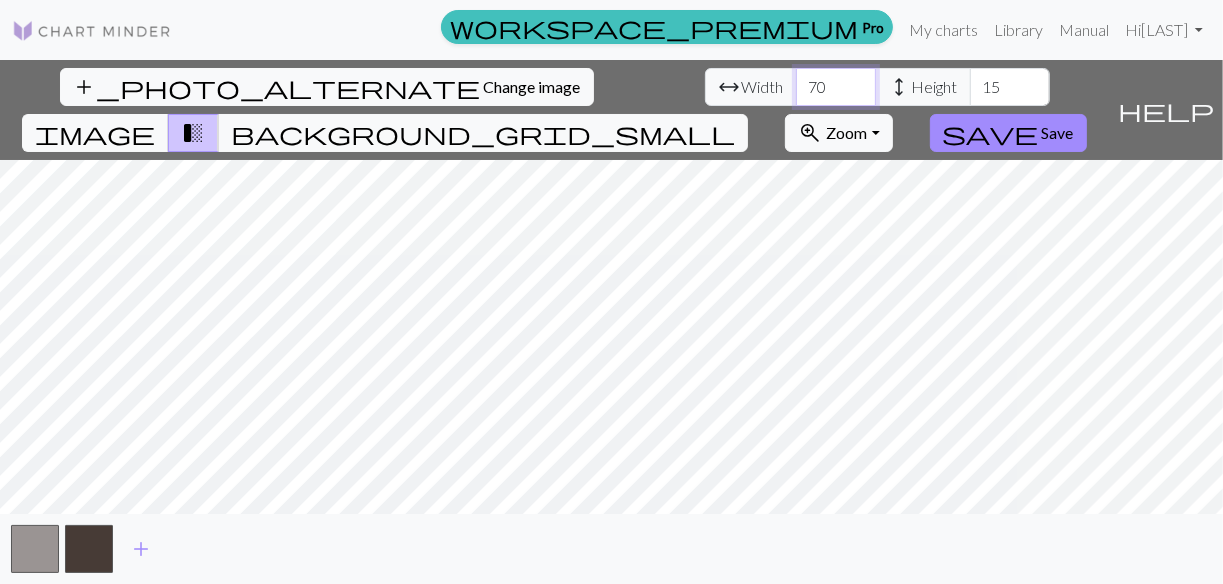 click on "70" at bounding box center [836, 87] 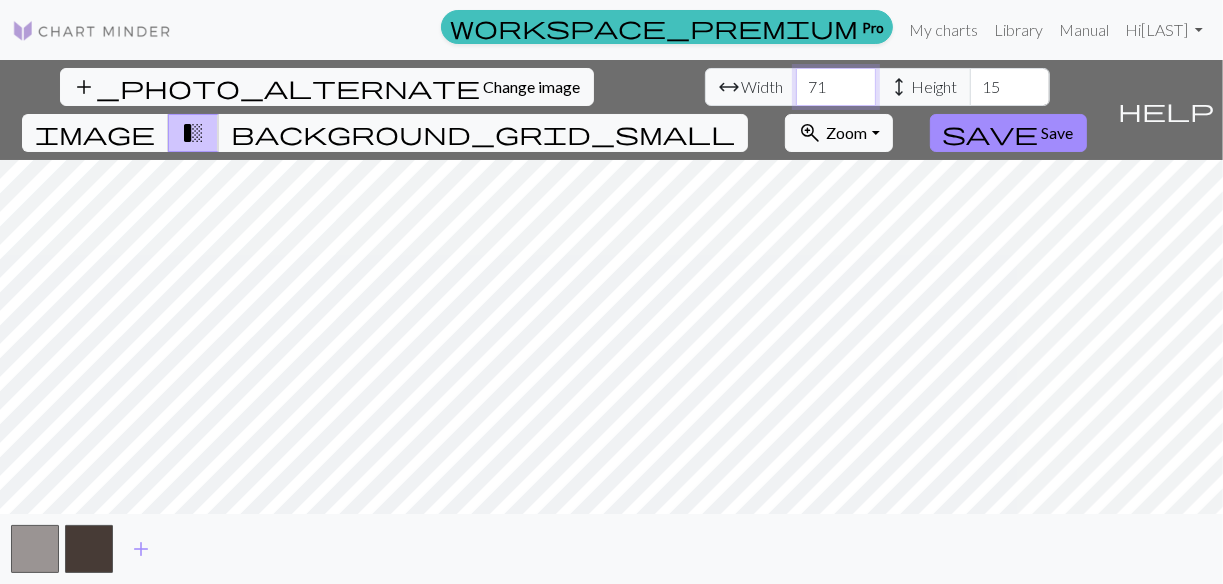 click on "71" at bounding box center [836, 87] 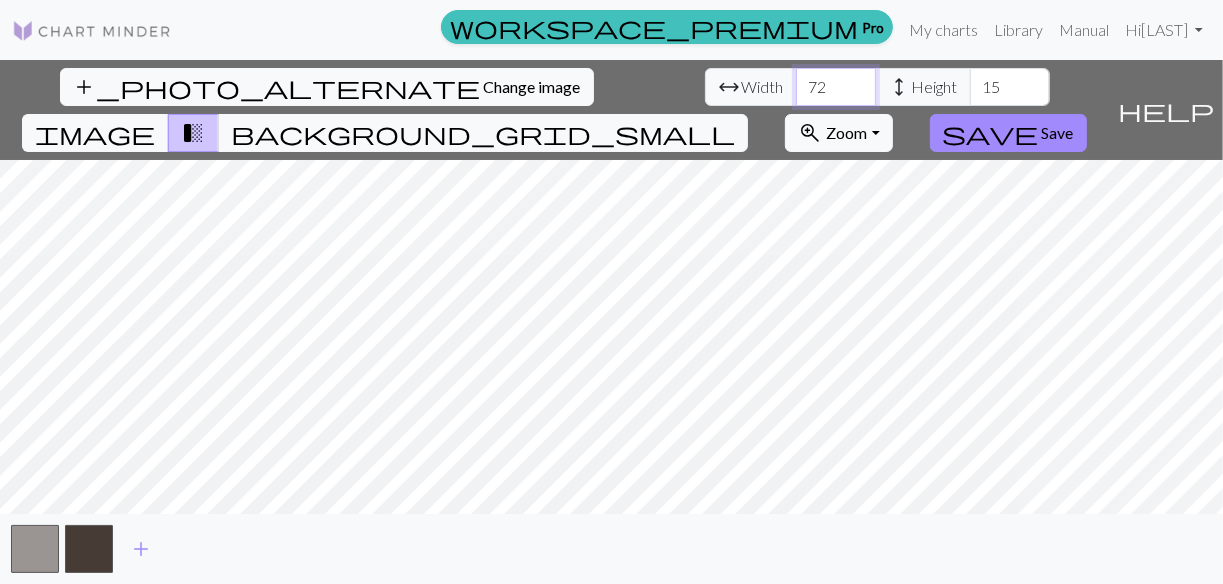 click on "72" at bounding box center (836, 87) 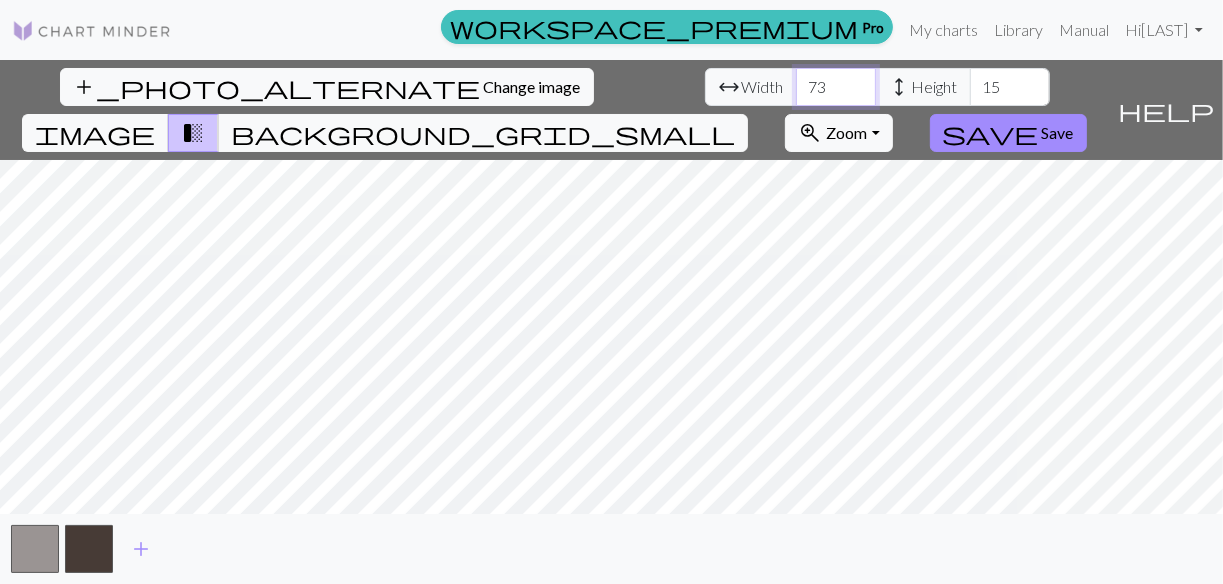 click on "73" at bounding box center [836, 87] 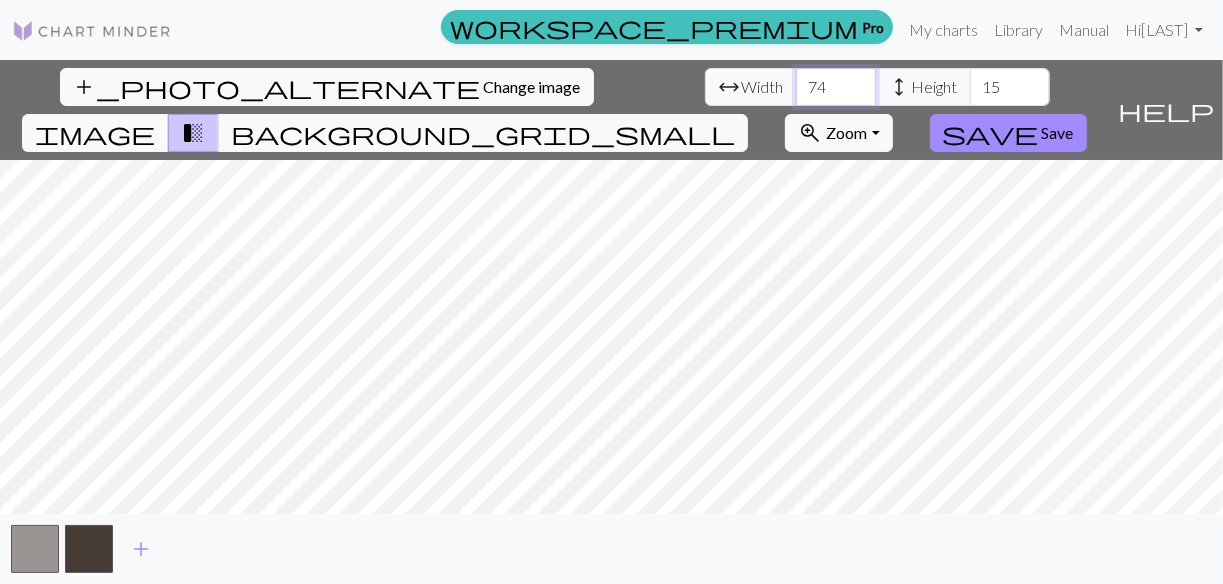 click on "74" at bounding box center (836, 87) 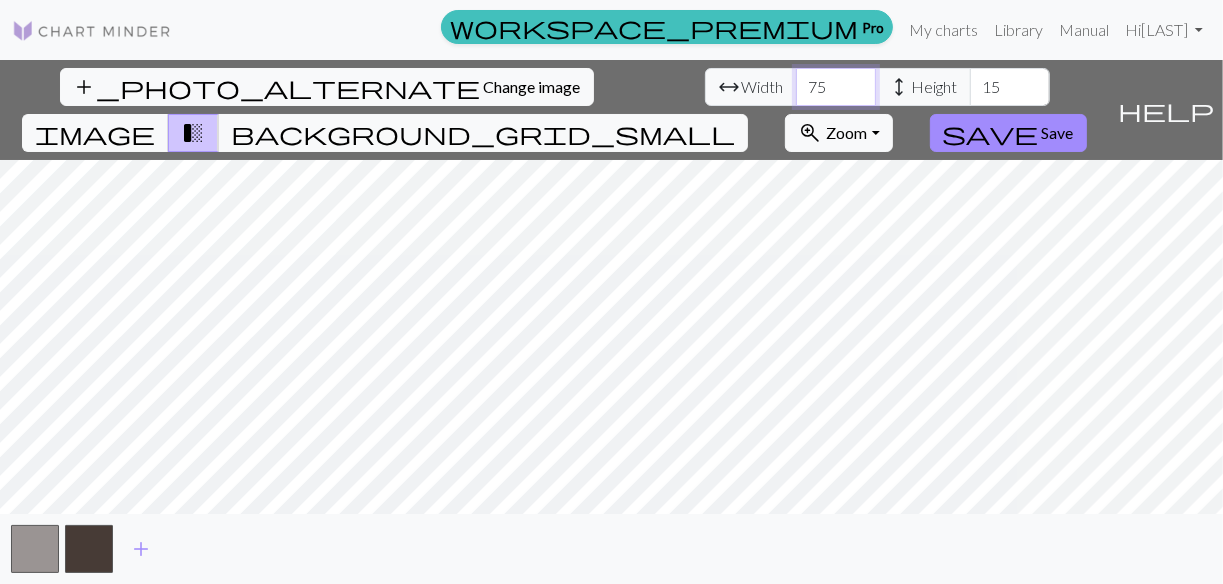 click on "75" at bounding box center [836, 87] 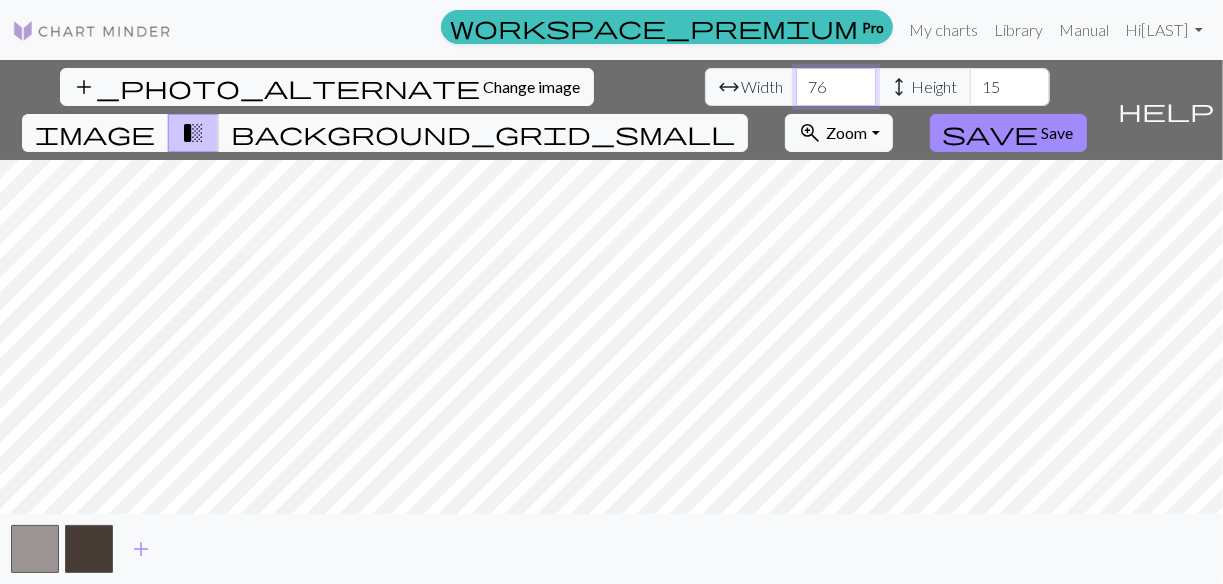 click on "76" at bounding box center [836, 87] 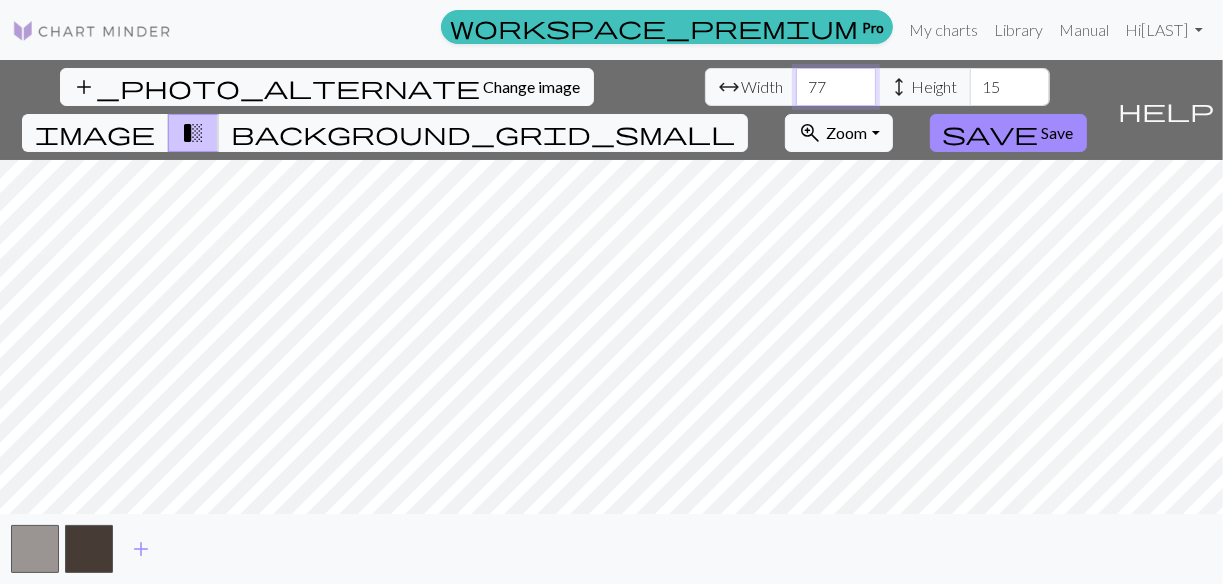 click on "77" at bounding box center [836, 87] 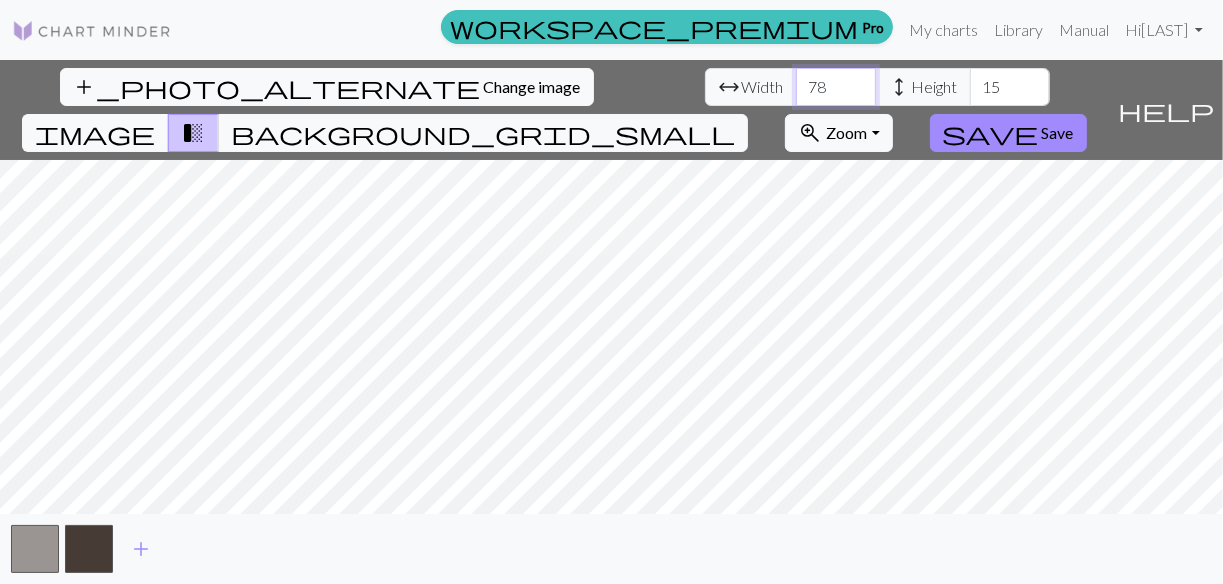 click on "78" at bounding box center [836, 87] 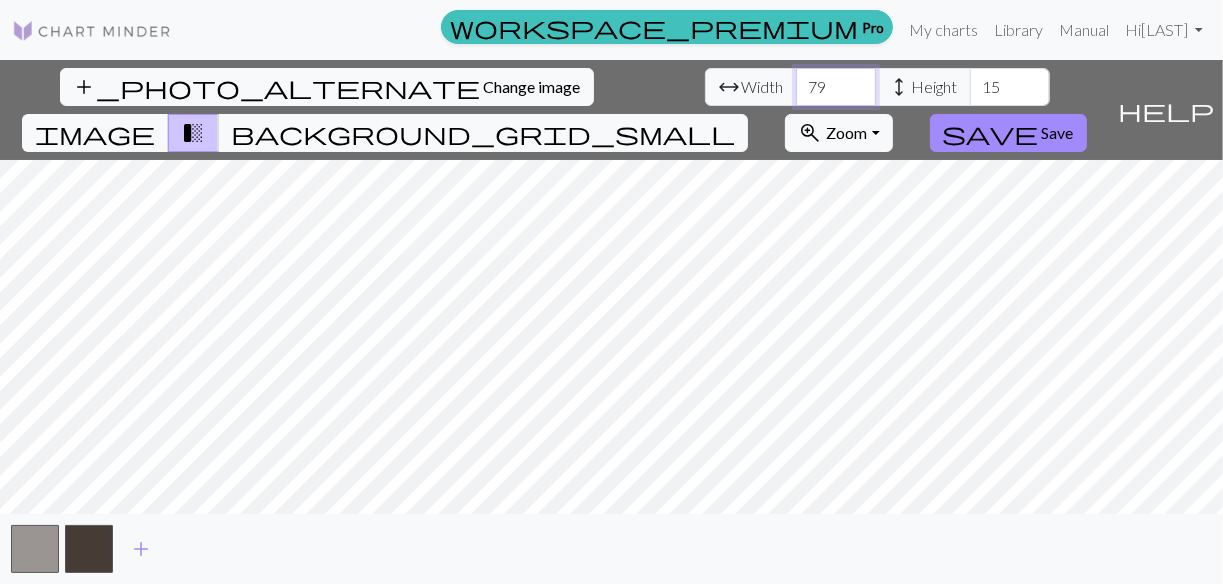 click on "79" at bounding box center [836, 87] 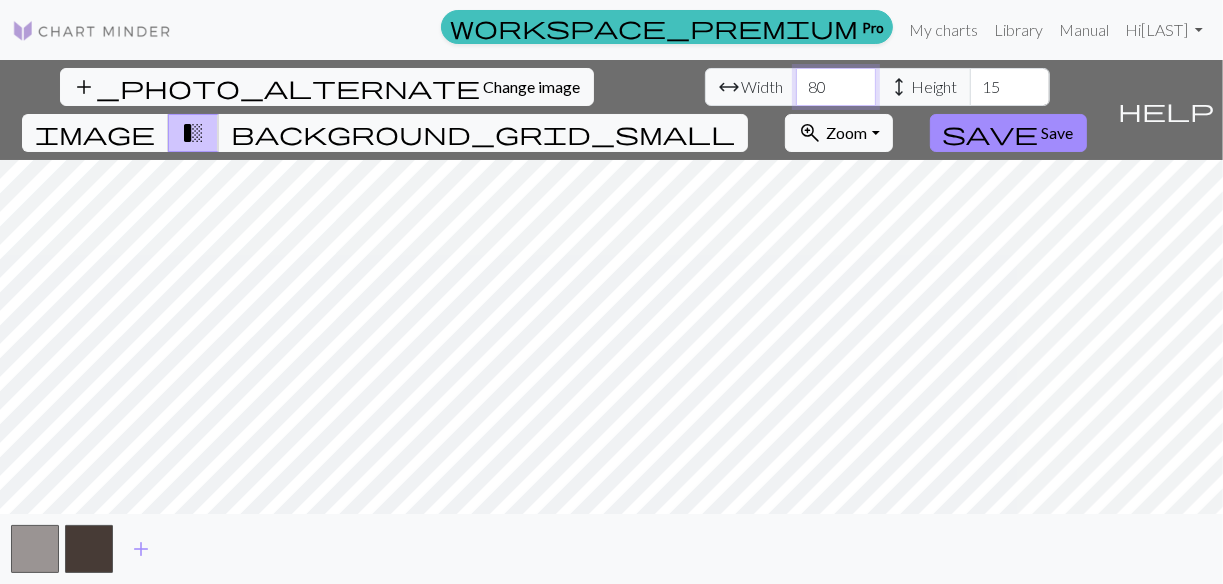 type on "80" 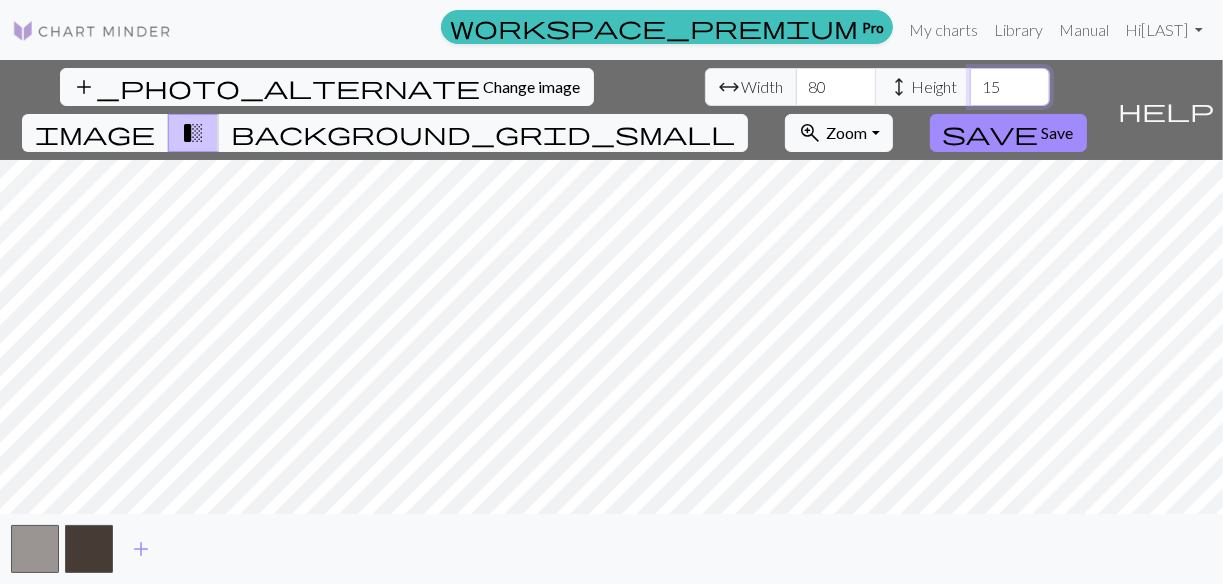 click on "16" at bounding box center [1010, 87] 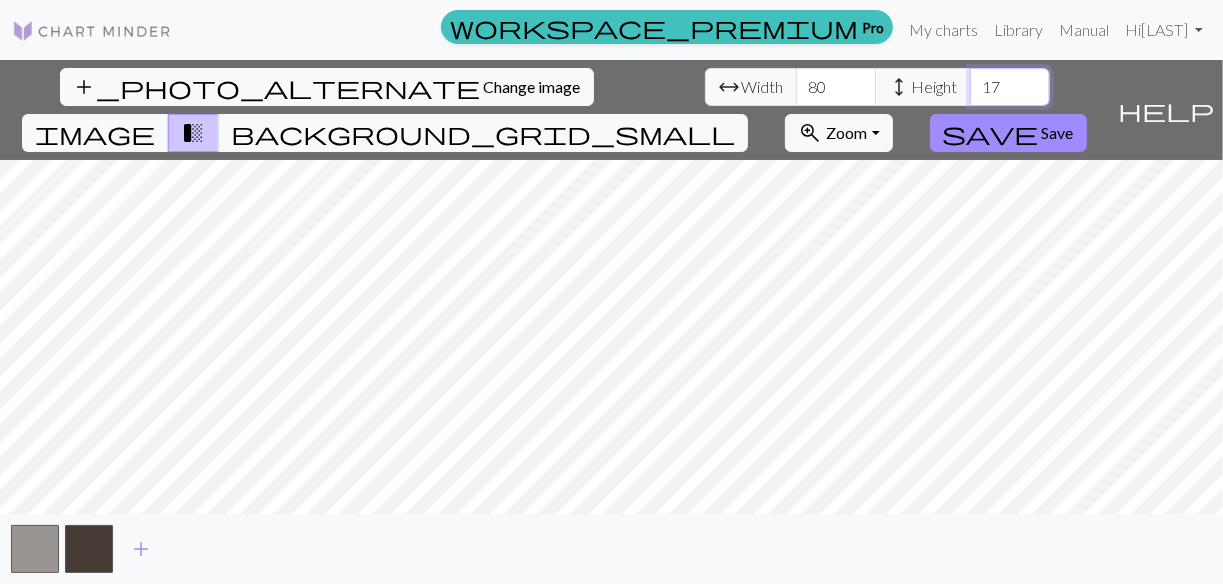click on "17" at bounding box center (1010, 87) 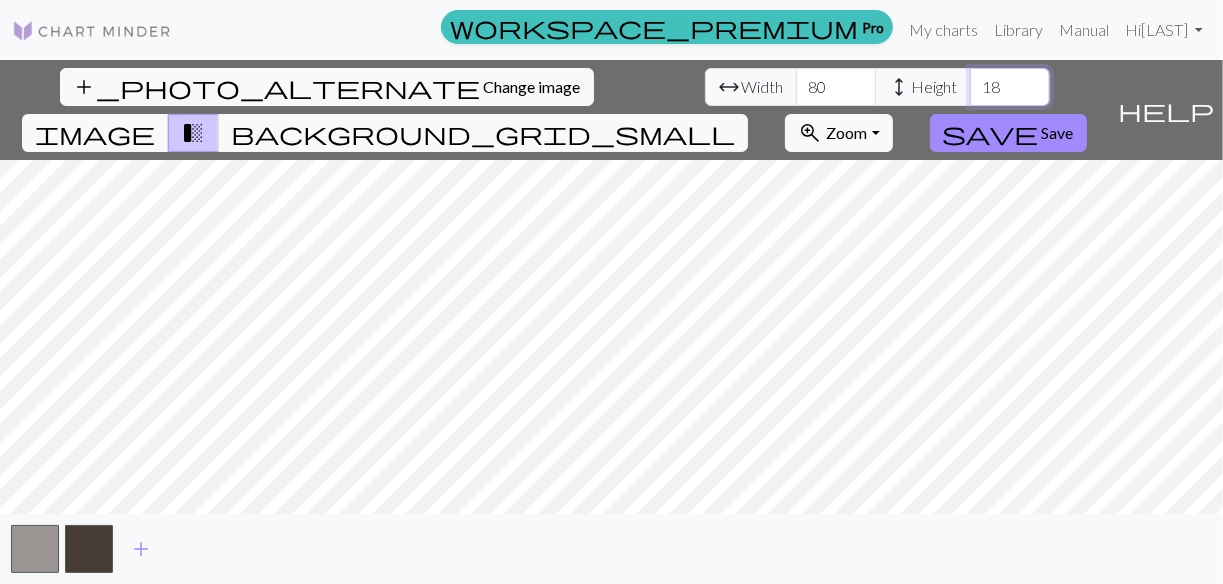 click on "18" at bounding box center [1010, 87] 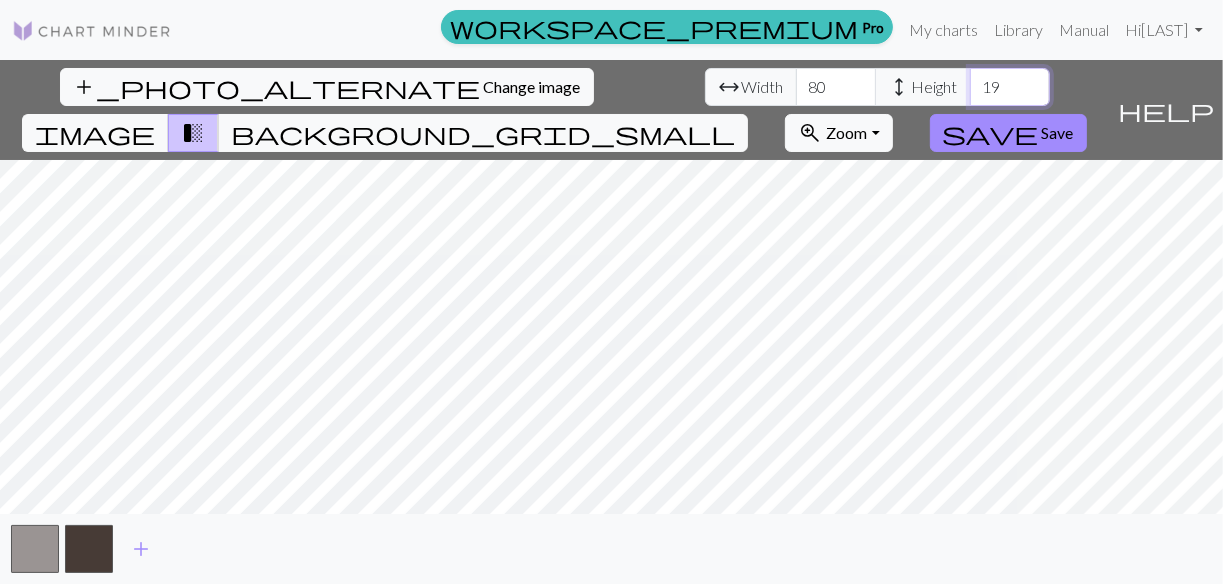click on "19" at bounding box center [1010, 87] 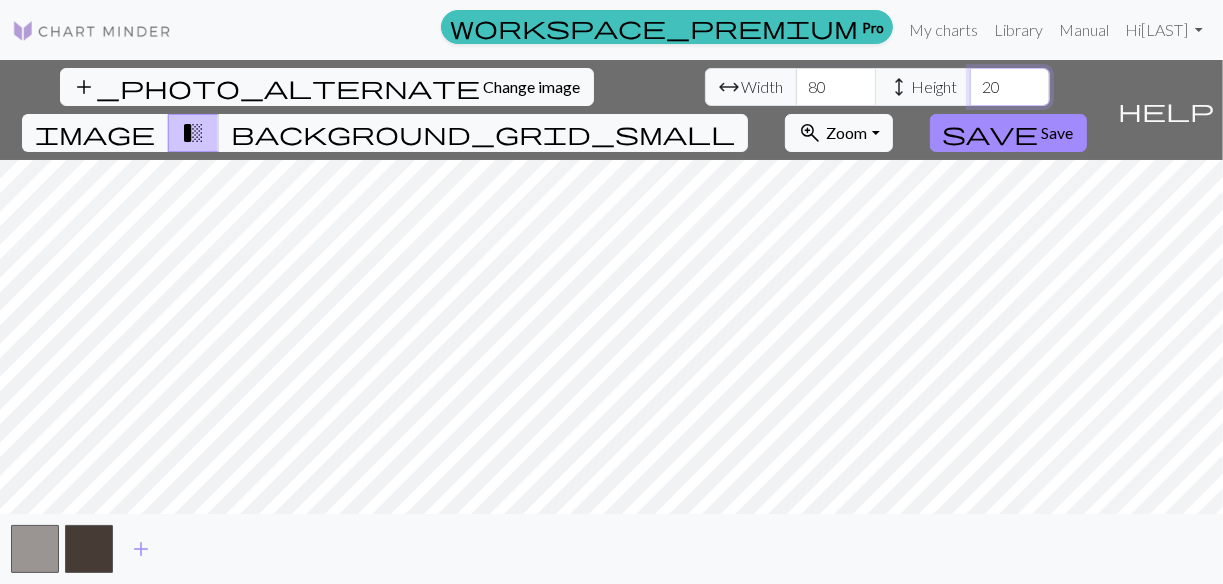 click on "20" at bounding box center (1010, 87) 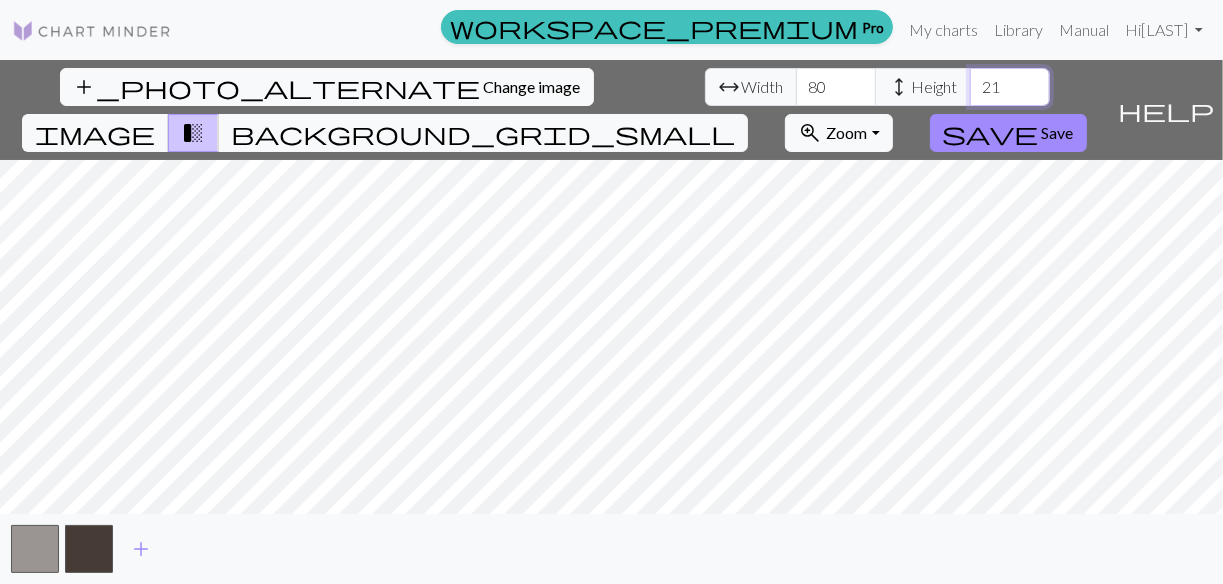 click on "21" at bounding box center (1010, 87) 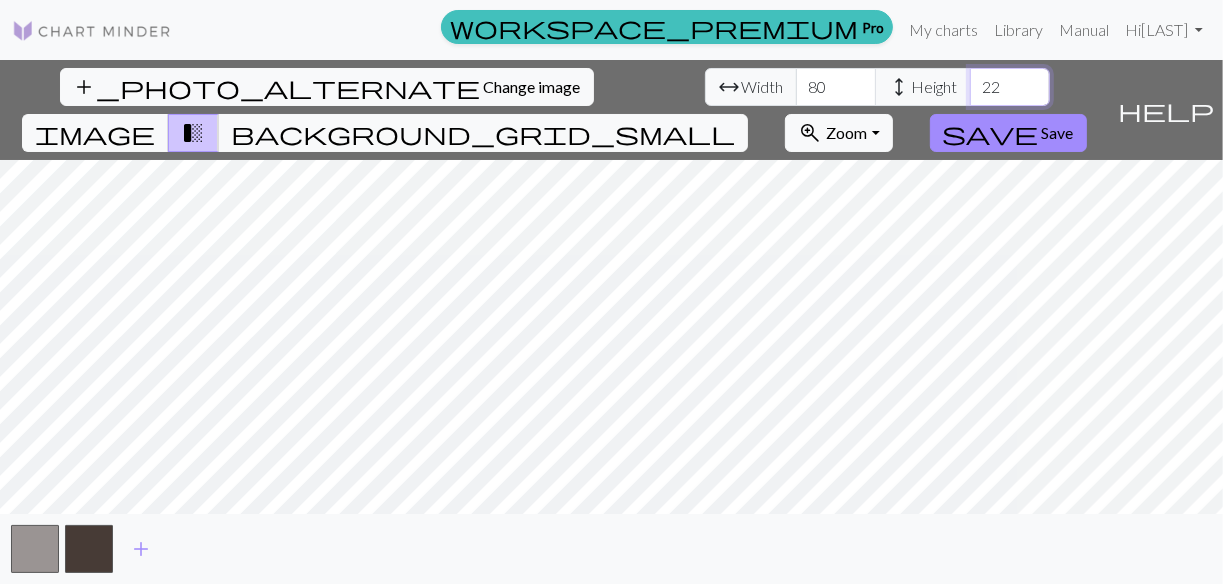 click on "22" at bounding box center (1010, 87) 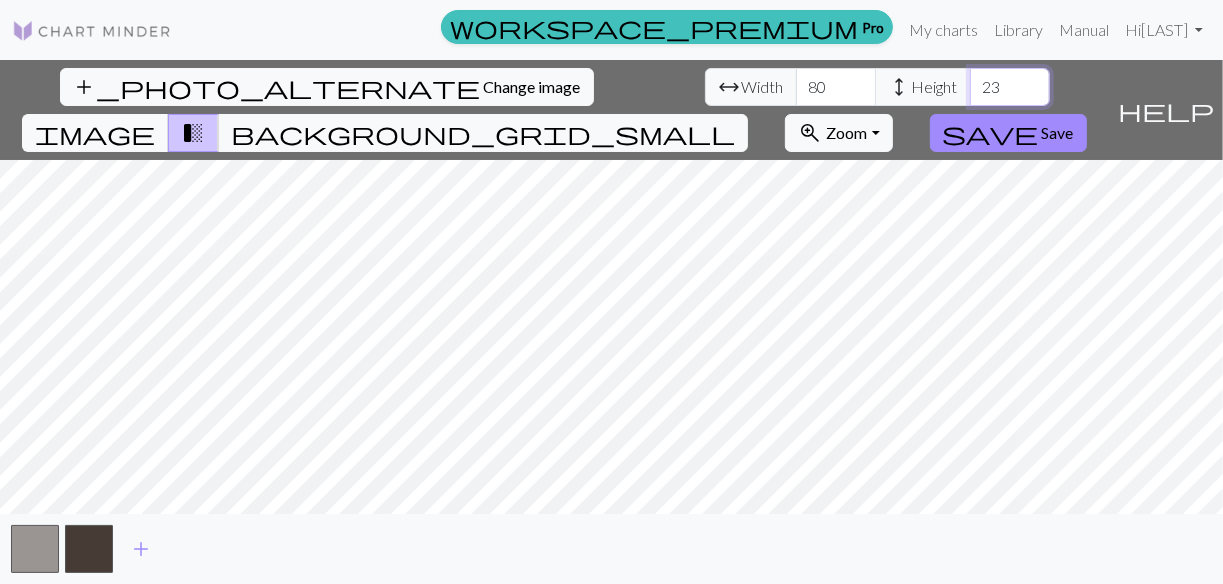 click on "23" at bounding box center [1010, 87] 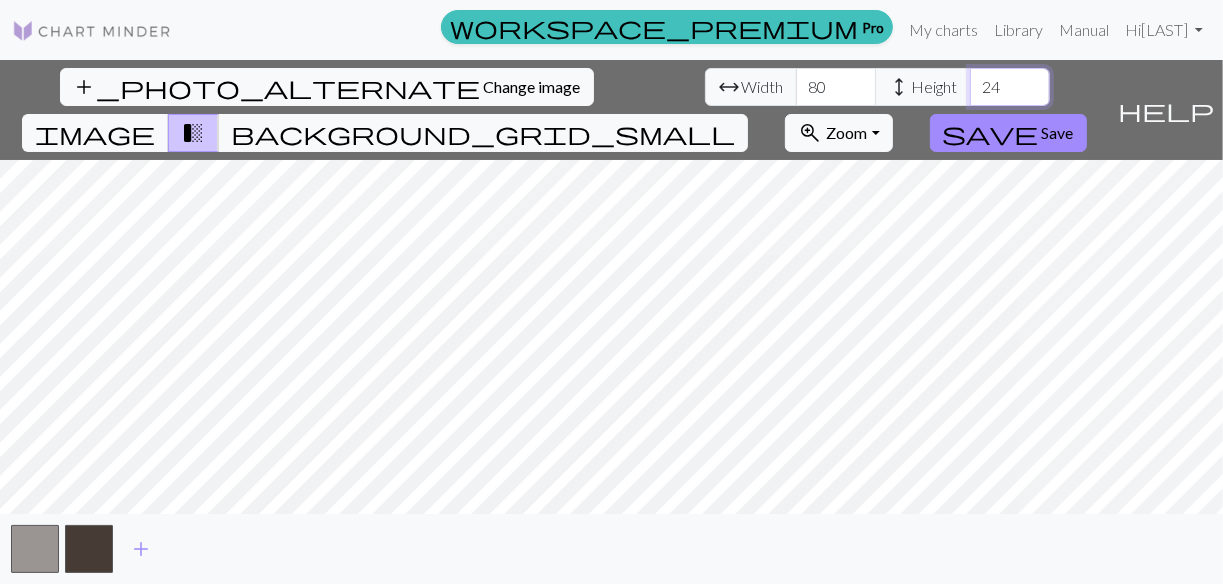 click on "24" at bounding box center (1010, 87) 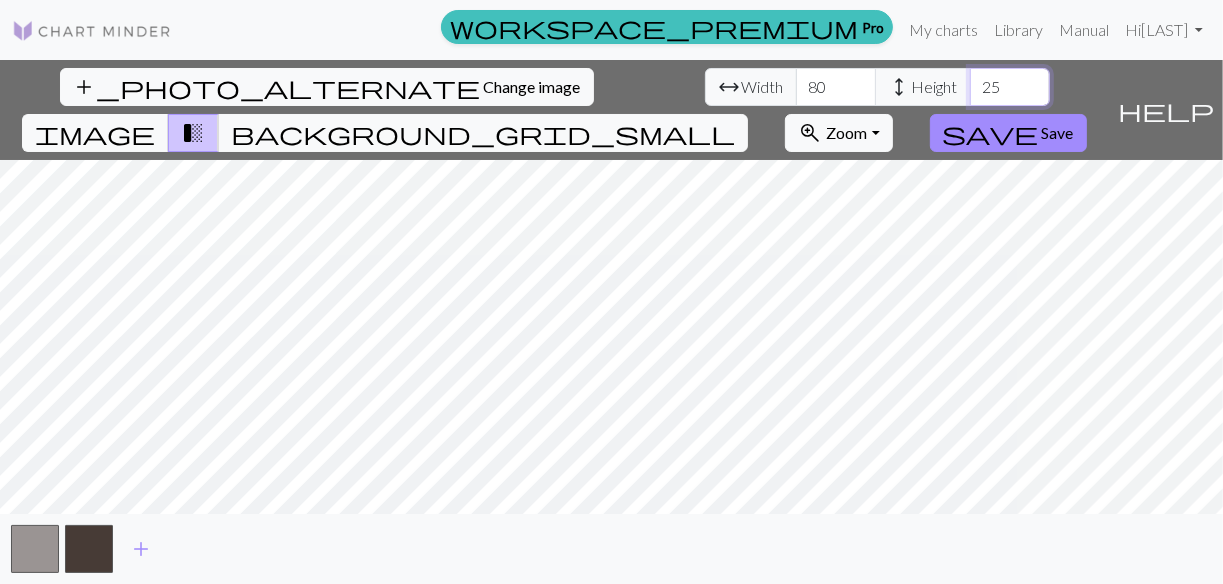 click on "25" at bounding box center (1010, 87) 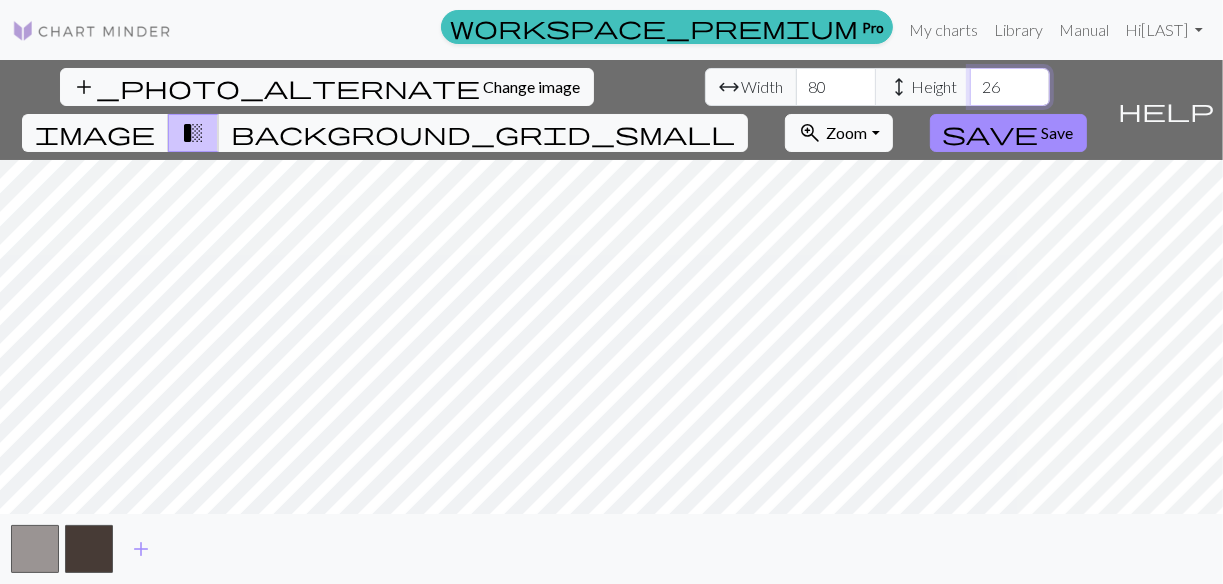 click on "26" at bounding box center [1010, 87] 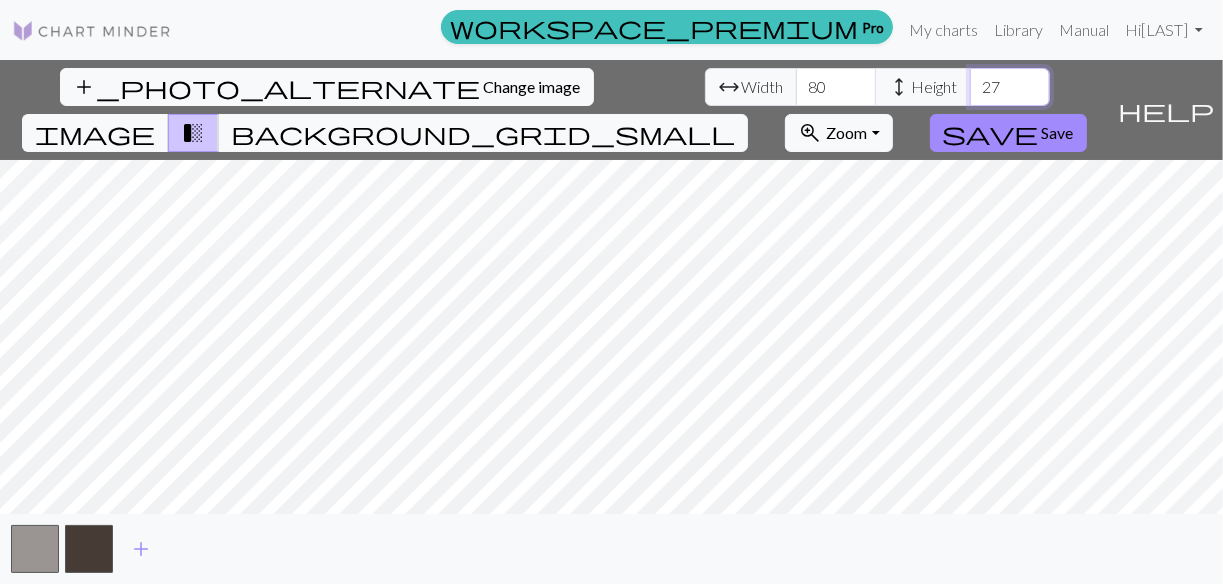 click on "27" at bounding box center [1010, 87] 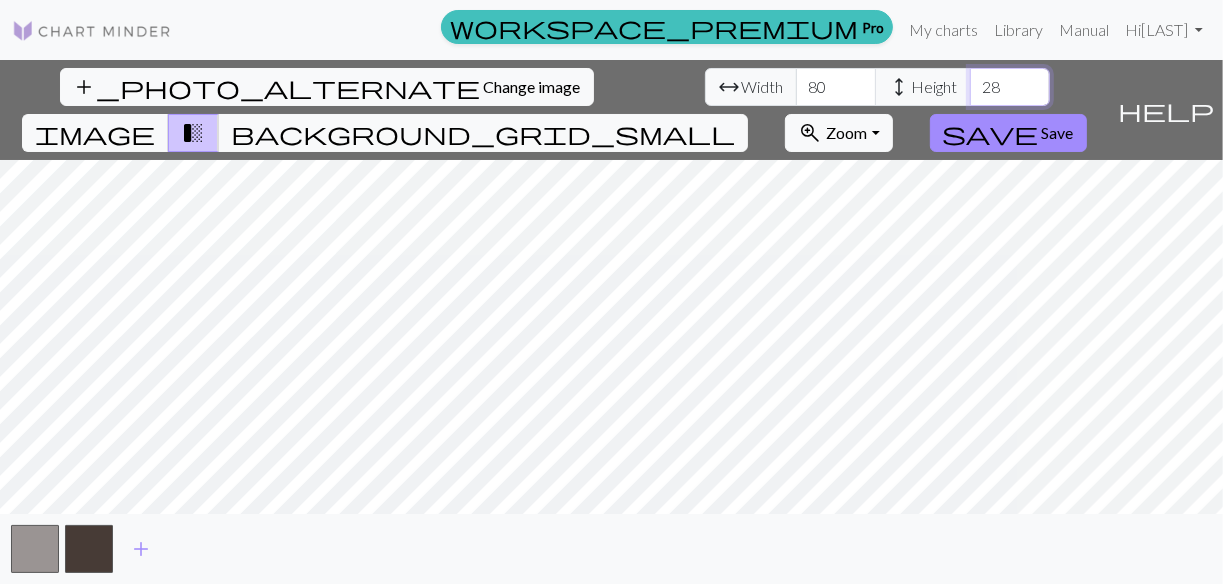click on "28" at bounding box center (1010, 87) 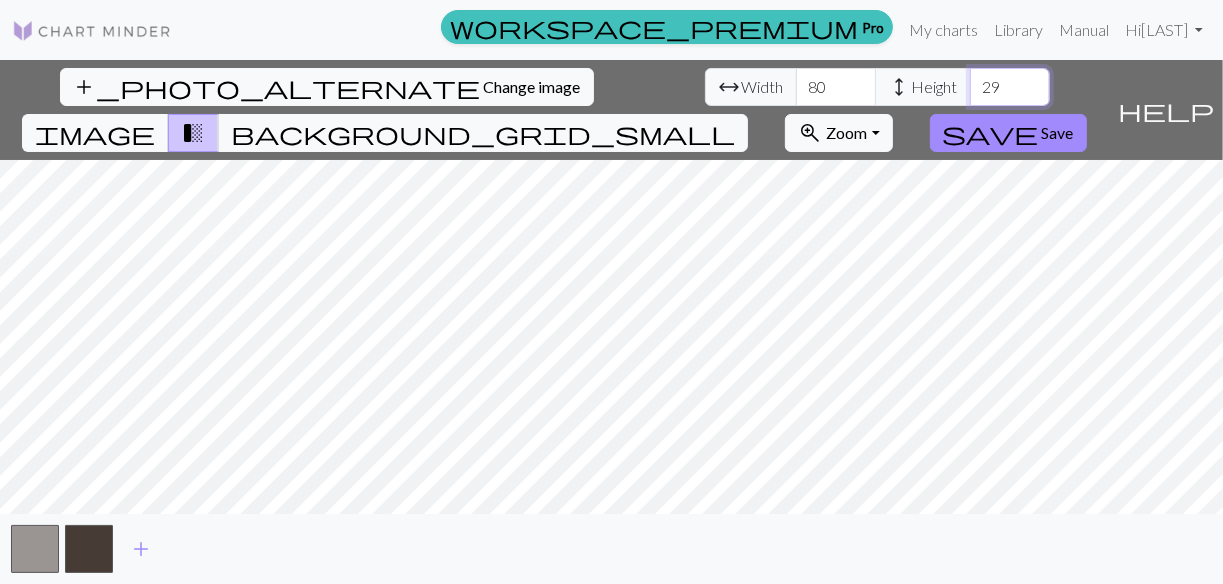click on "29" at bounding box center [1010, 87] 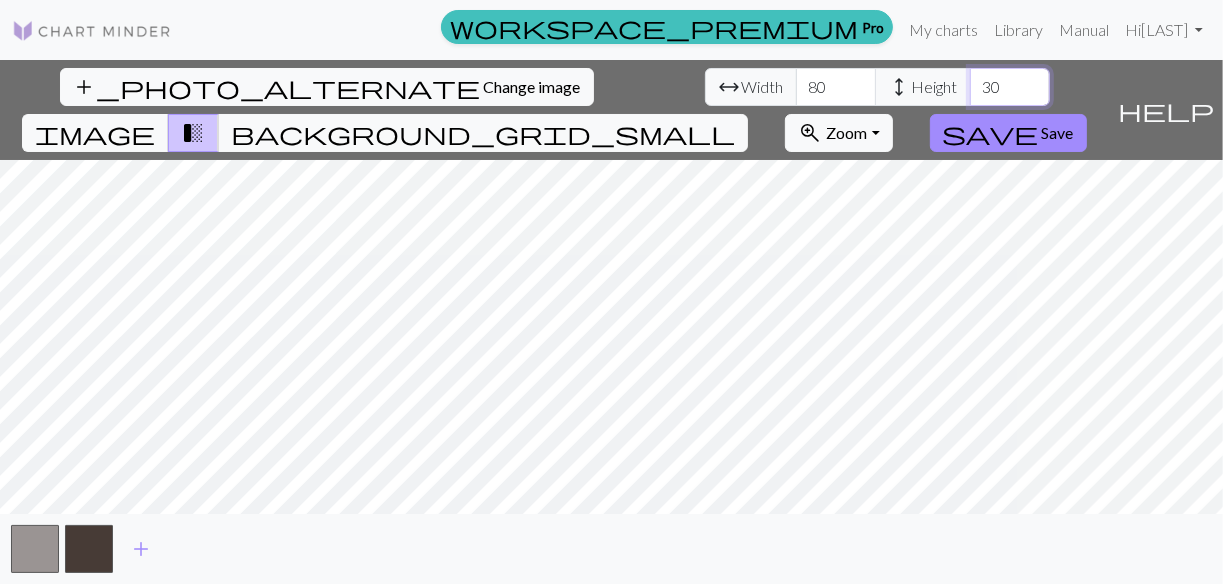 click on "30" at bounding box center [1010, 87] 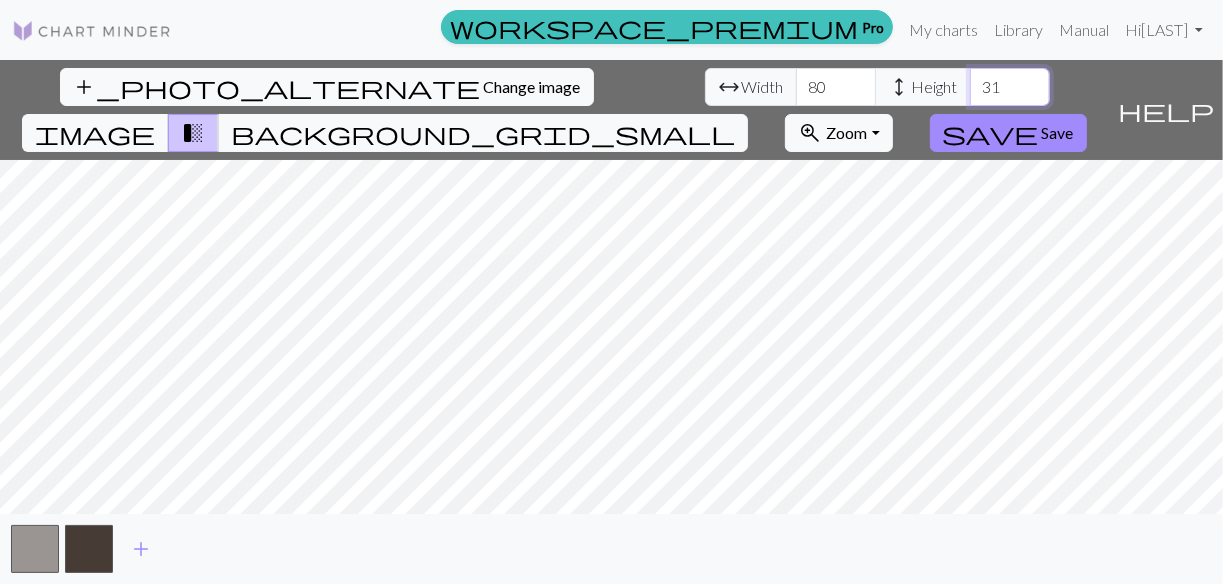 click on "31" at bounding box center [1010, 87] 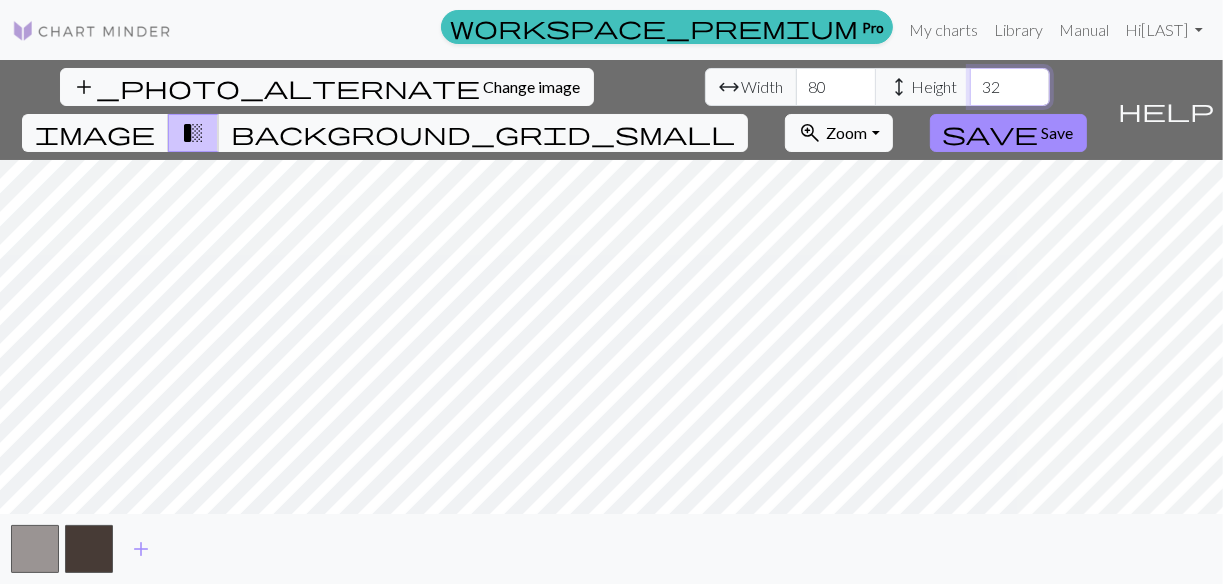click on "32" at bounding box center (1010, 87) 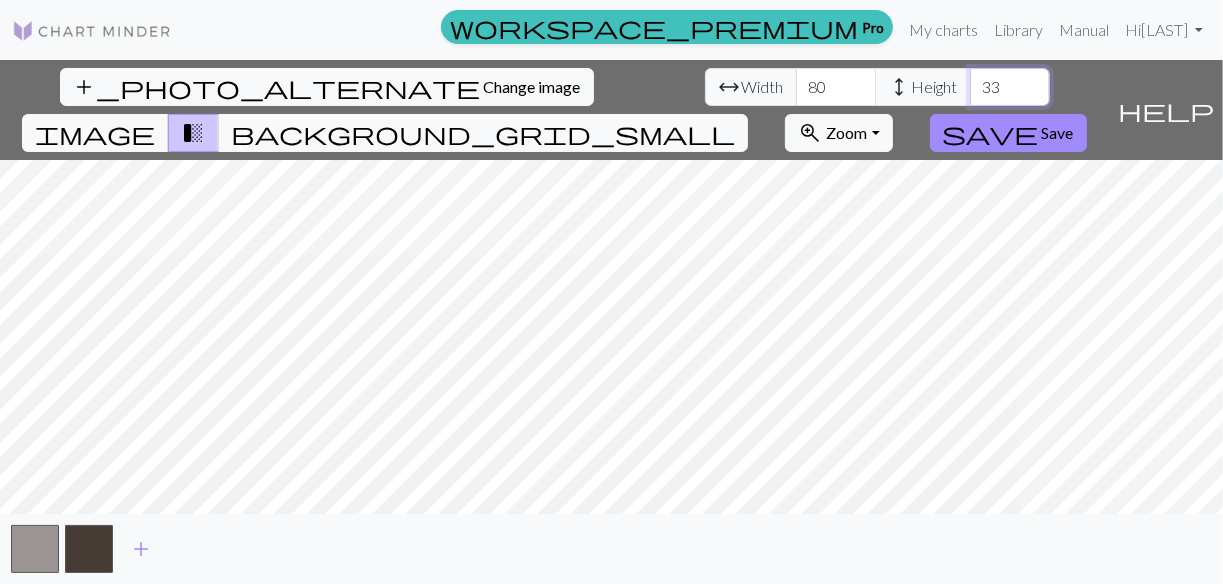 click on "33" at bounding box center [1010, 87] 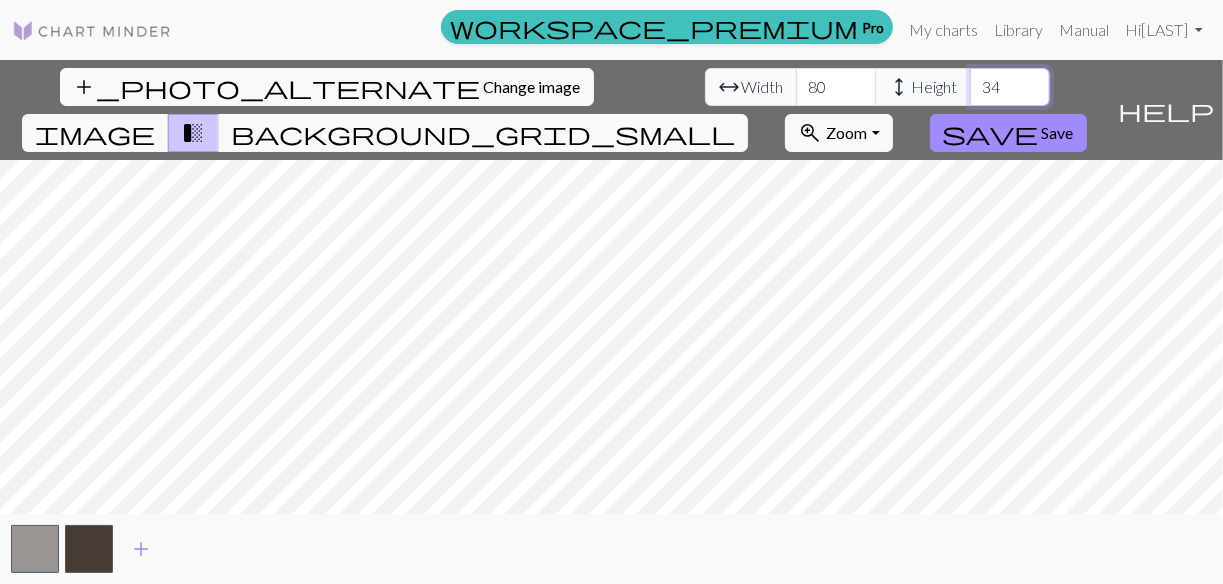 click on "34" at bounding box center (1010, 87) 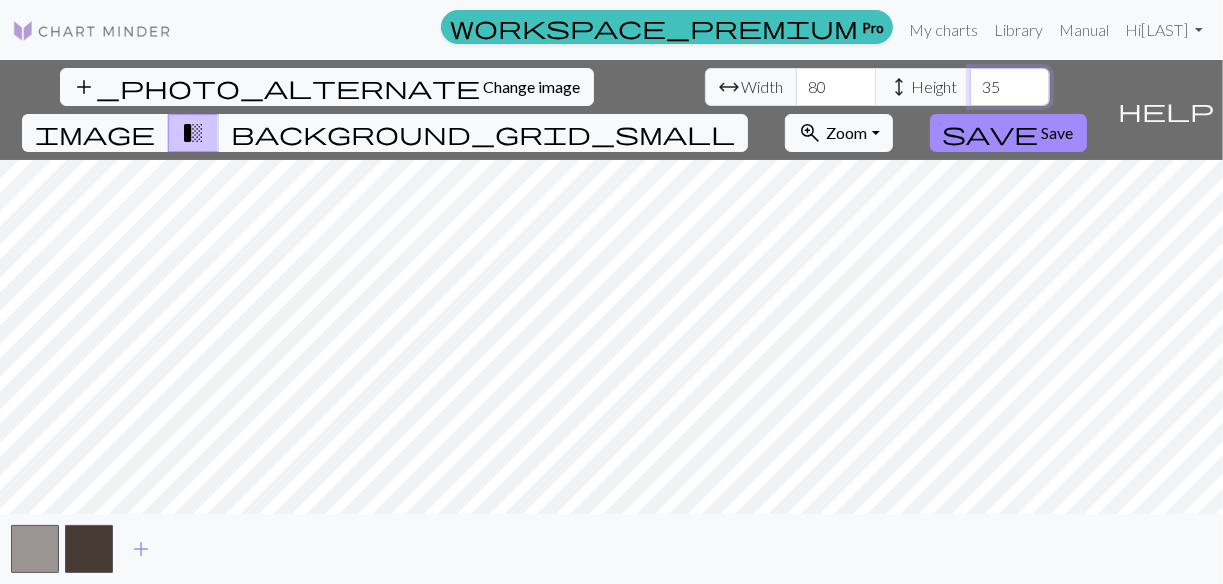 click on "35" at bounding box center [1010, 87] 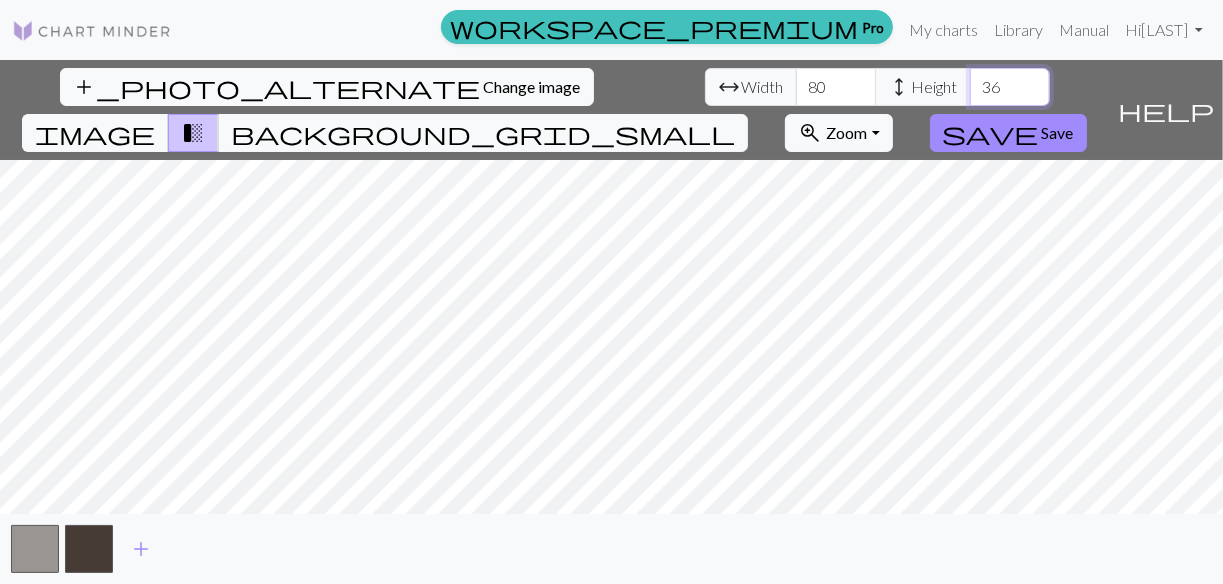 click on "36" at bounding box center (1010, 87) 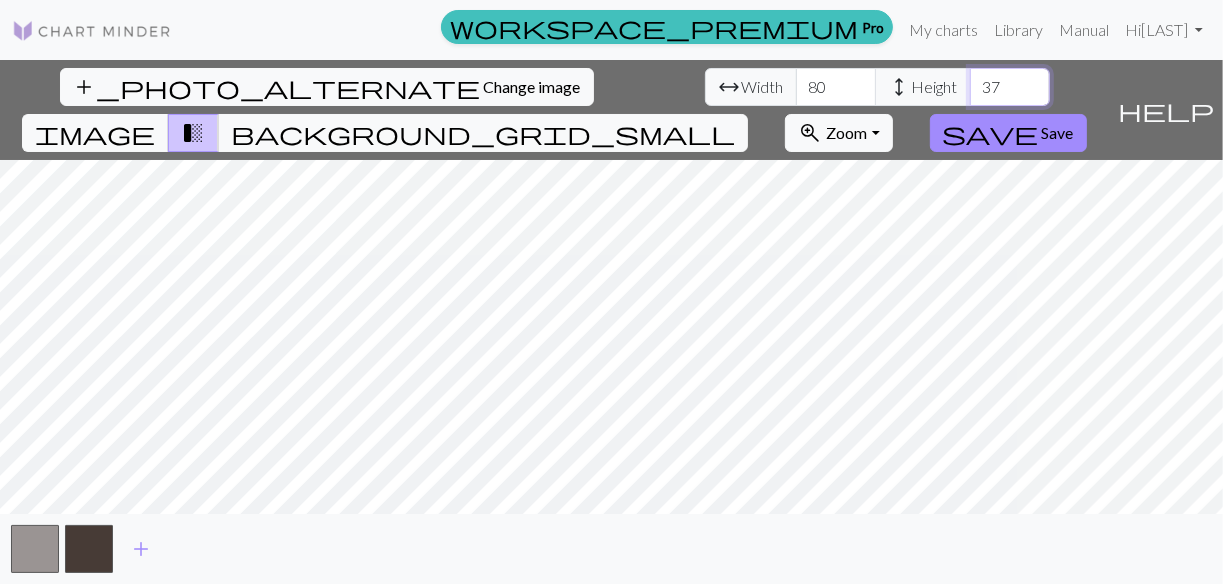 click on "37" at bounding box center (1010, 87) 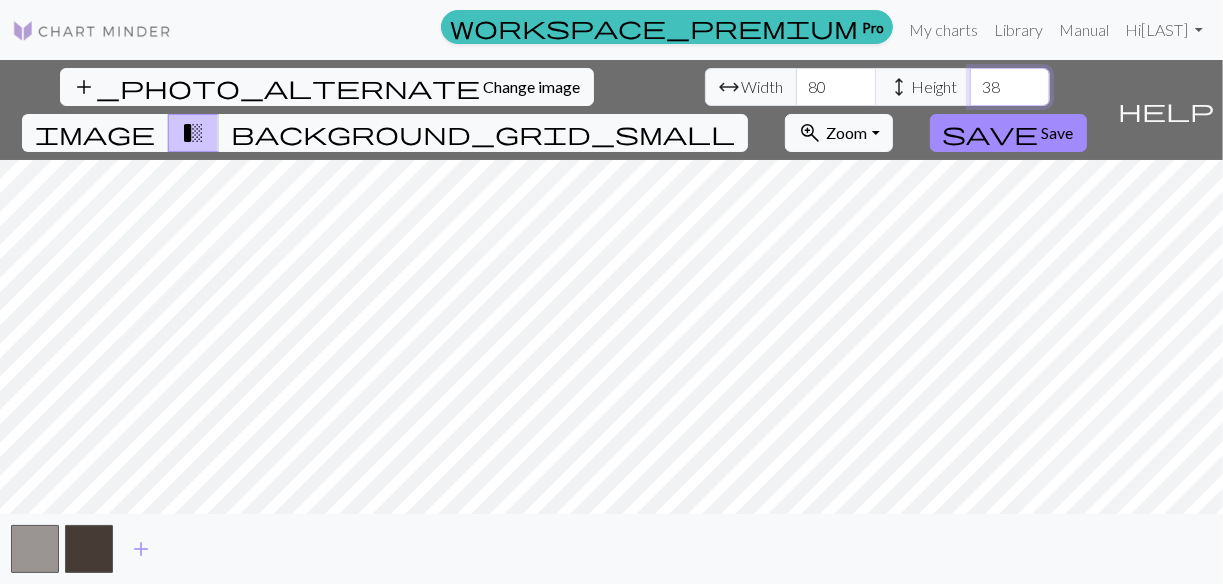 click on "38" at bounding box center (1010, 87) 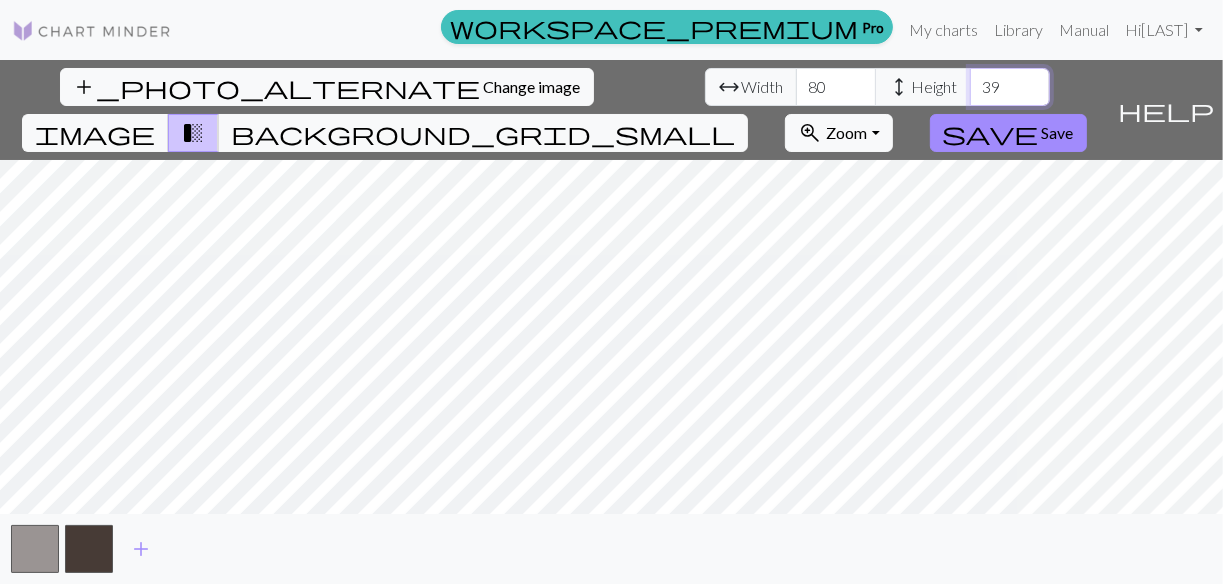 click on "39" at bounding box center (1010, 87) 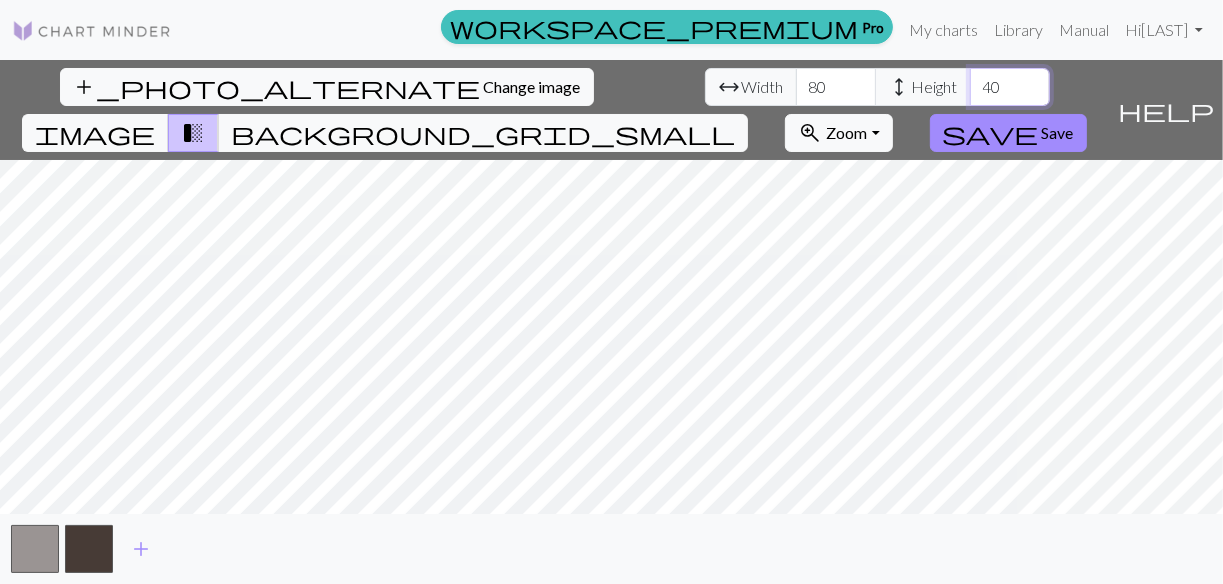 click on "40" at bounding box center (1010, 87) 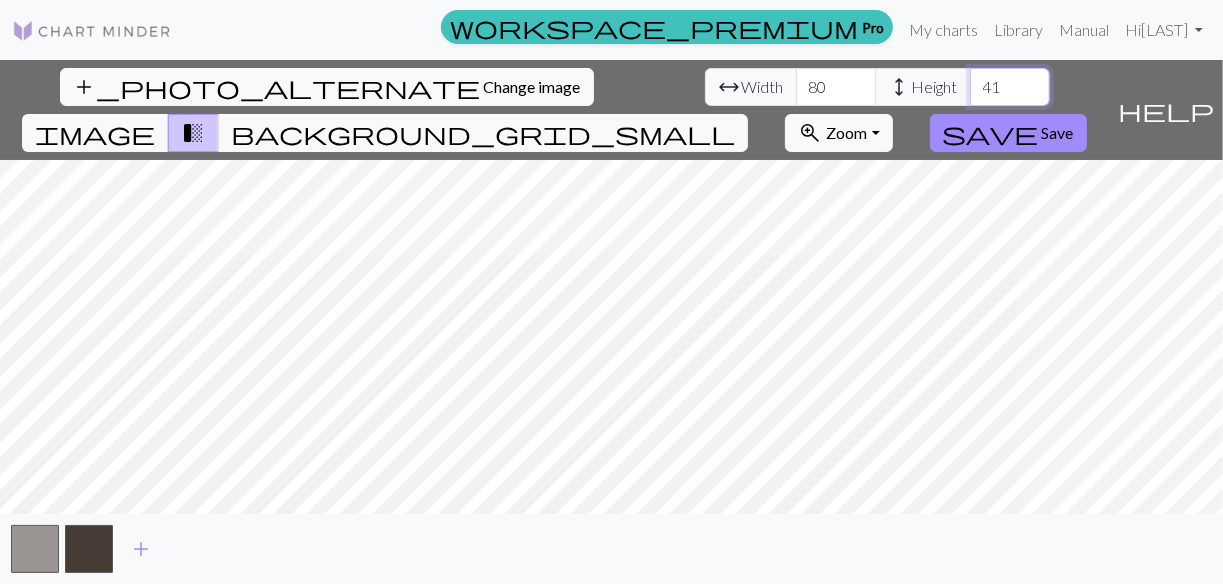 click on "41" at bounding box center (1010, 87) 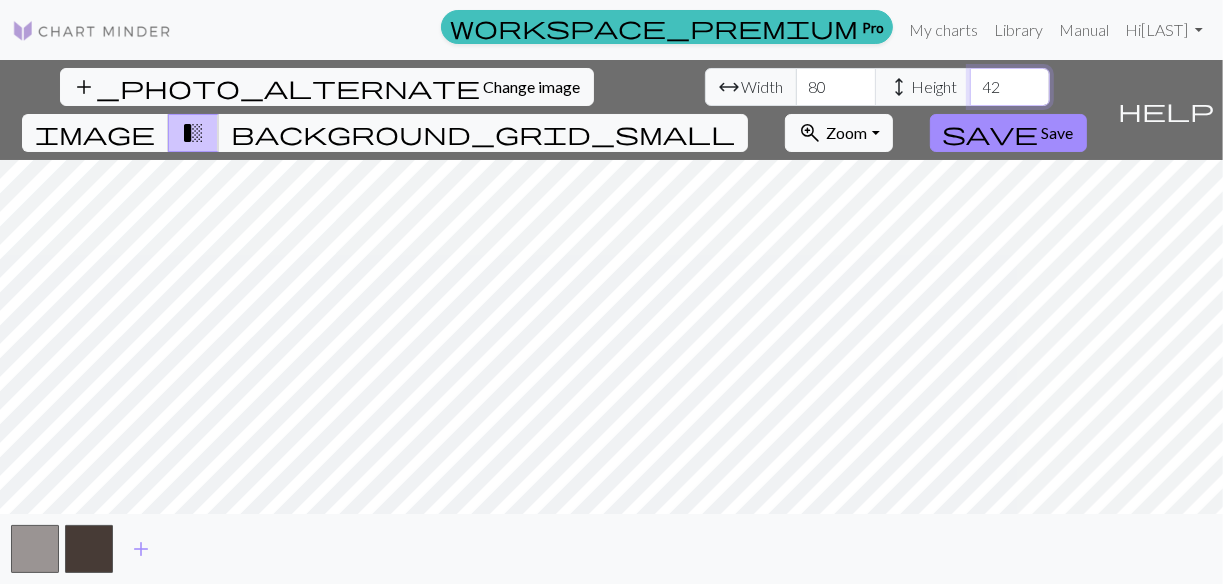 click on "42" at bounding box center (1010, 87) 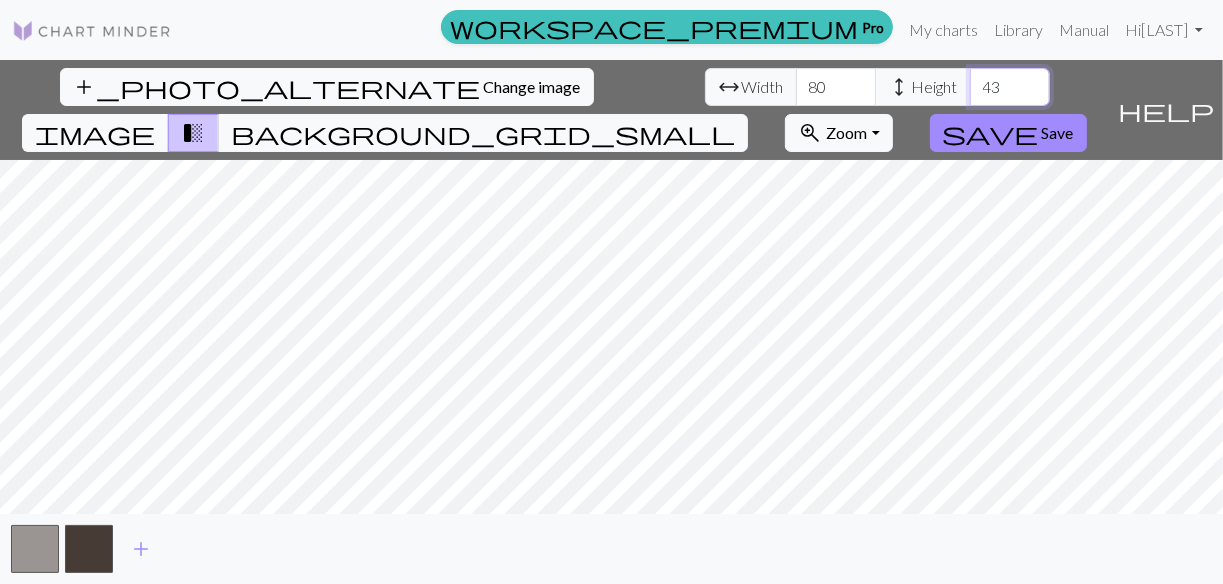 click on "43" at bounding box center (1010, 87) 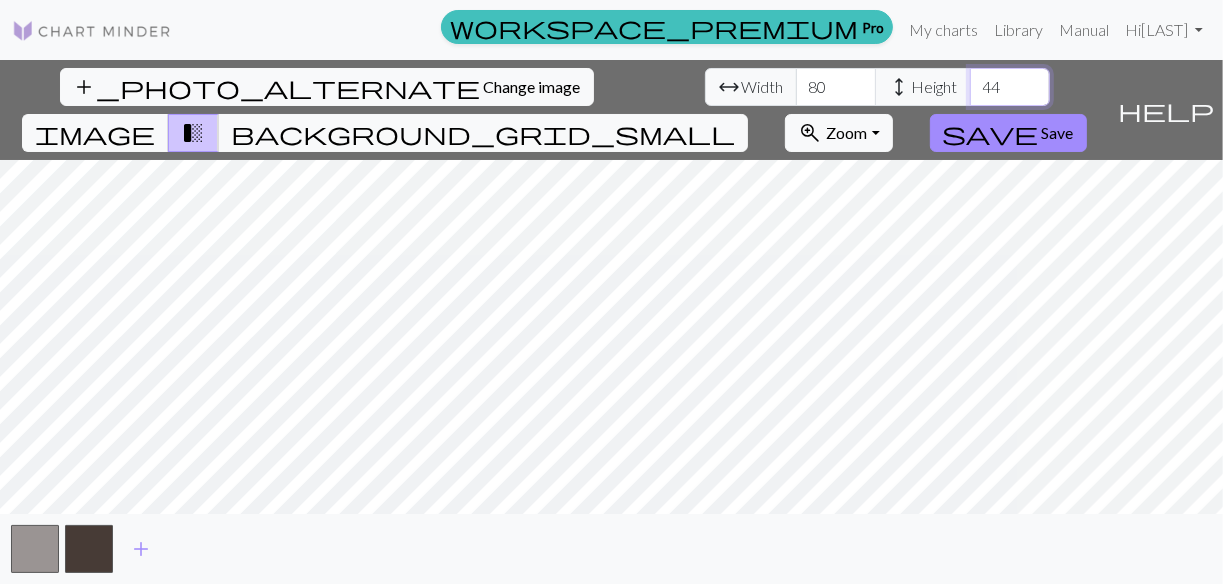 click on "44" at bounding box center (1010, 87) 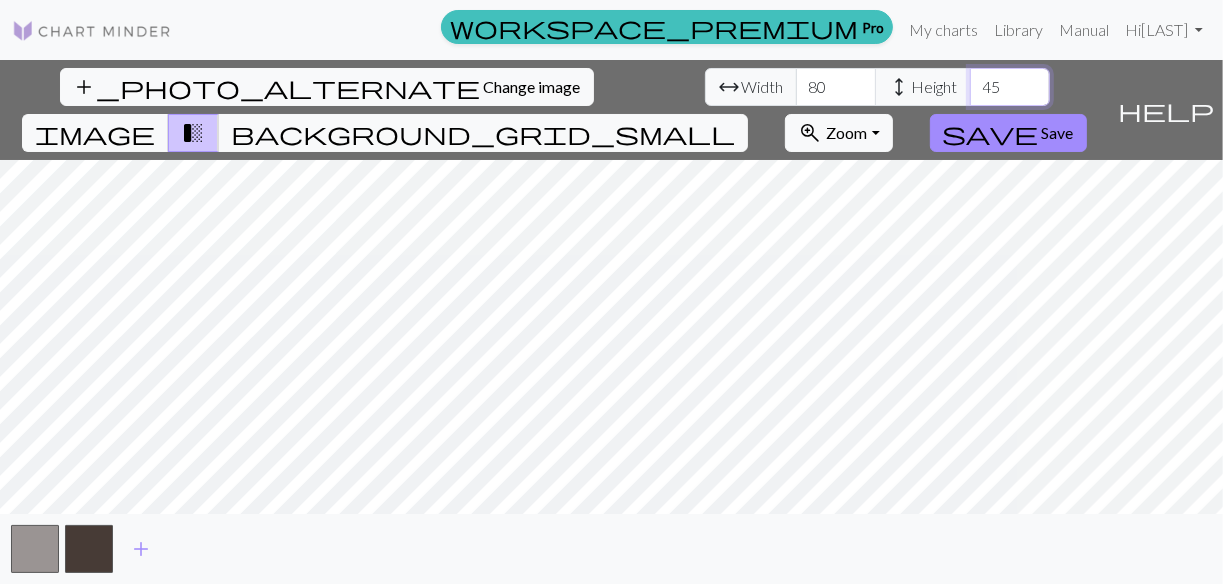 click on "45" at bounding box center [1010, 87] 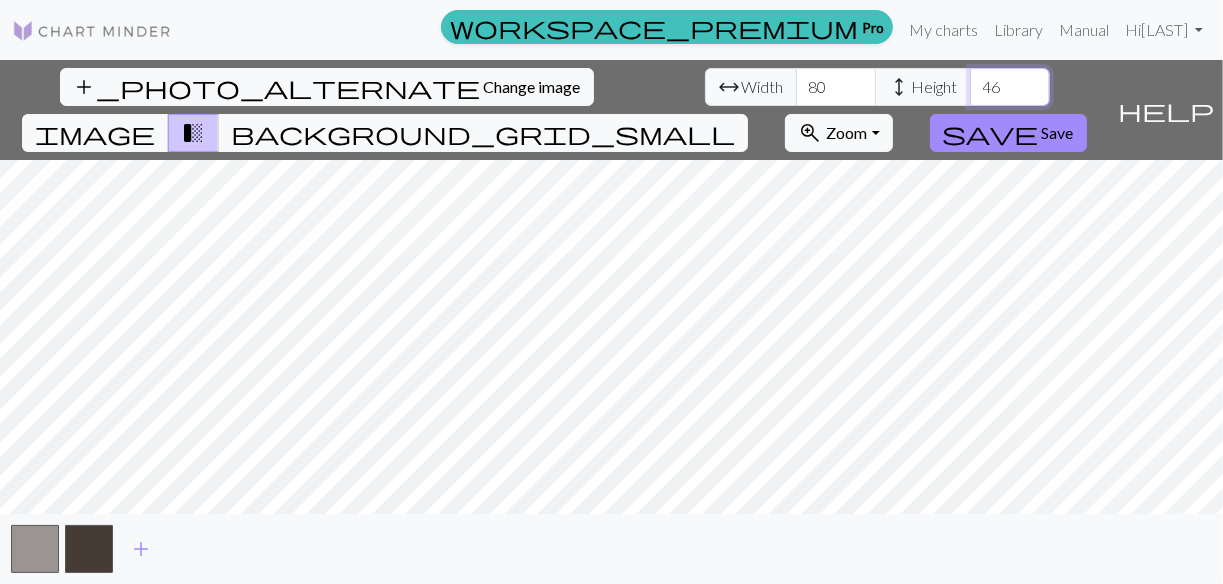 click on "46" at bounding box center (1010, 87) 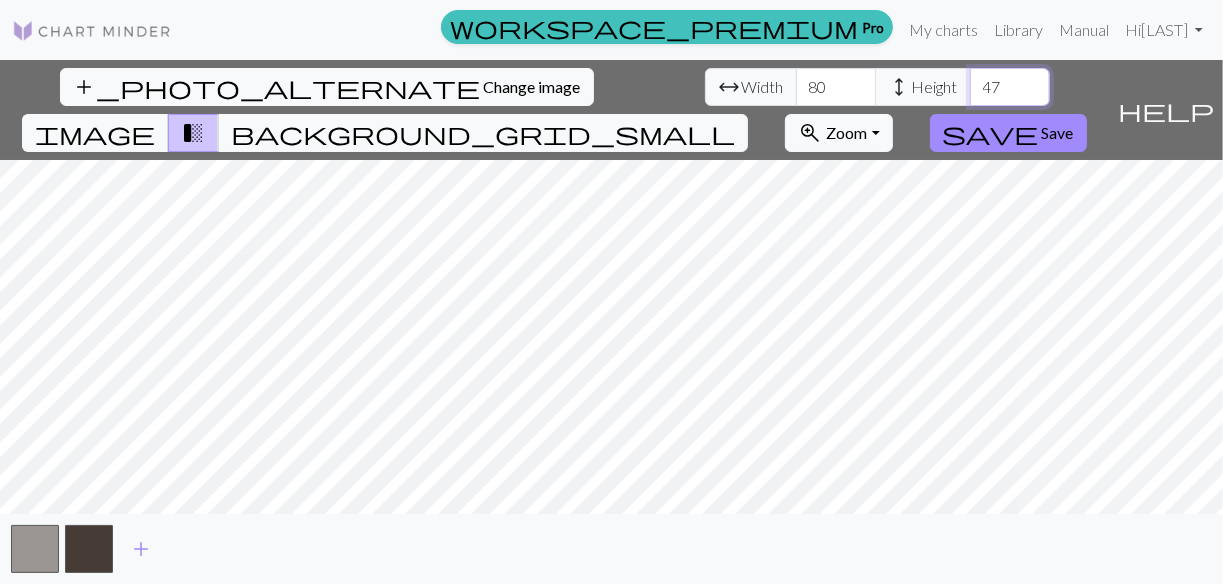 click on "47" at bounding box center [1010, 87] 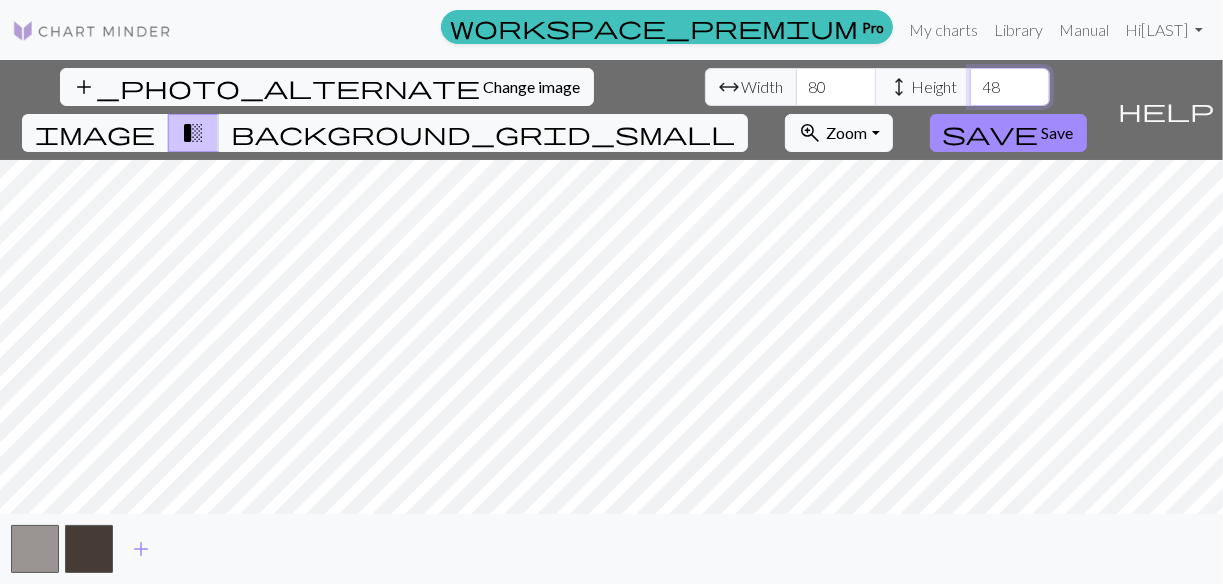 click on "48" at bounding box center [1010, 87] 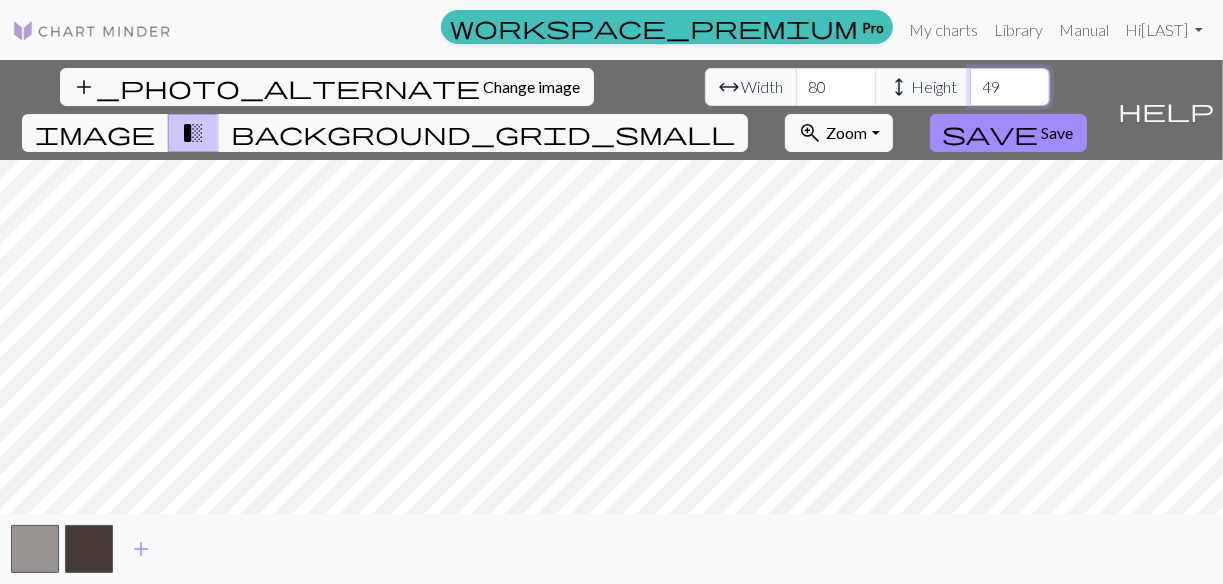 click on "49" at bounding box center (1010, 87) 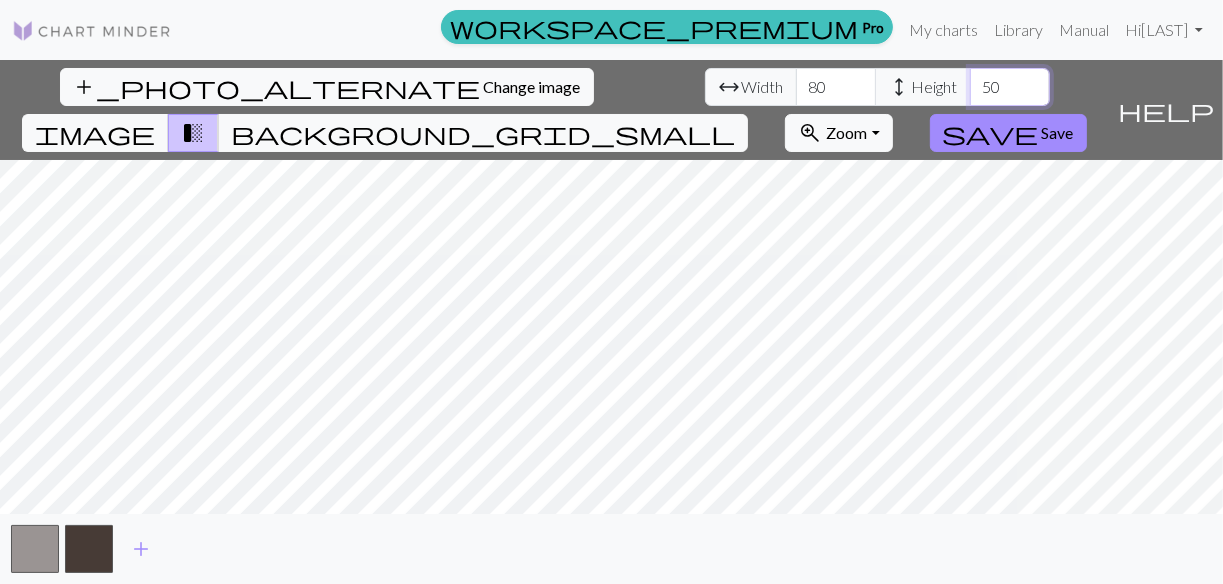 click on "50" at bounding box center (1010, 87) 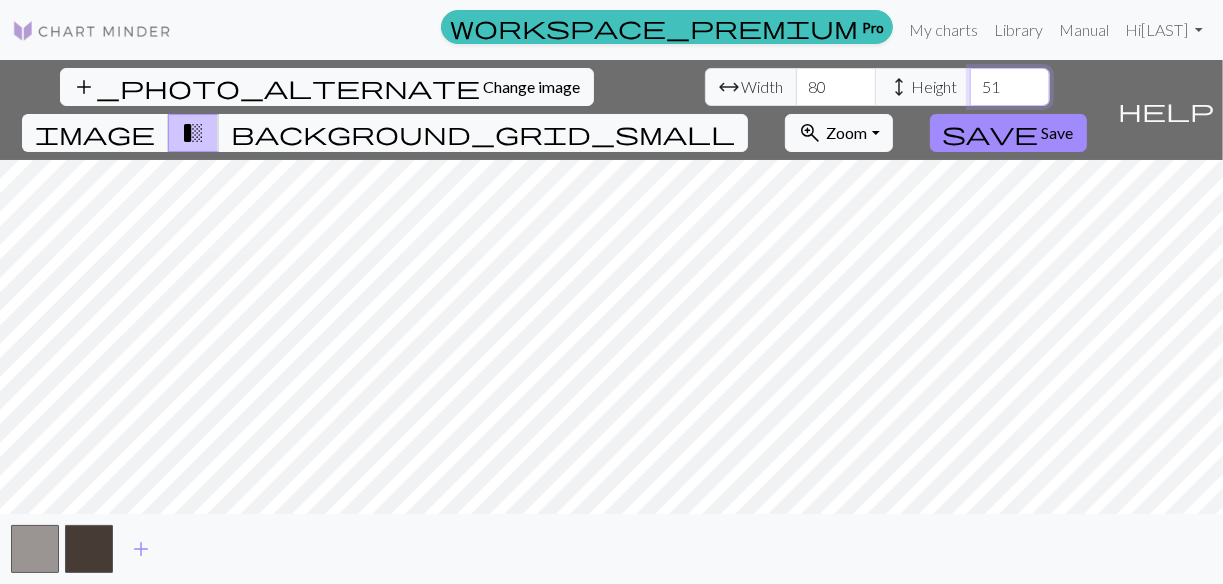 click on "51" at bounding box center (1010, 87) 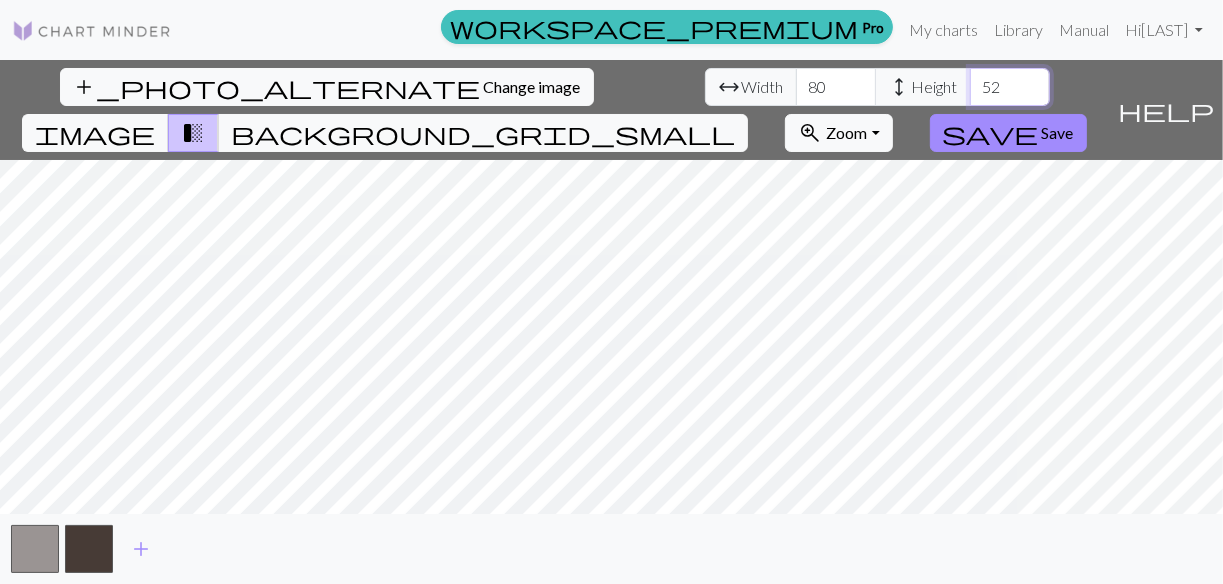click on "52" at bounding box center [1010, 87] 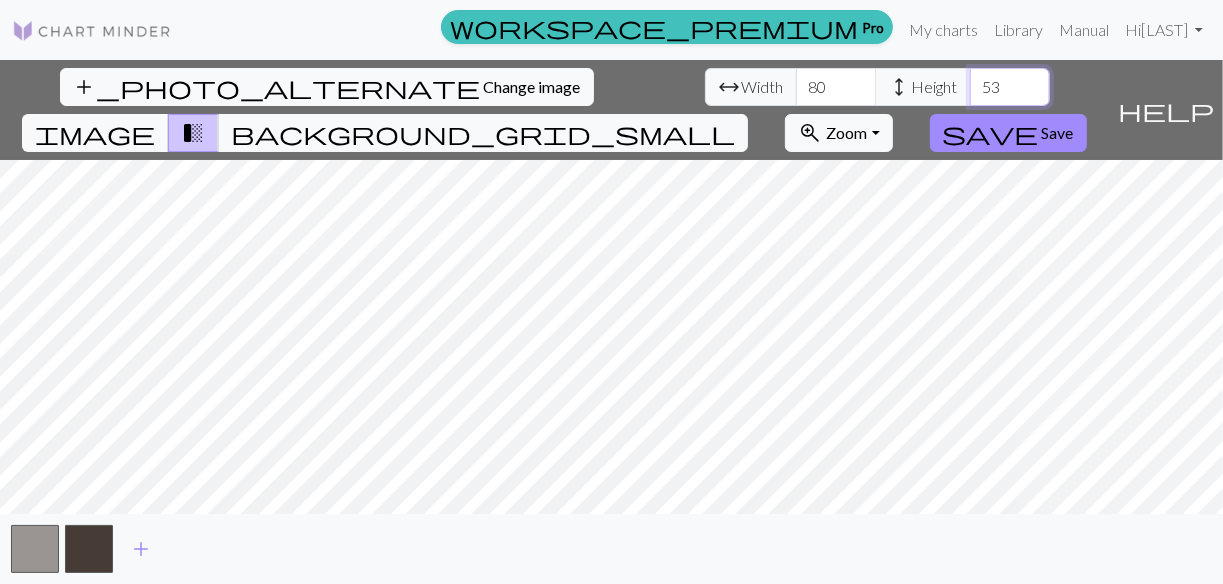 click on "53" at bounding box center [1010, 87] 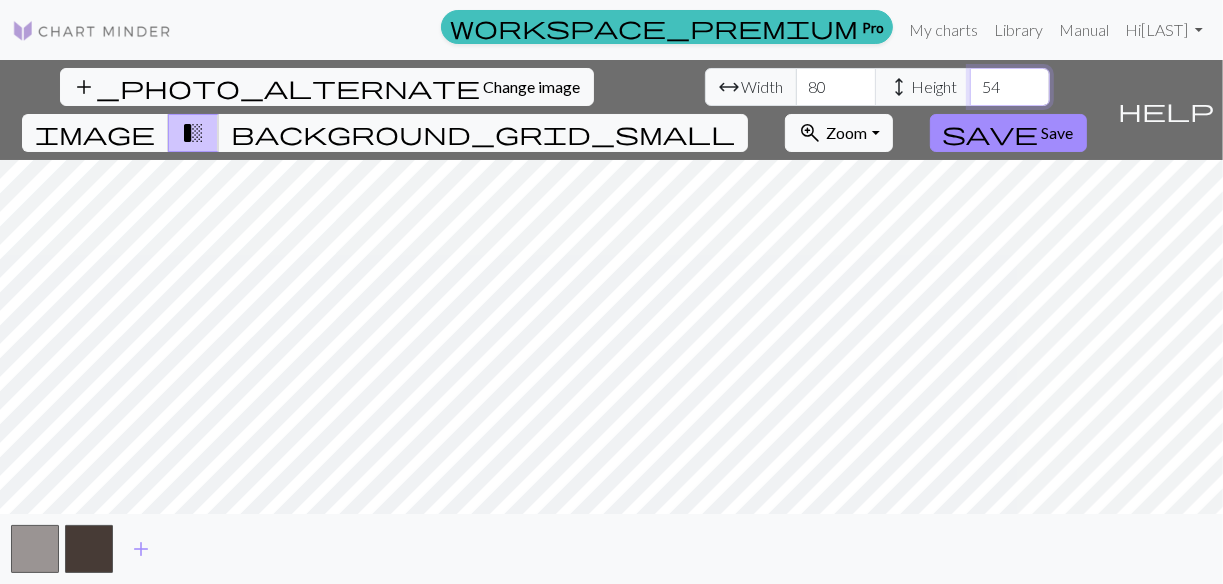 click on "55" at bounding box center (1010, 87) 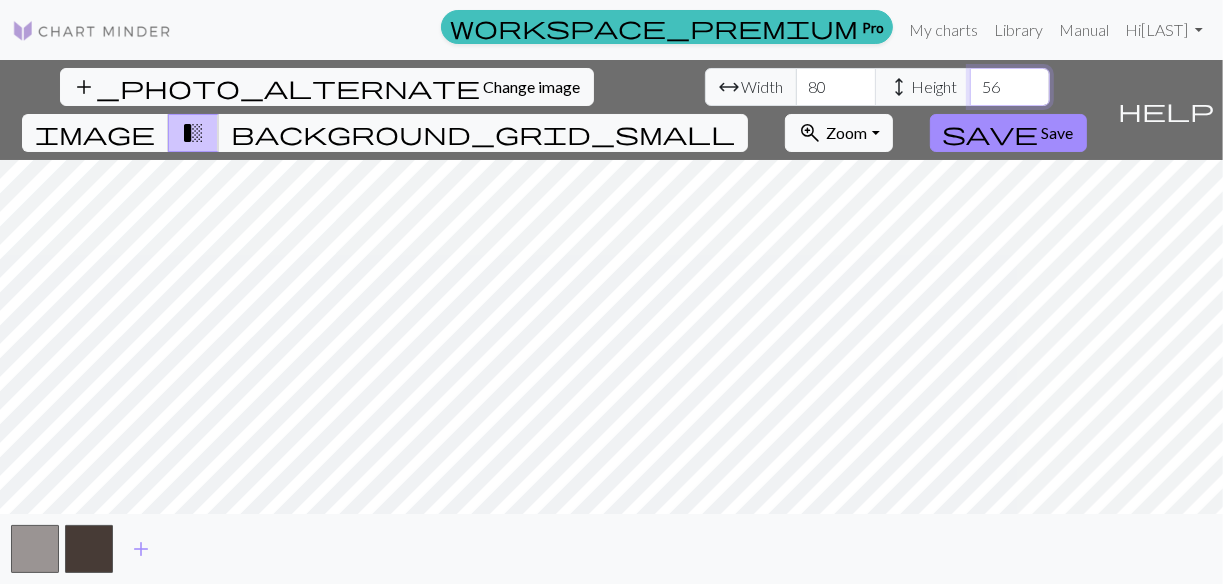 click on "56" at bounding box center (1010, 87) 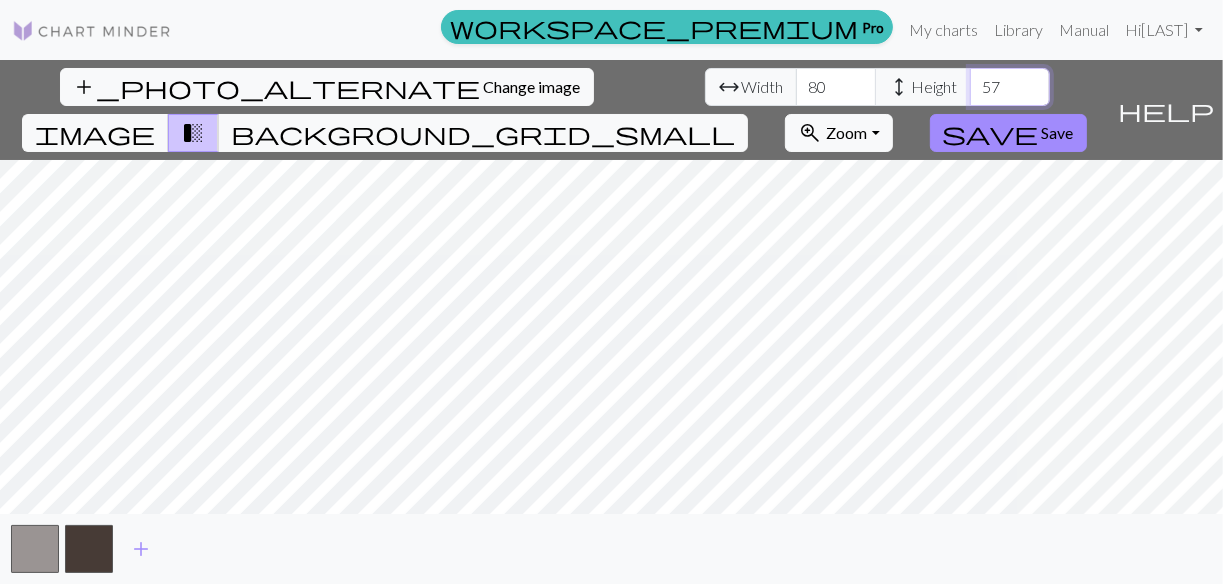 click on "57" at bounding box center (1010, 87) 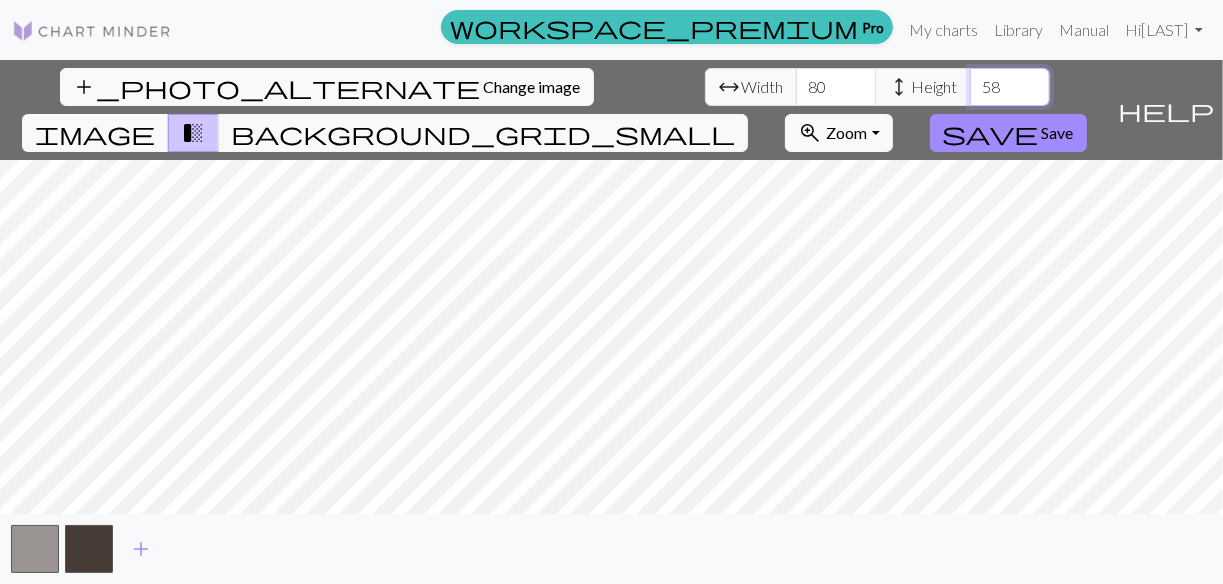 click on "58" at bounding box center [1010, 87] 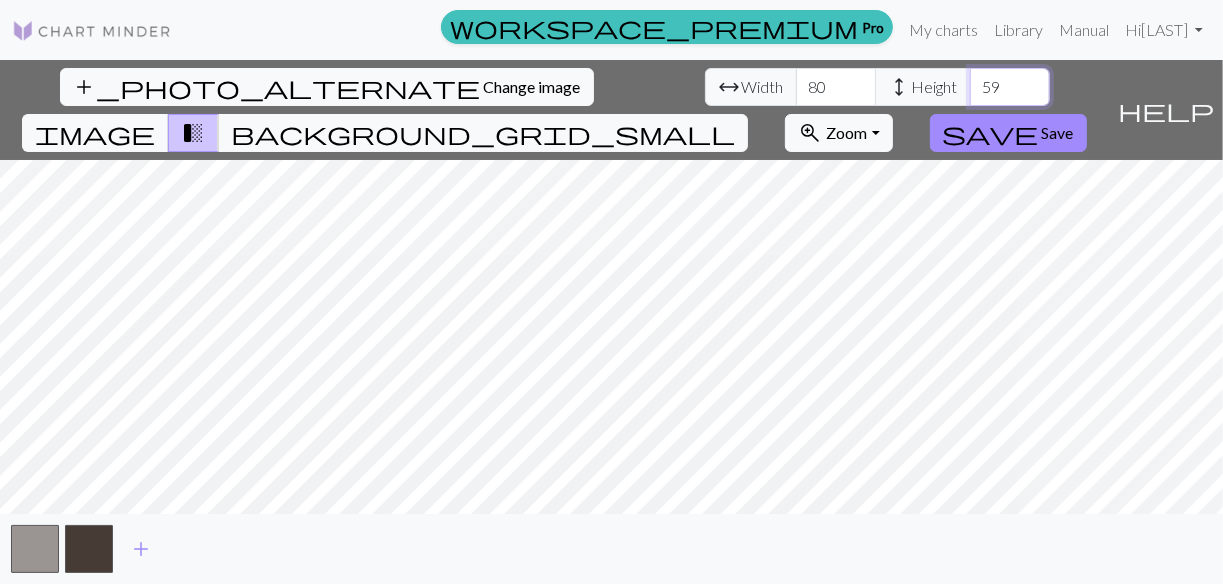 click on "59" at bounding box center [1010, 87] 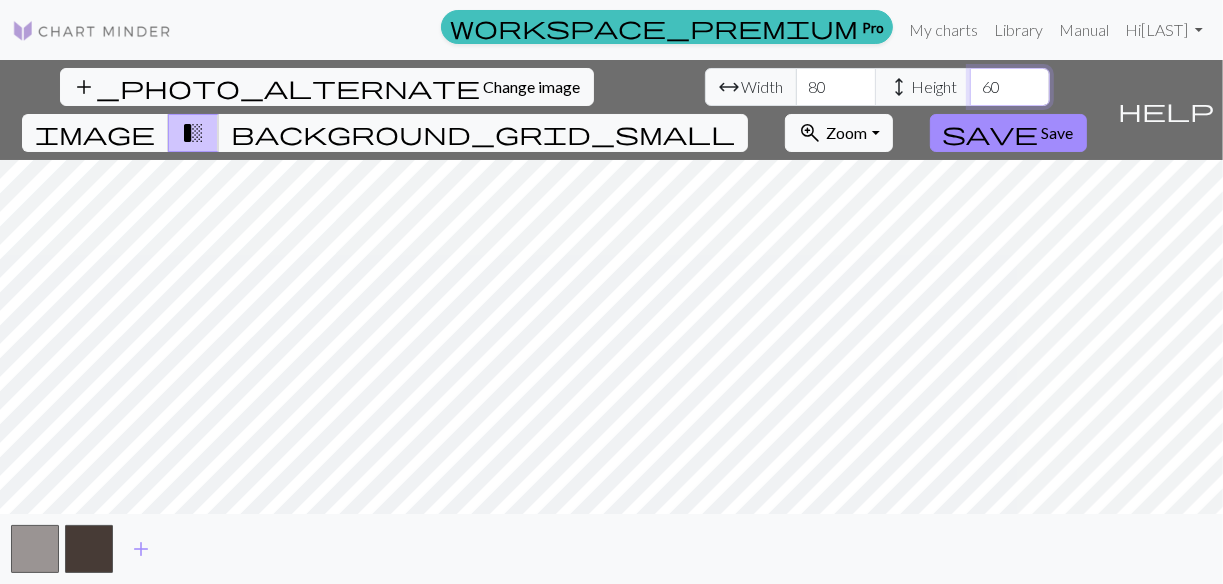 click on "60" at bounding box center (1010, 87) 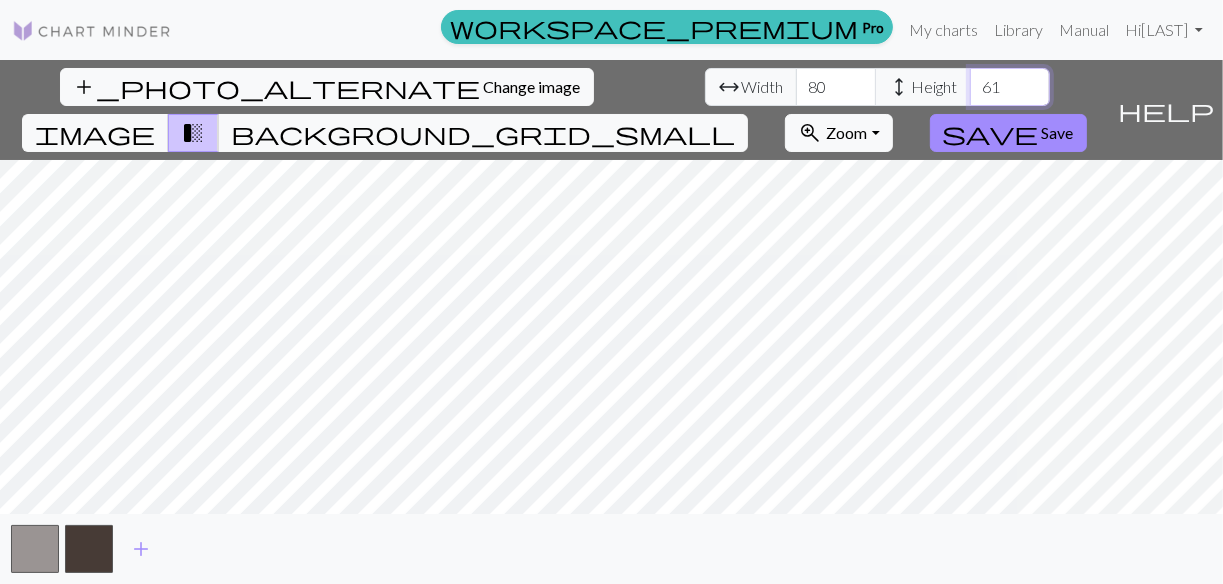 click on "62" at bounding box center [1010, 87] 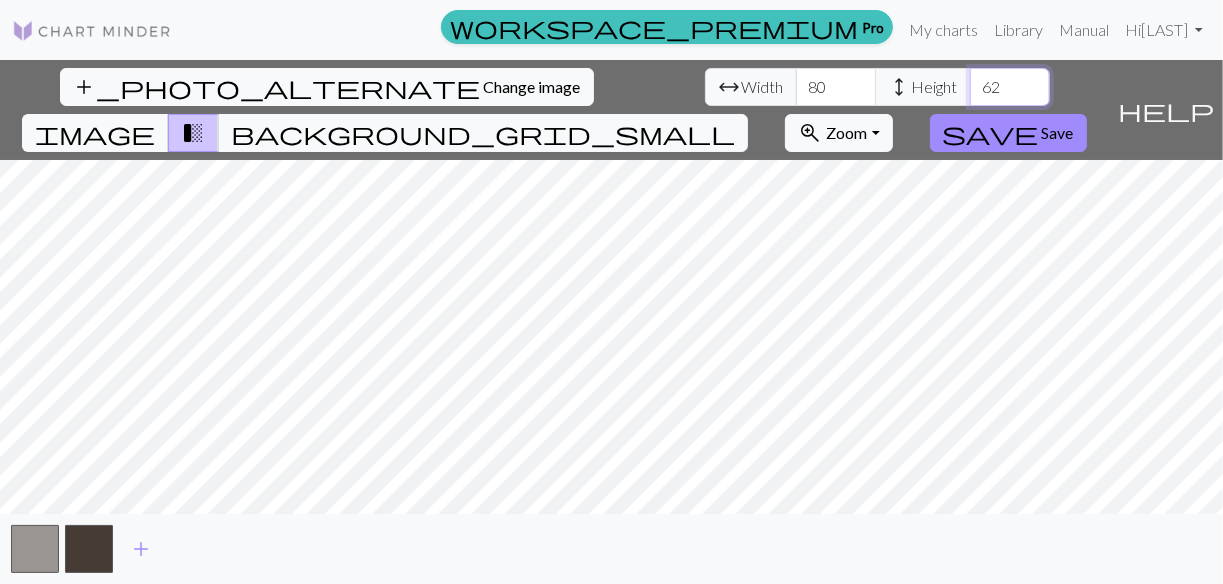 click on "63" at bounding box center (1010, 87) 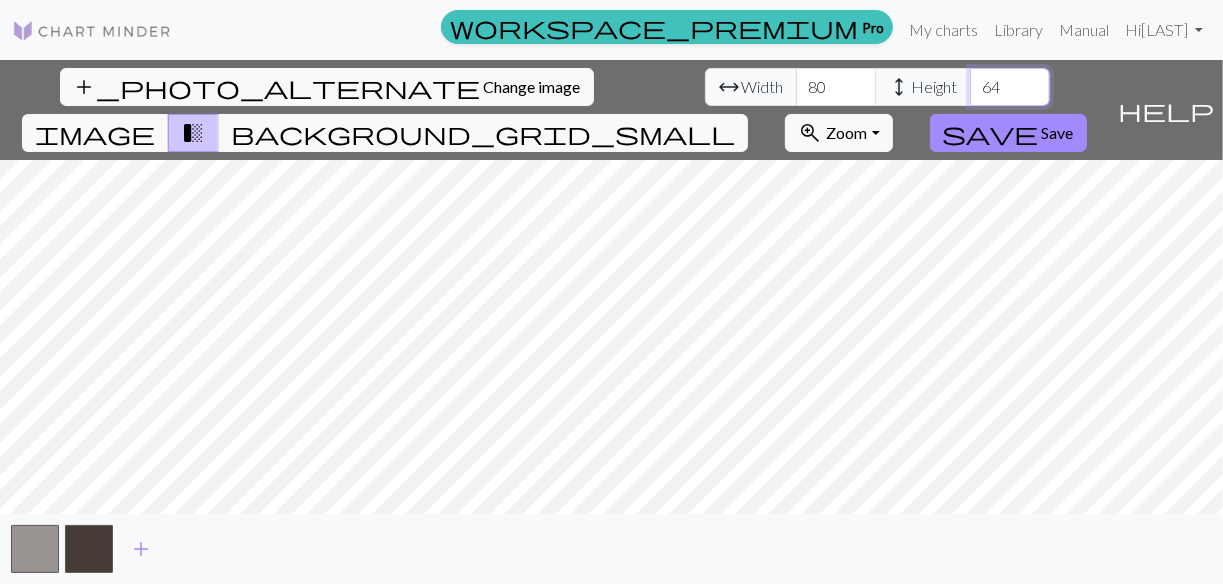 click on "64" at bounding box center (1010, 87) 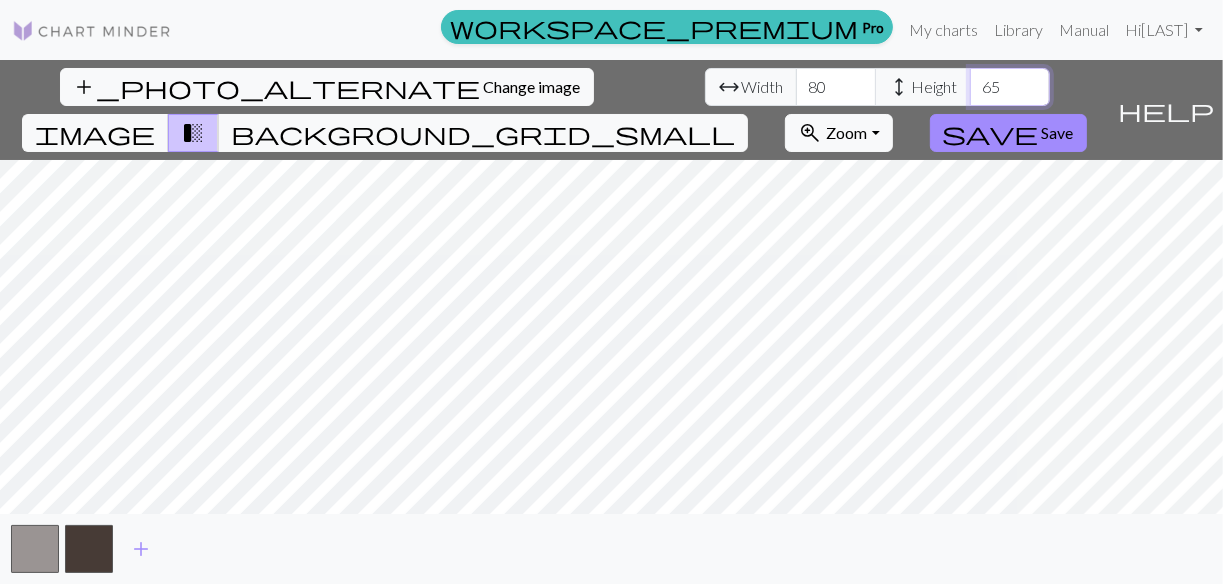 click on "66" at bounding box center (1010, 87) 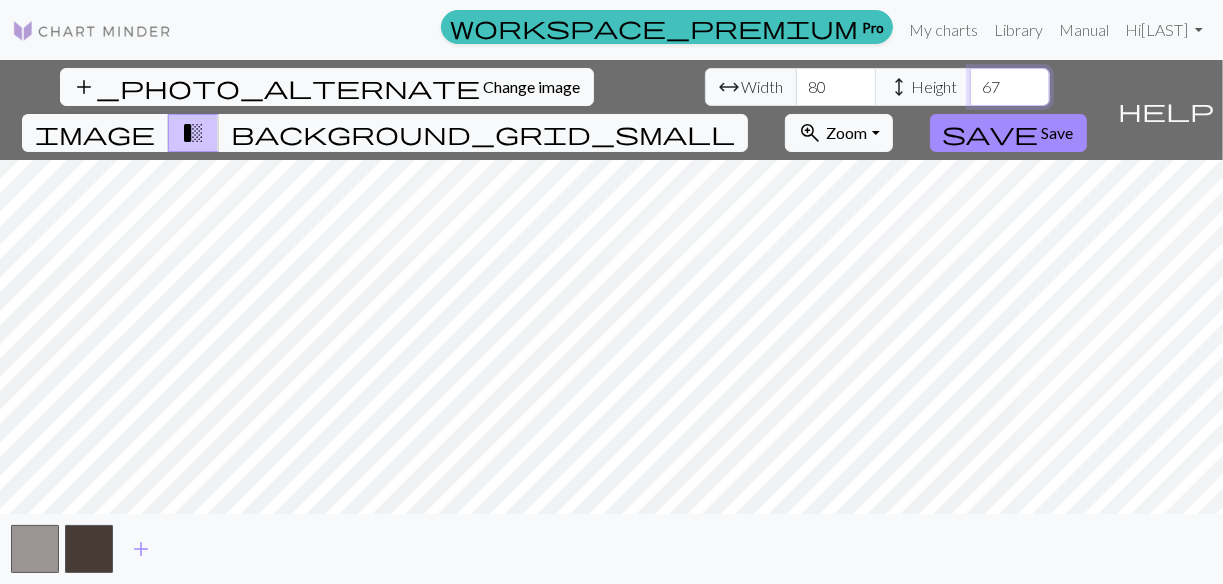 click on "67" at bounding box center [1010, 87] 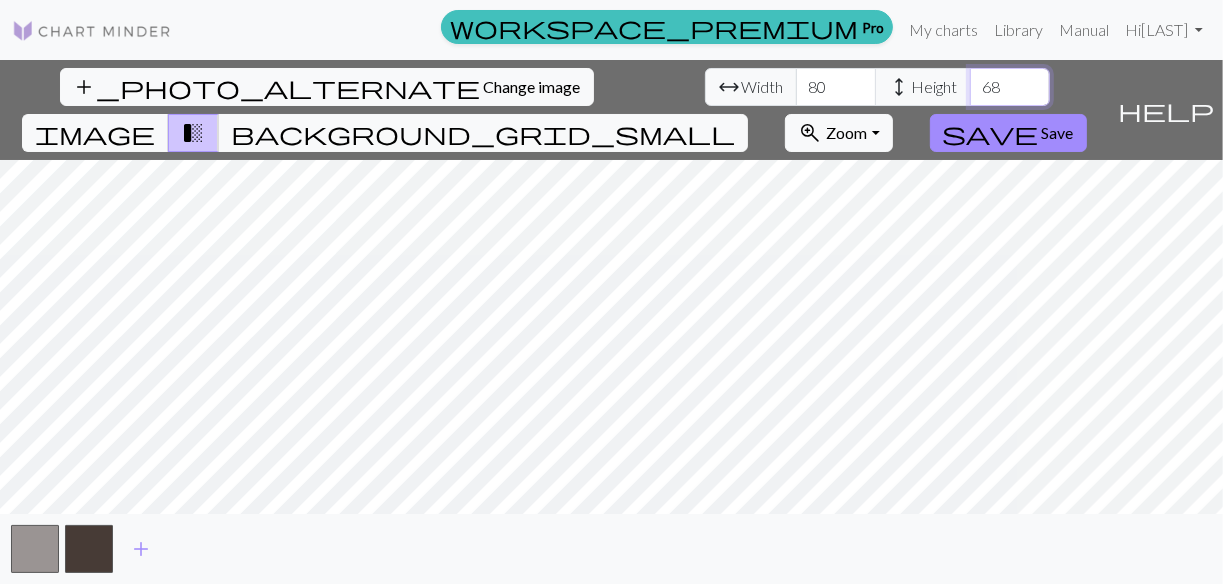click on "68" at bounding box center [1010, 87] 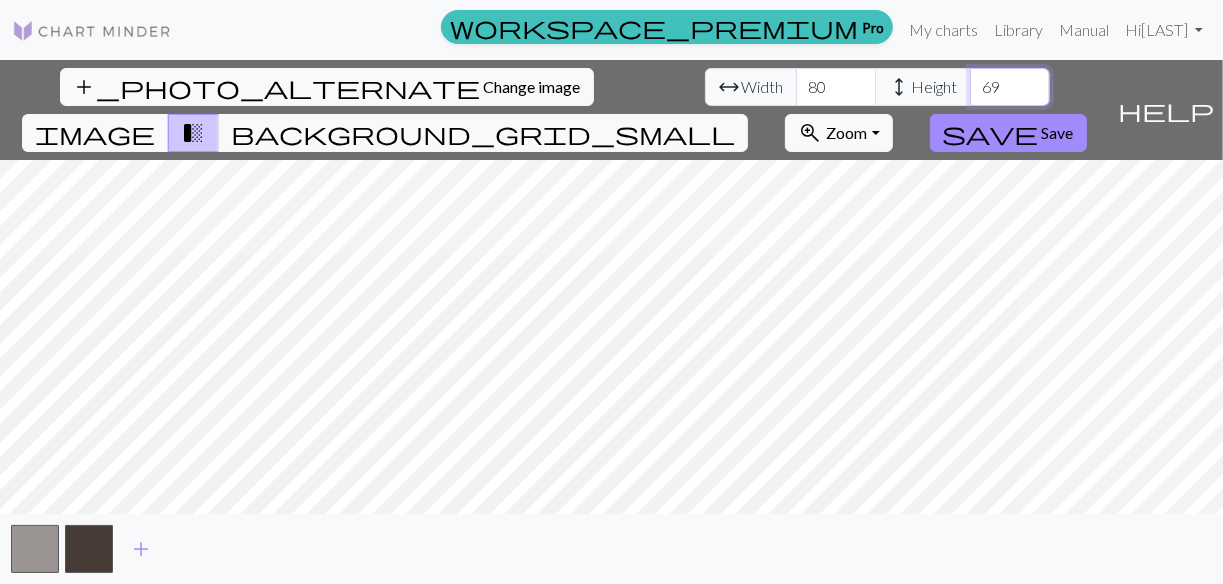 click on "69" at bounding box center (1010, 87) 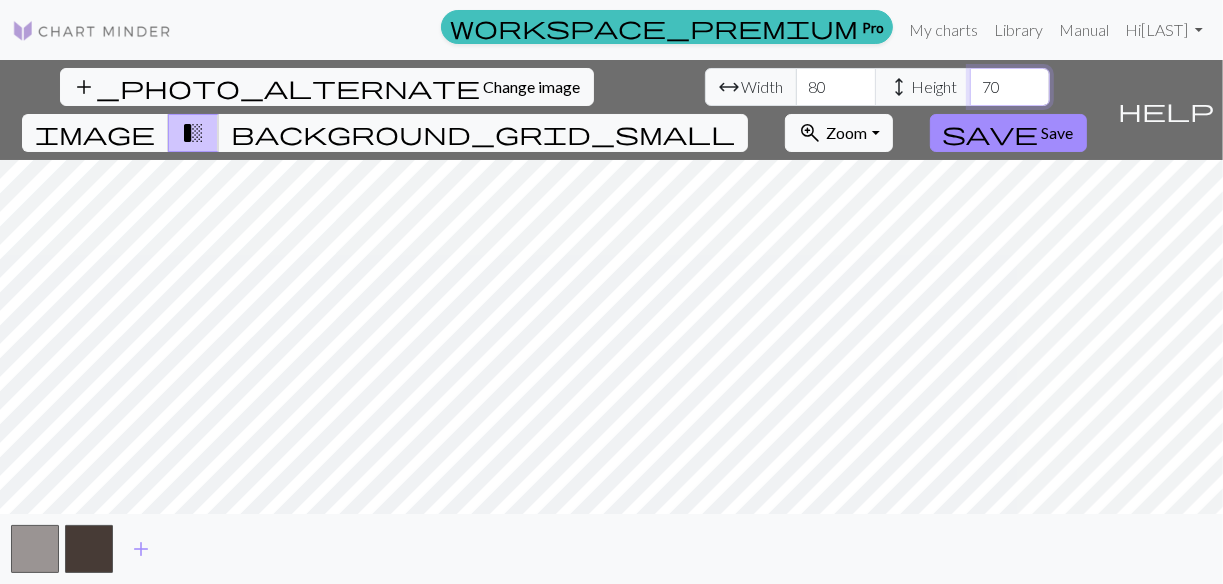 click on "70" at bounding box center [1010, 87] 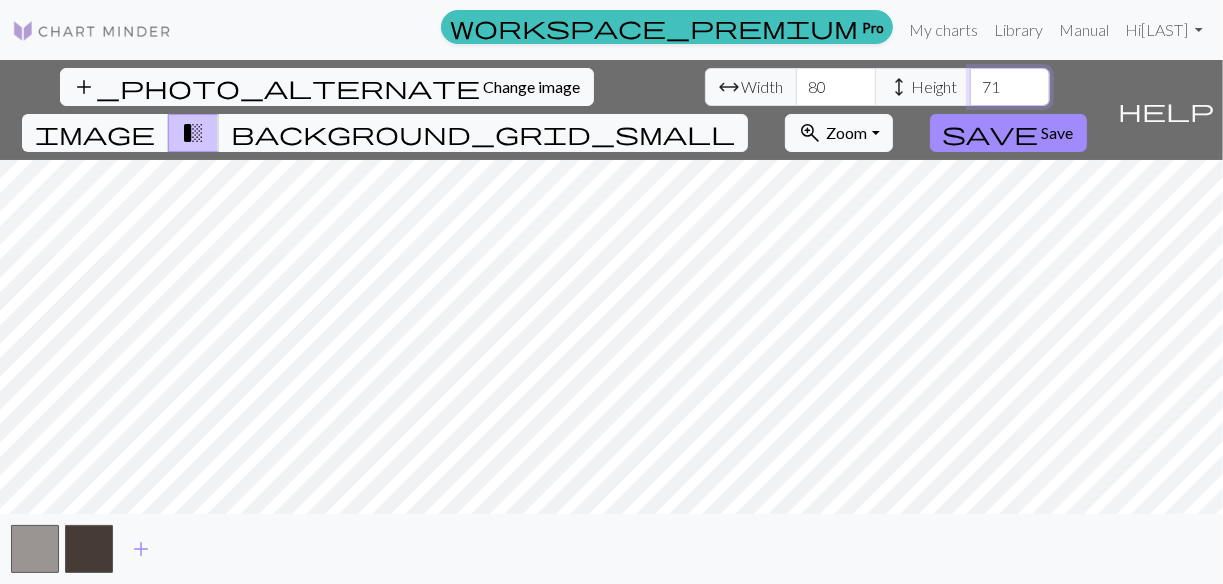 click on "72" at bounding box center [1010, 87] 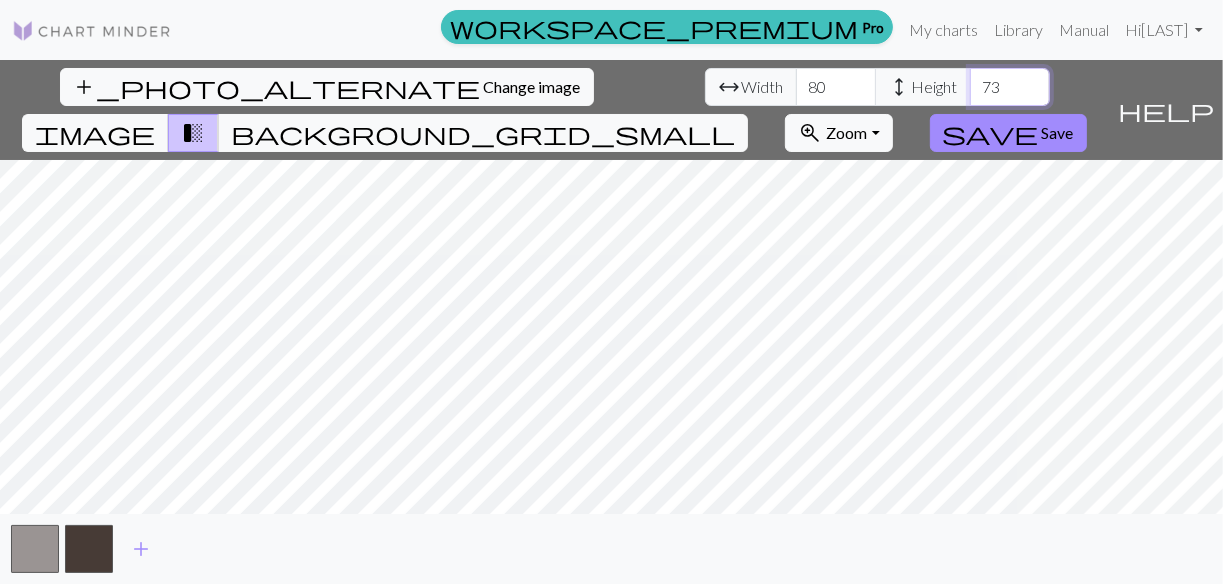 click on "73" at bounding box center (1010, 87) 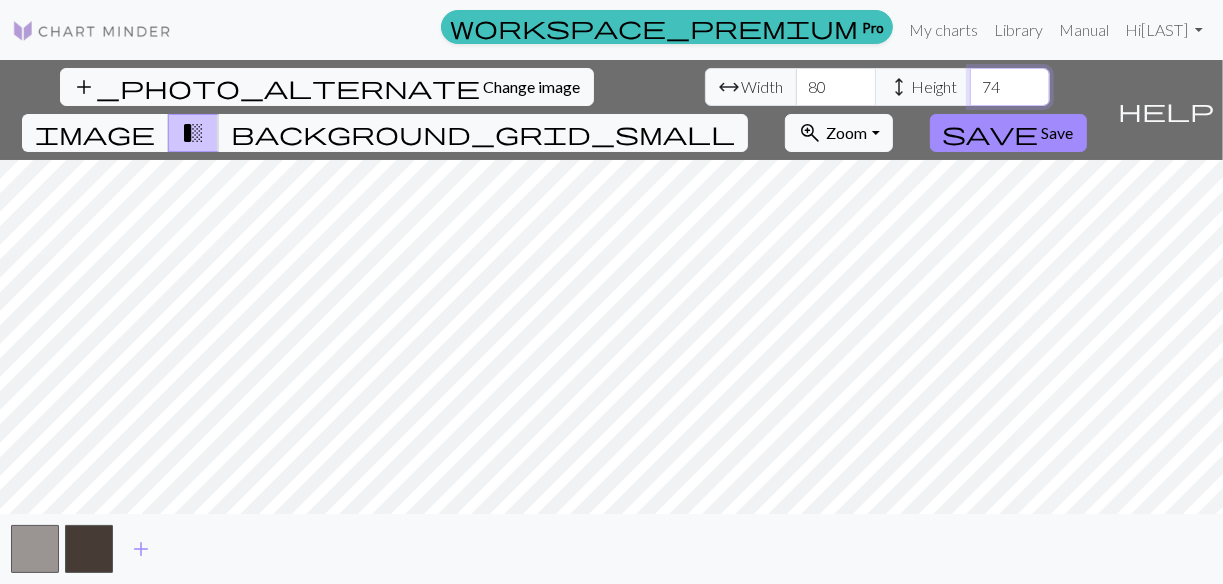 click on "74" at bounding box center [1010, 87] 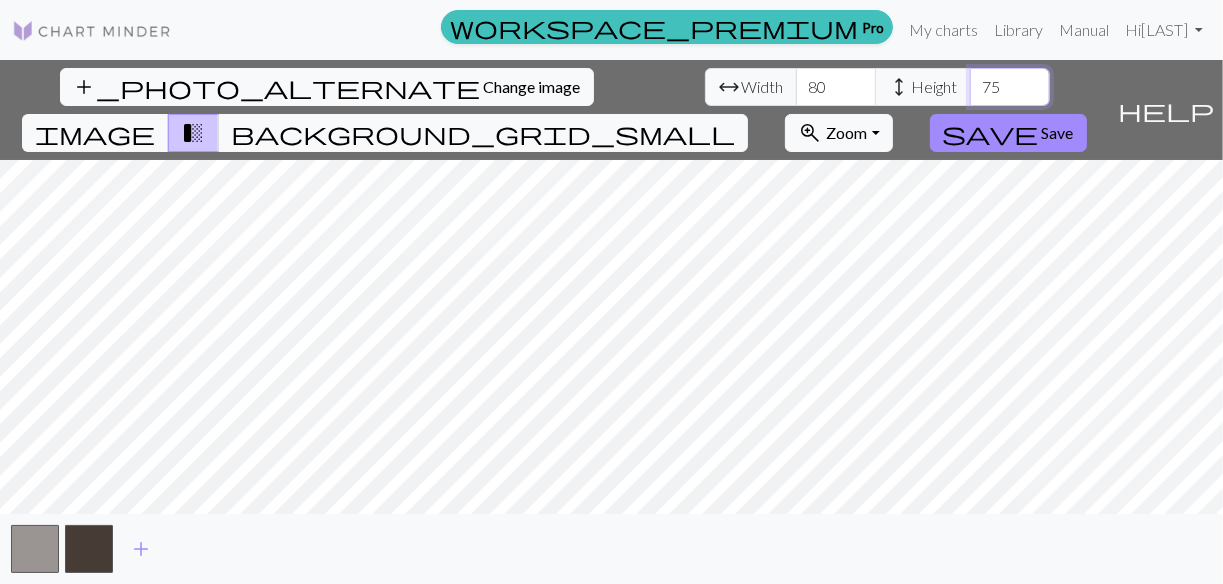 click on "76" at bounding box center [1010, 87] 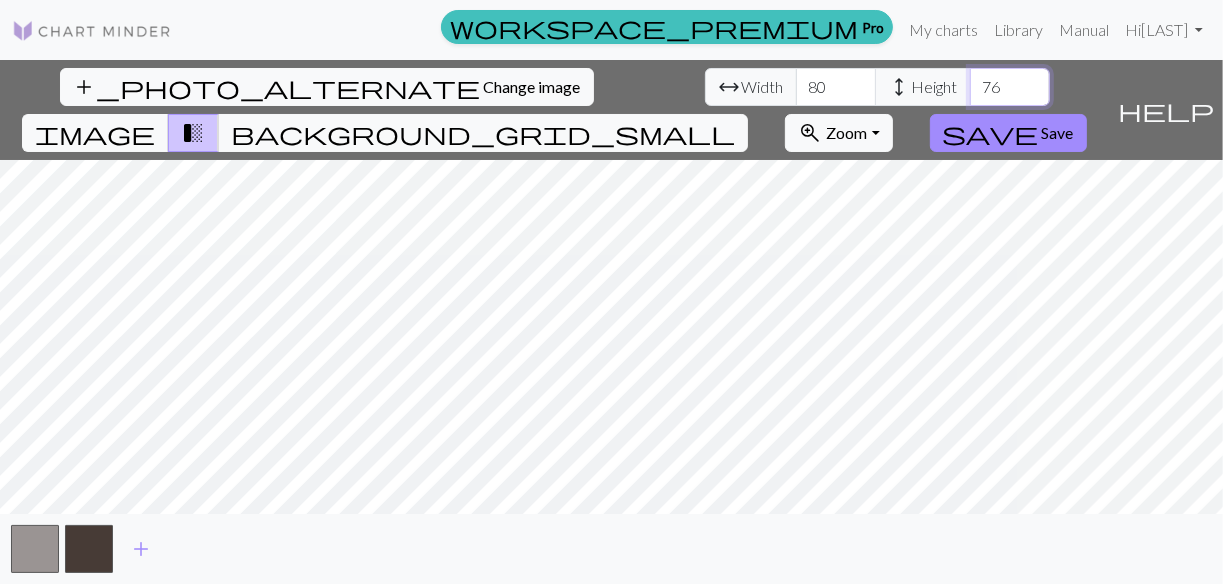 click on "77" at bounding box center (1010, 87) 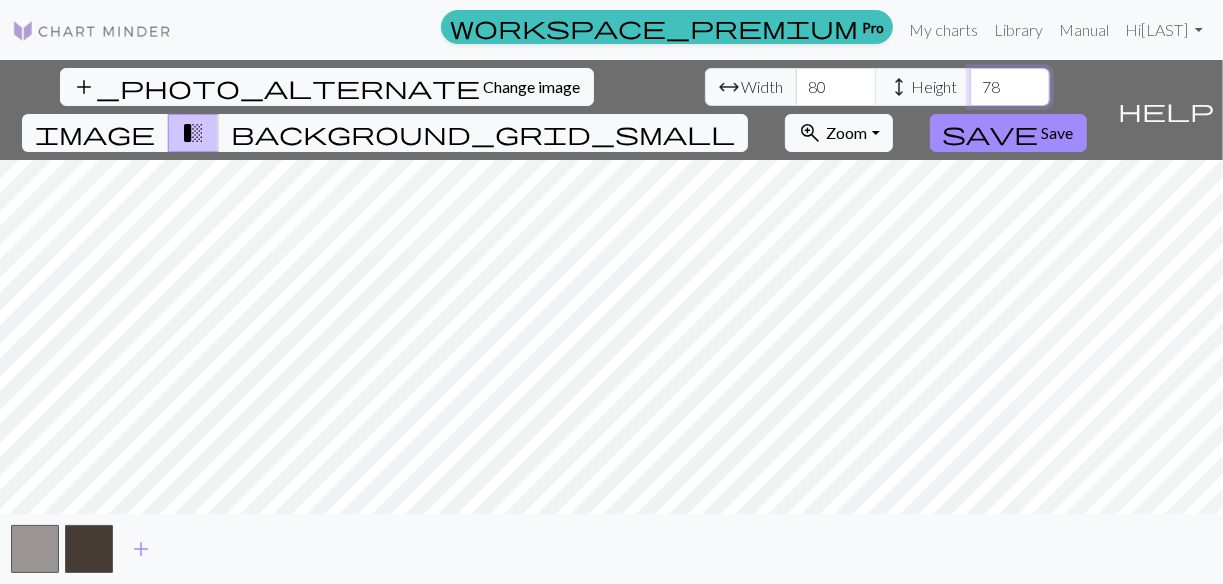 click on "78" at bounding box center [1010, 87] 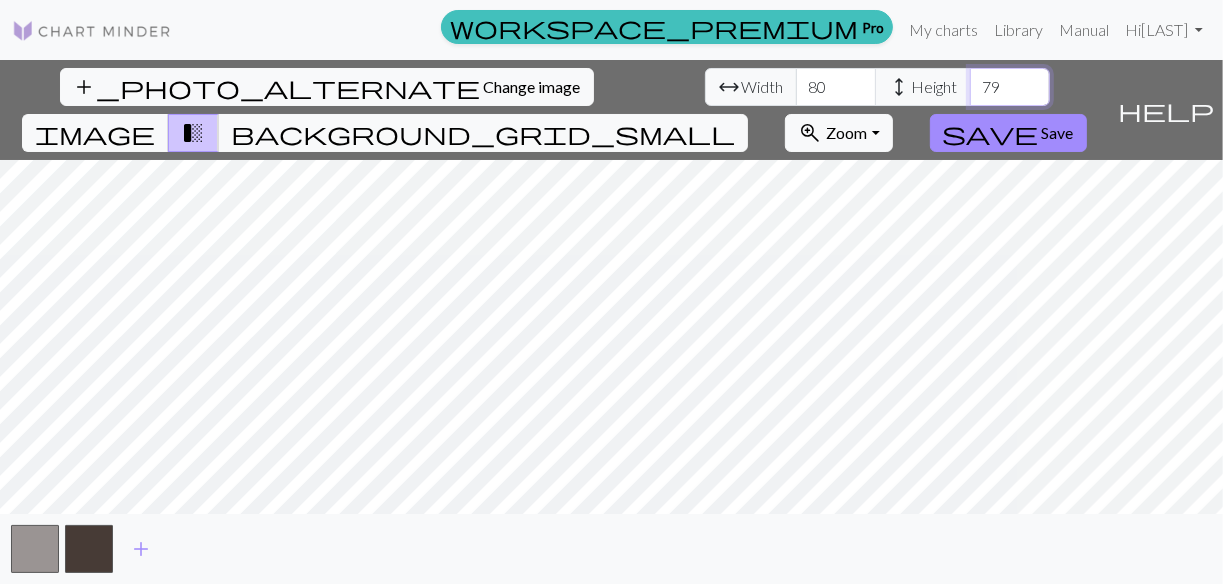 click on "79" at bounding box center (1010, 87) 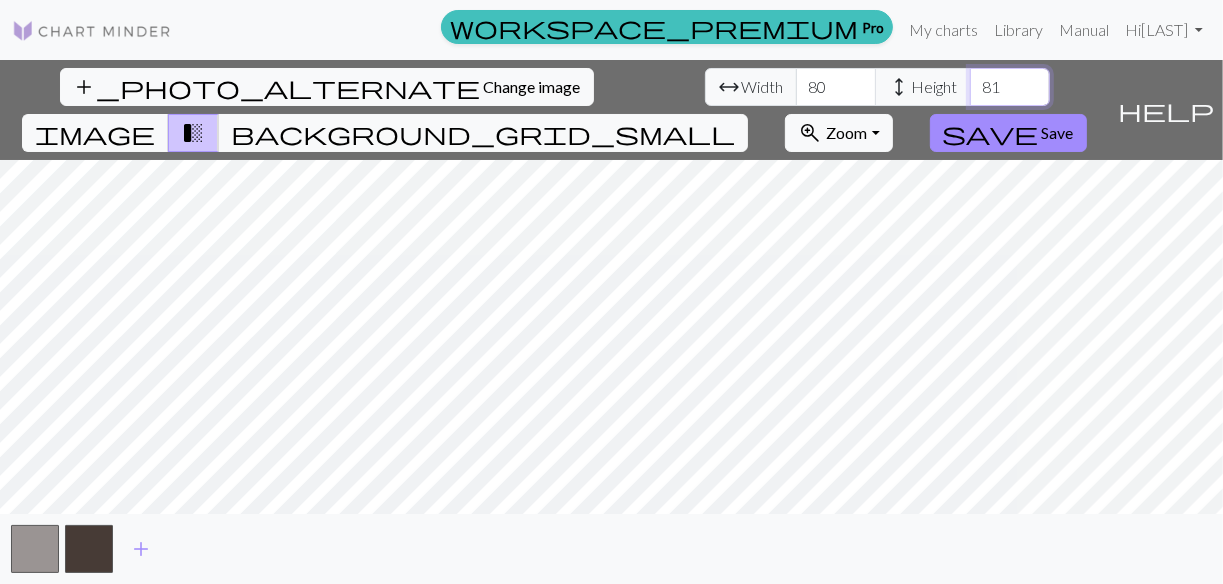 click on "81" at bounding box center (1010, 87) 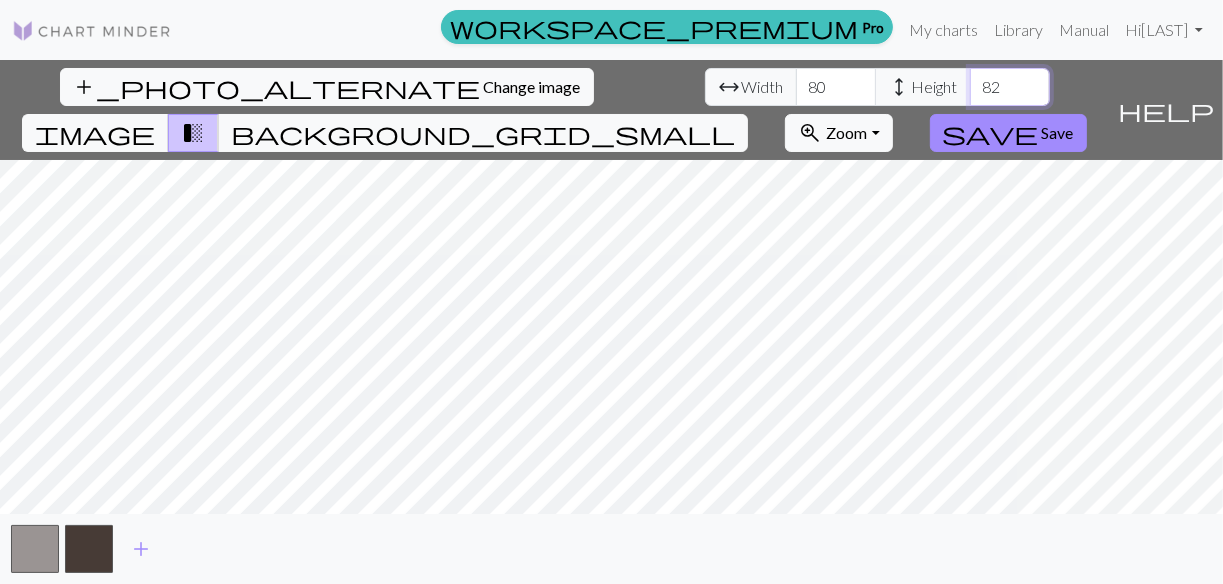 click on "82" at bounding box center [1010, 87] 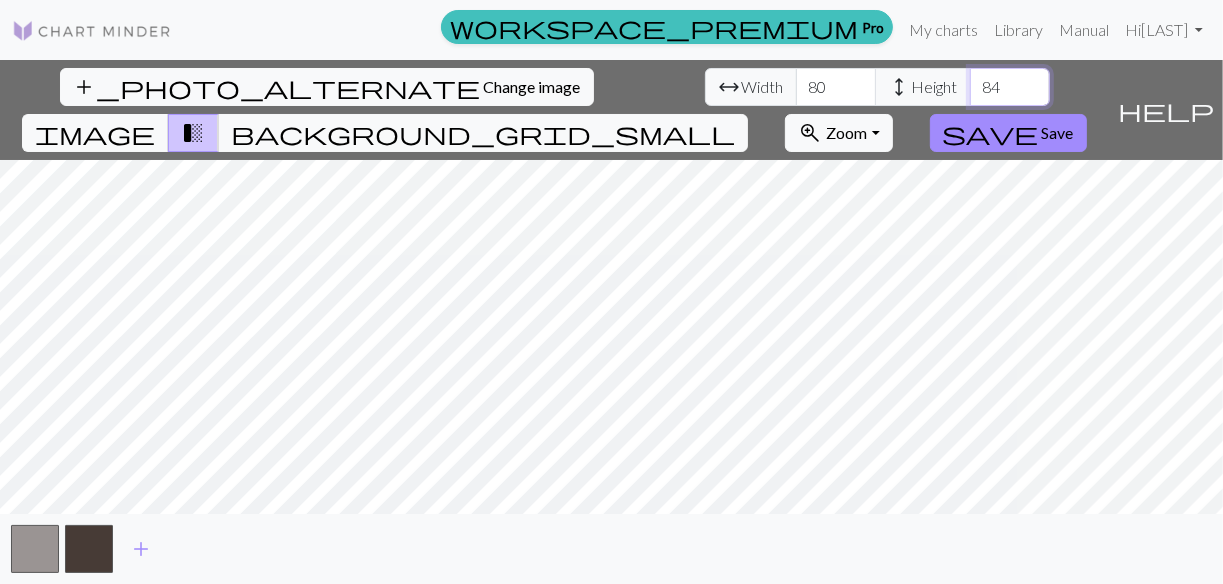 click on "84" at bounding box center [1010, 87] 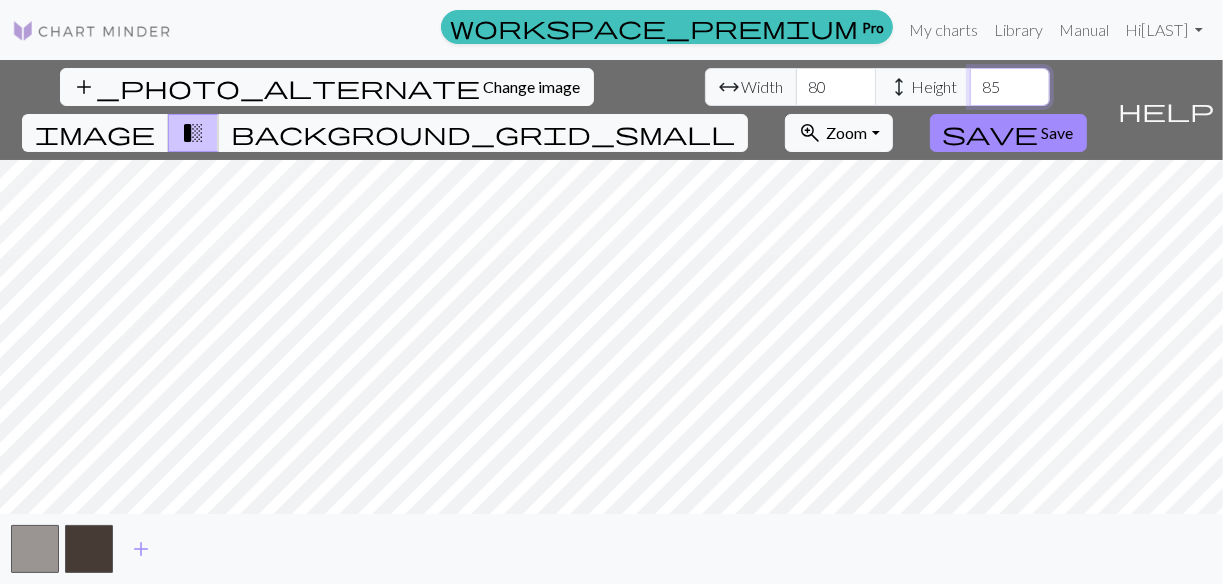 click on "85" at bounding box center [1010, 87] 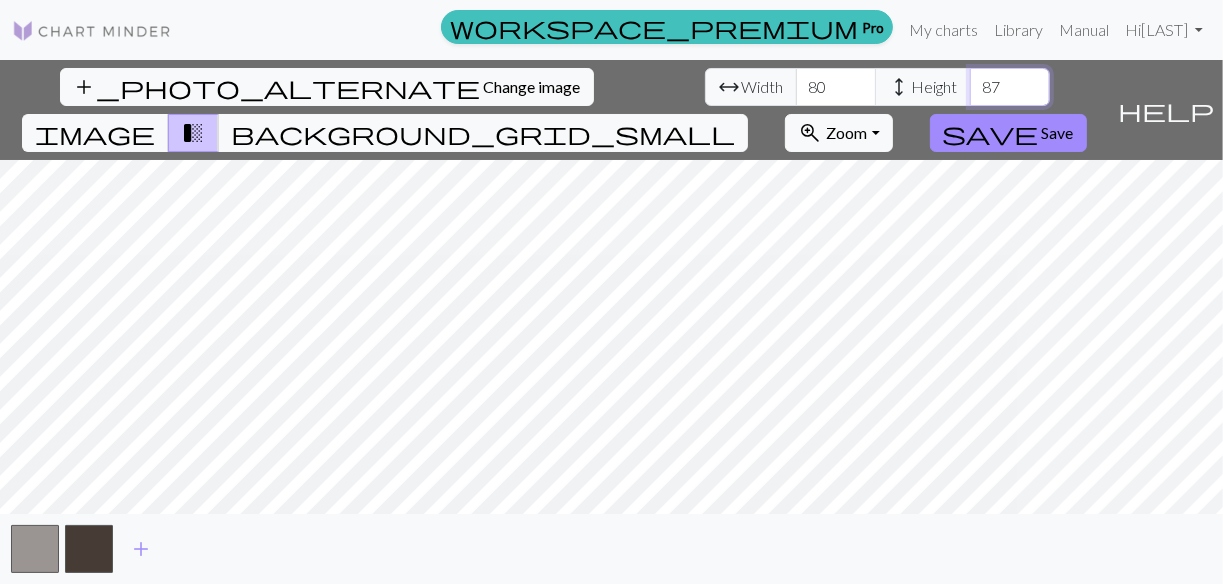 click on "87" at bounding box center (1010, 87) 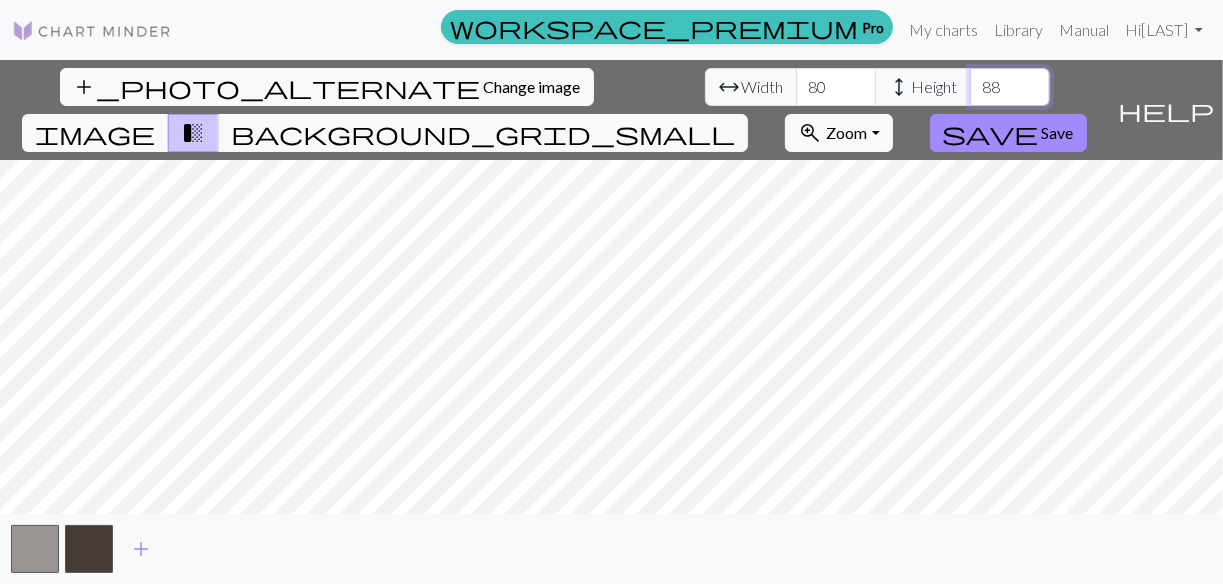 click on "88" at bounding box center (1010, 87) 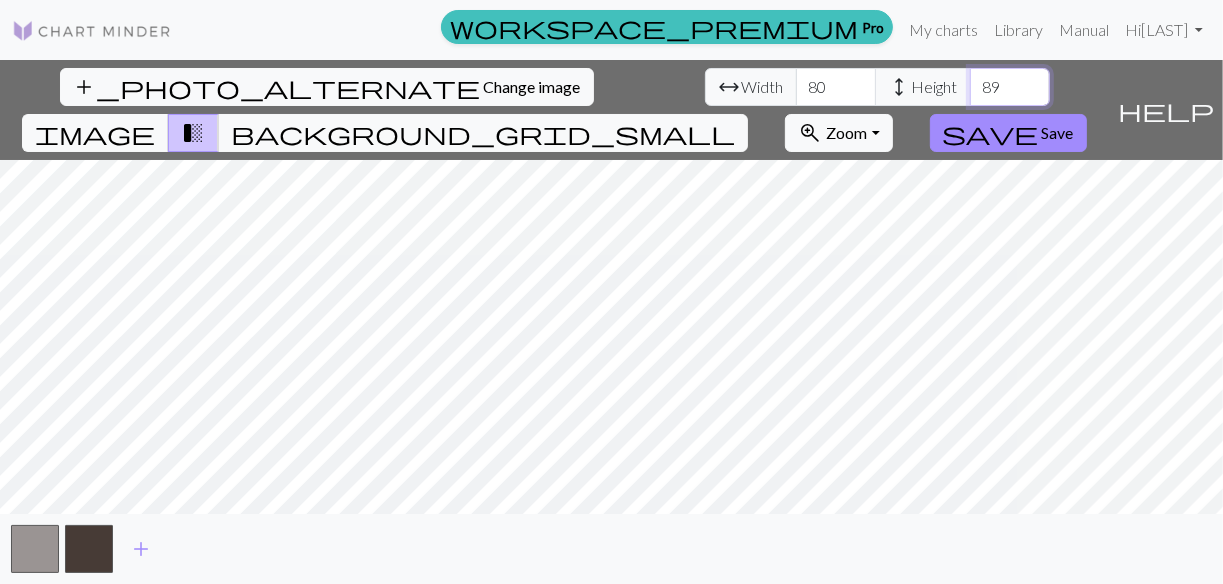 click on "89" at bounding box center [1010, 87] 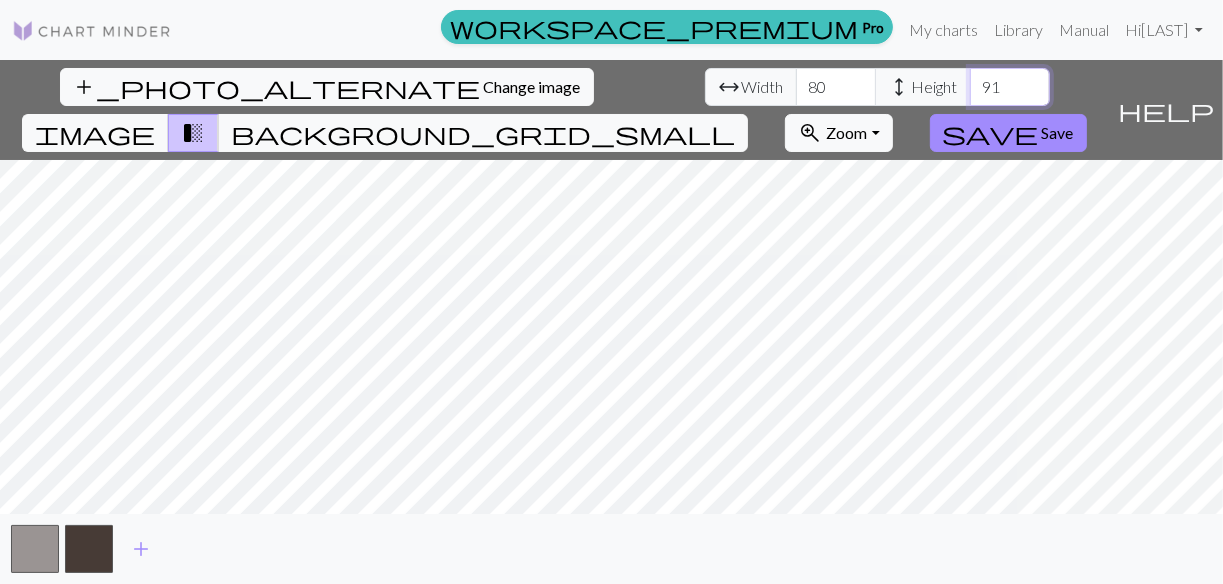 click on "91" at bounding box center (1010, 87) 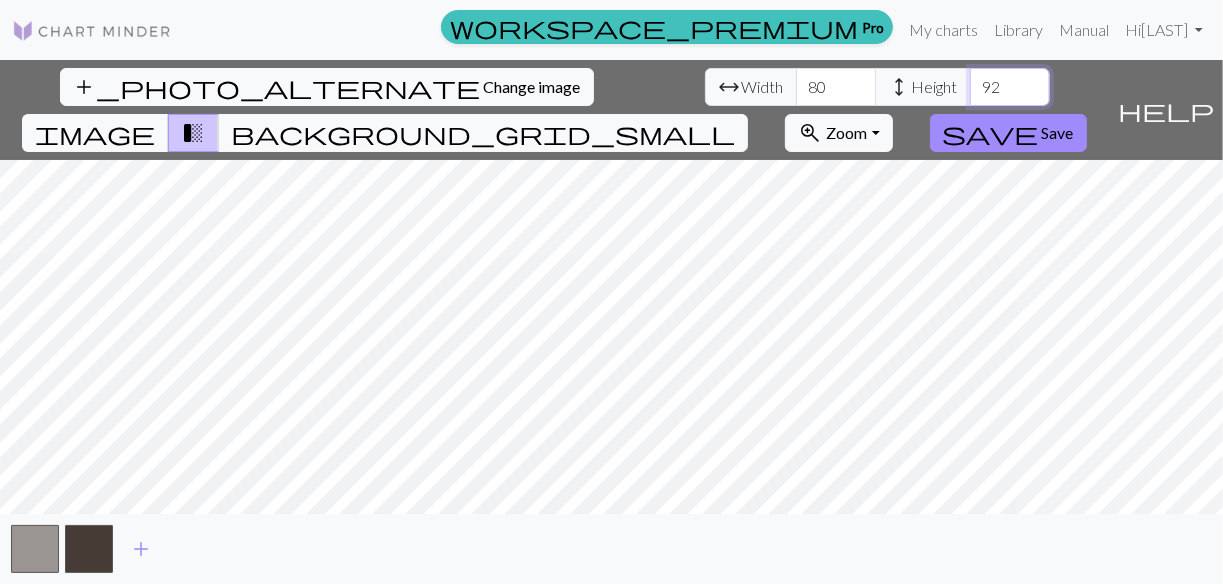 click on "93" at bounding box center (1010, 87) 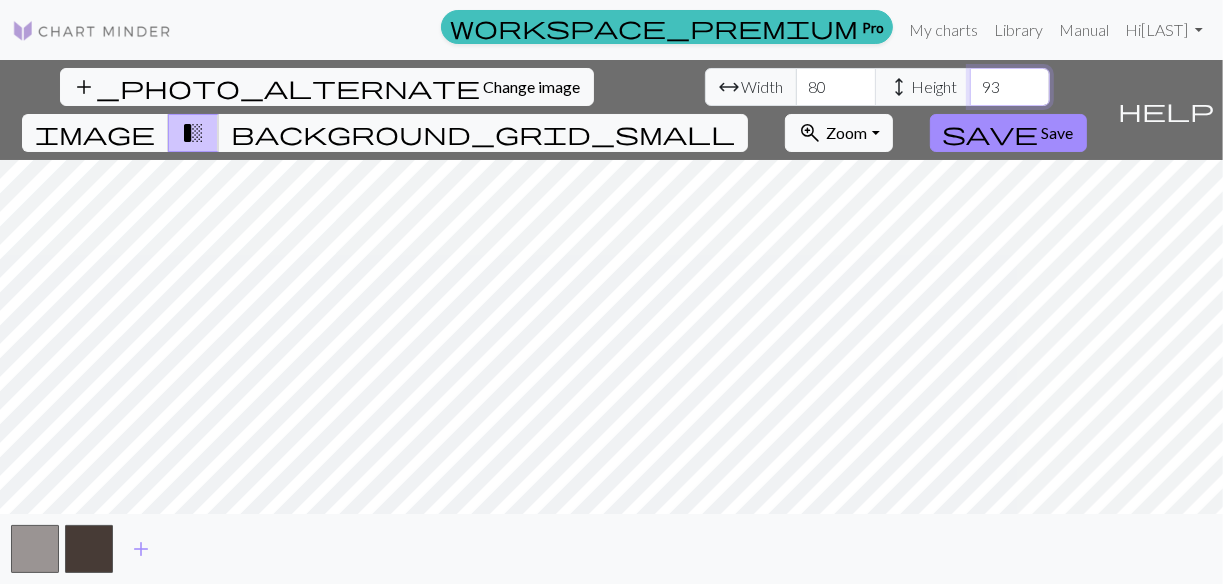 click on "94" at bounding box center (1010, 87) 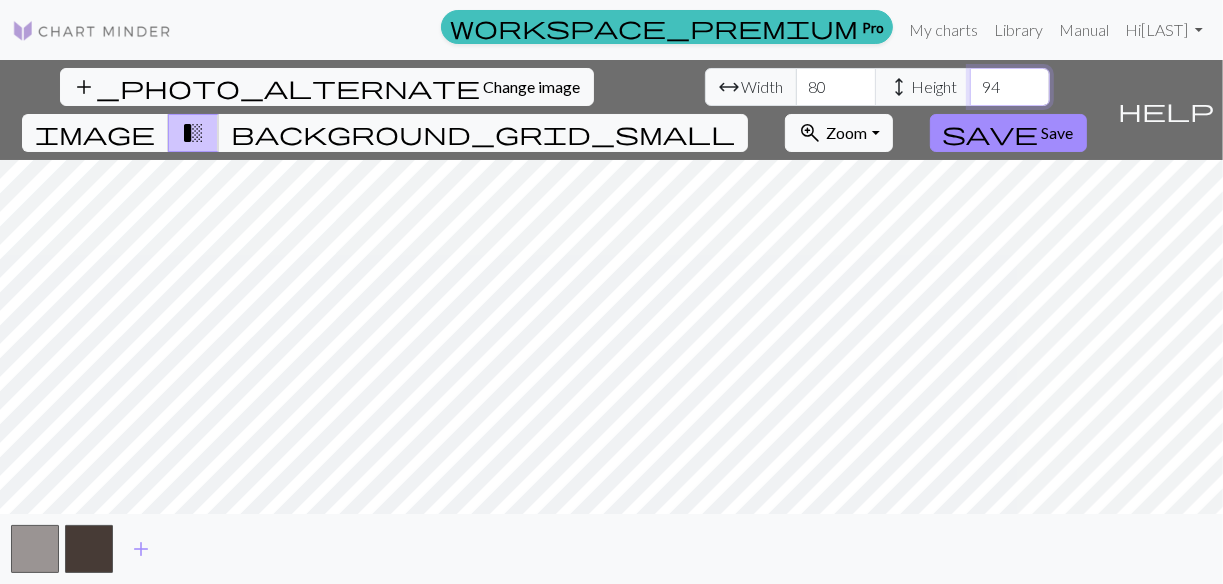 click on "95" at bounding box center (1010, 87) 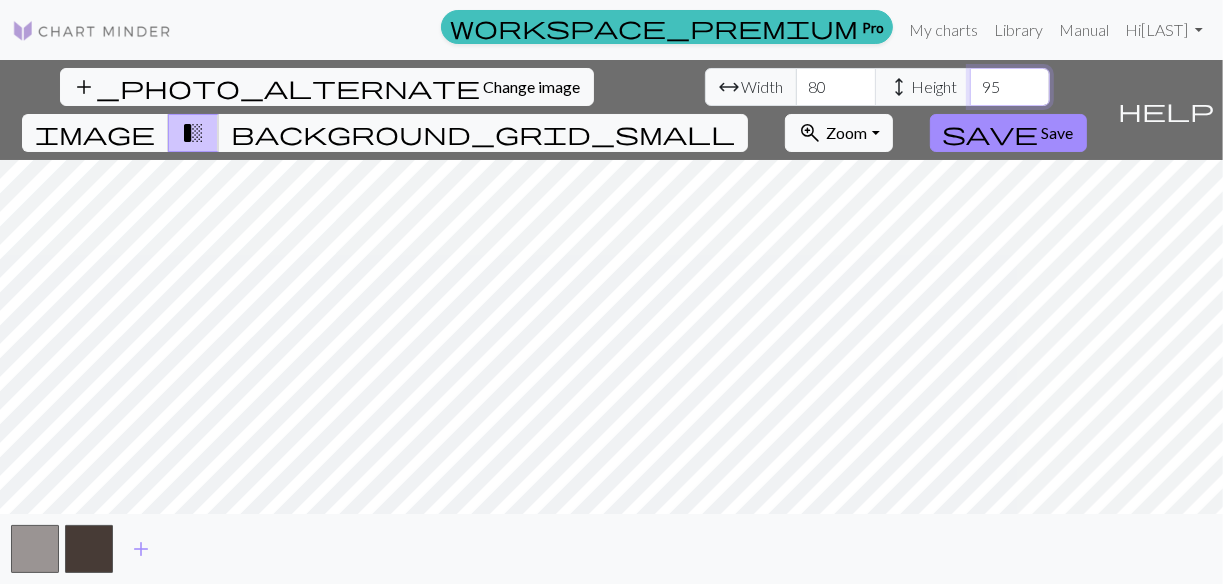 click on "96" at bounding box center (1010, 87) 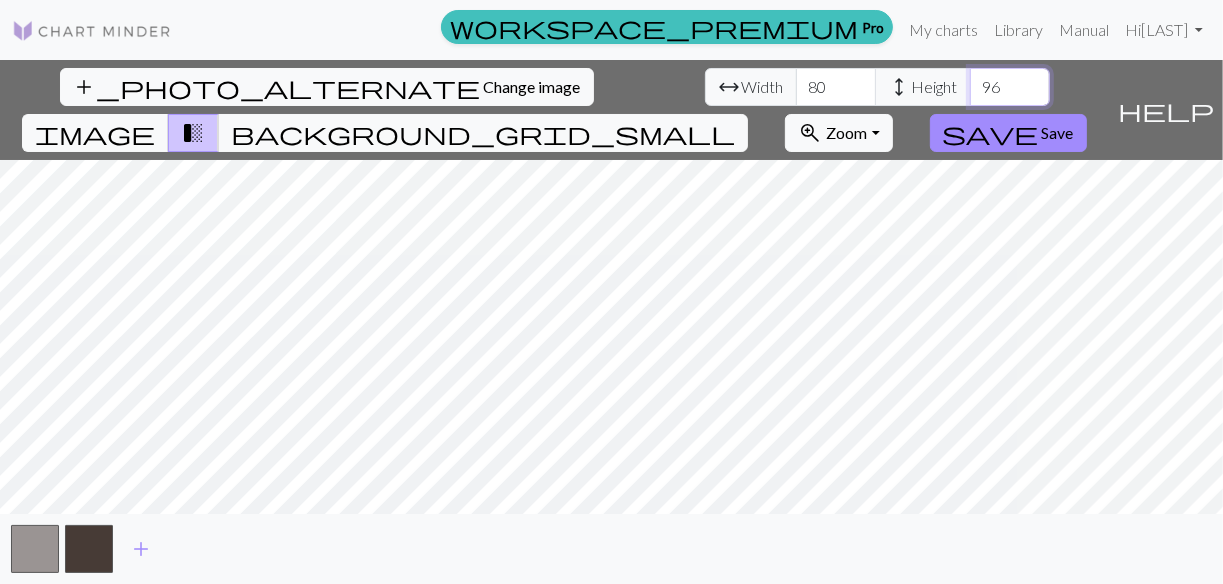 click on "97" at bounding box center [1010, 87] 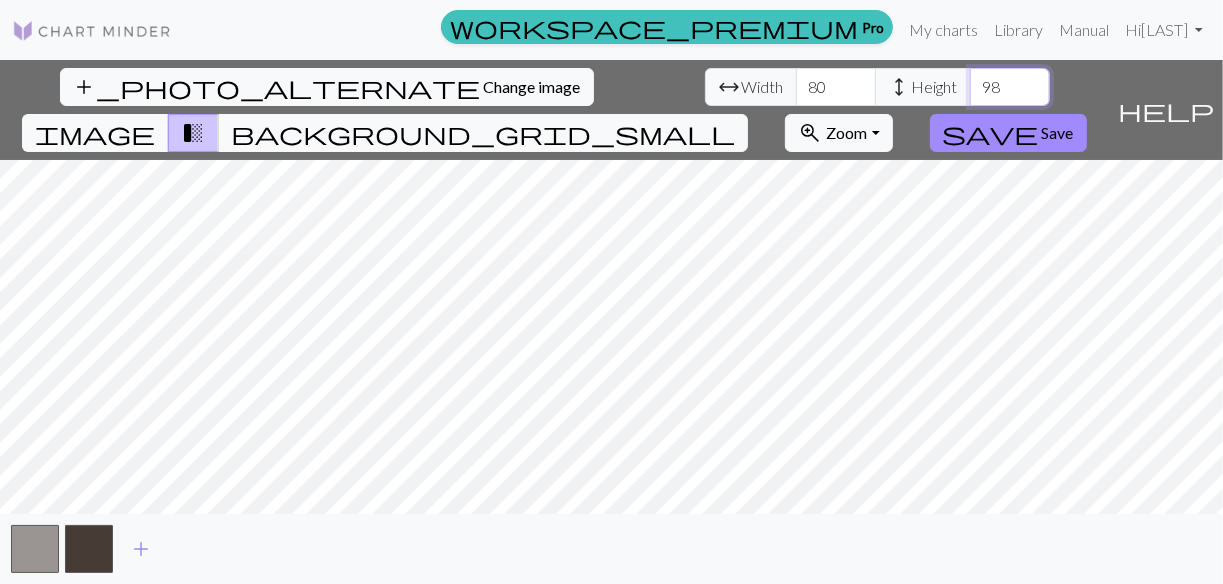 click on "98" at bounding box center (1010, 87) 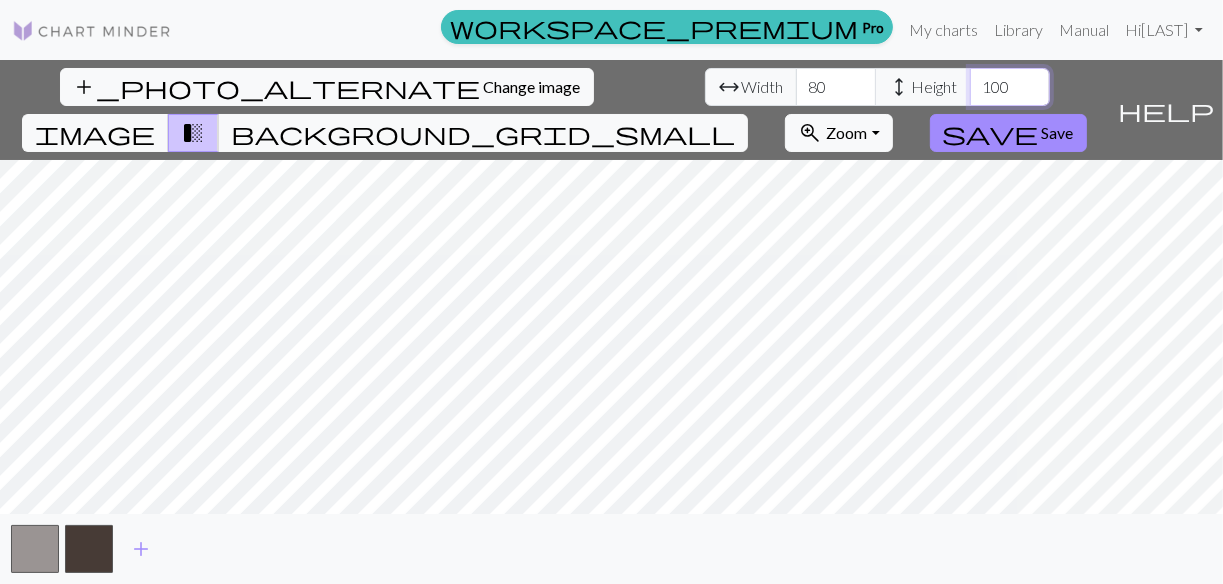 type on "100" 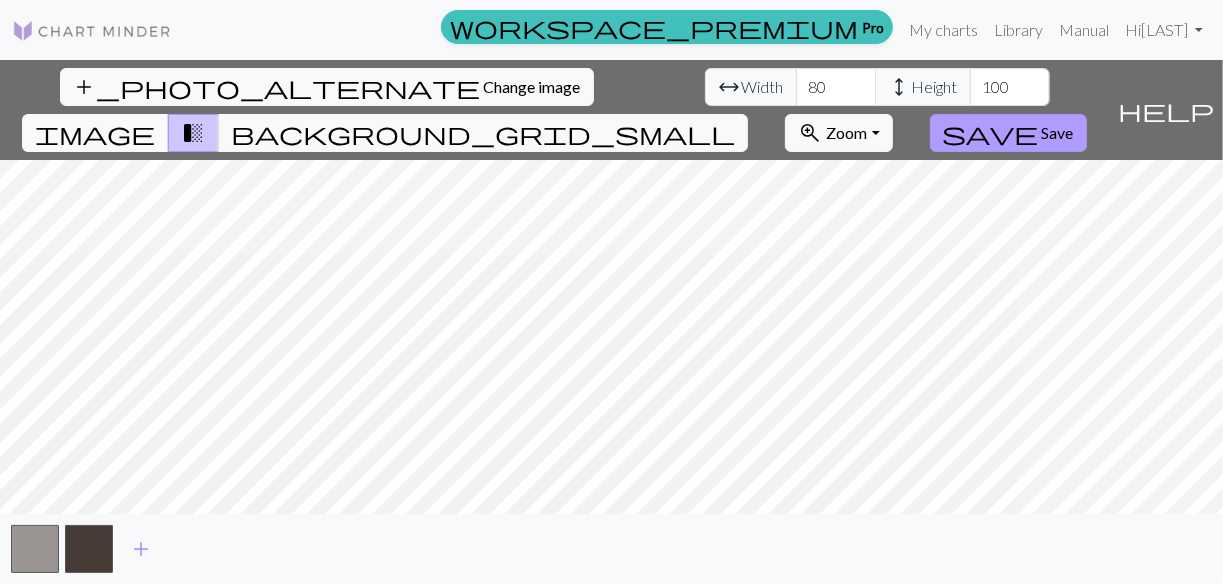 click on "Save" at bounding box center [1058, 132] 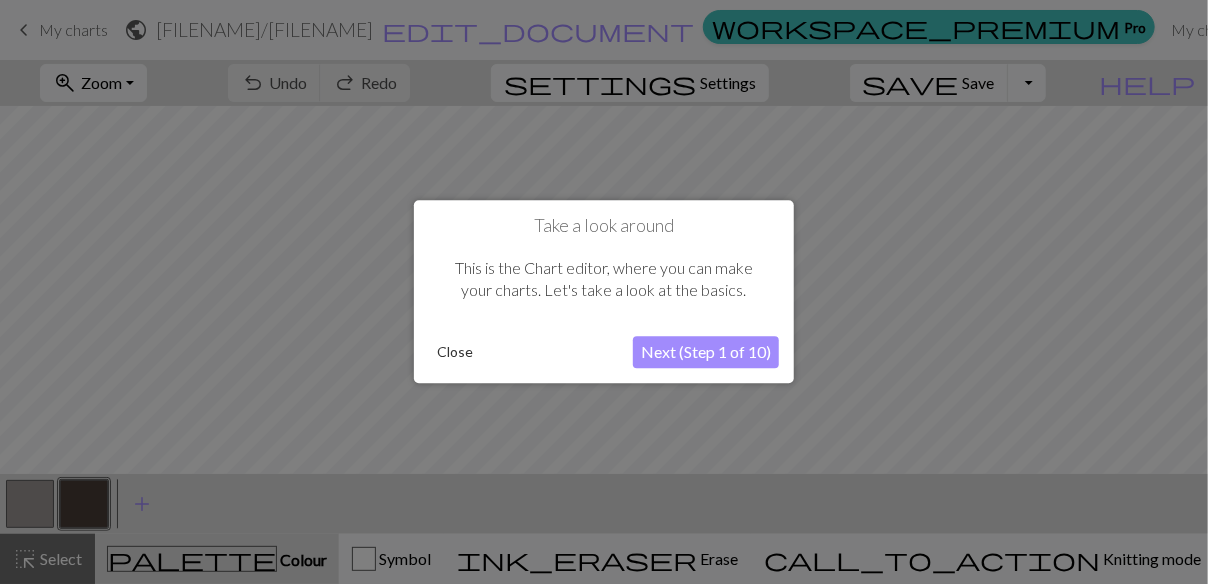 click on "Next (Step 1 of 10)" at bounding box center [706, 353] 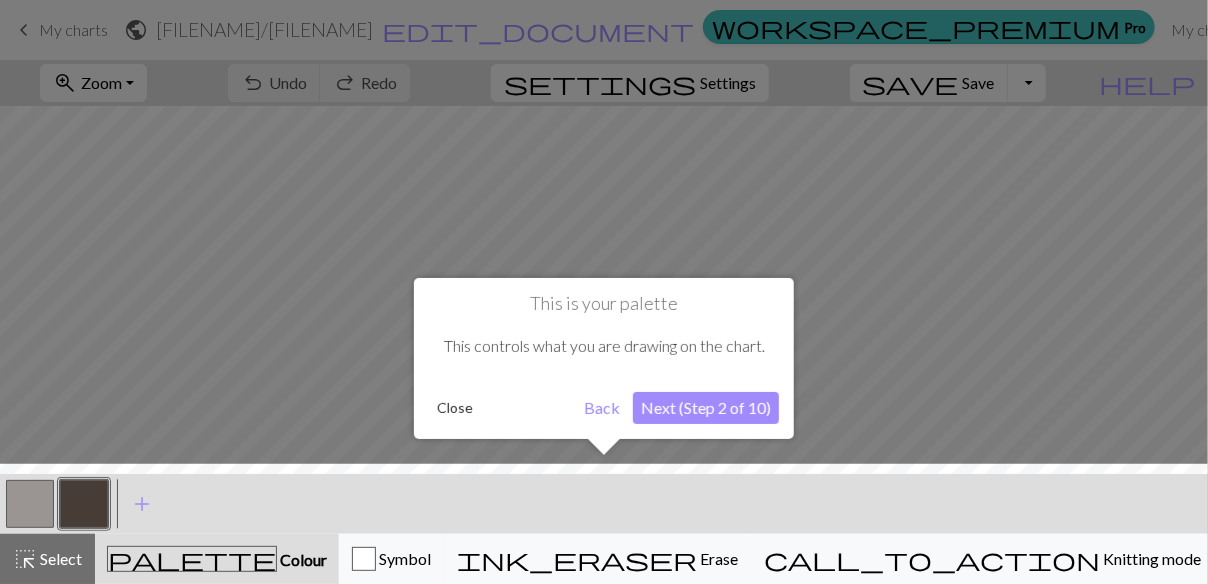 scroll, scrollTop: 0, scrollLeft: 0, axis: both 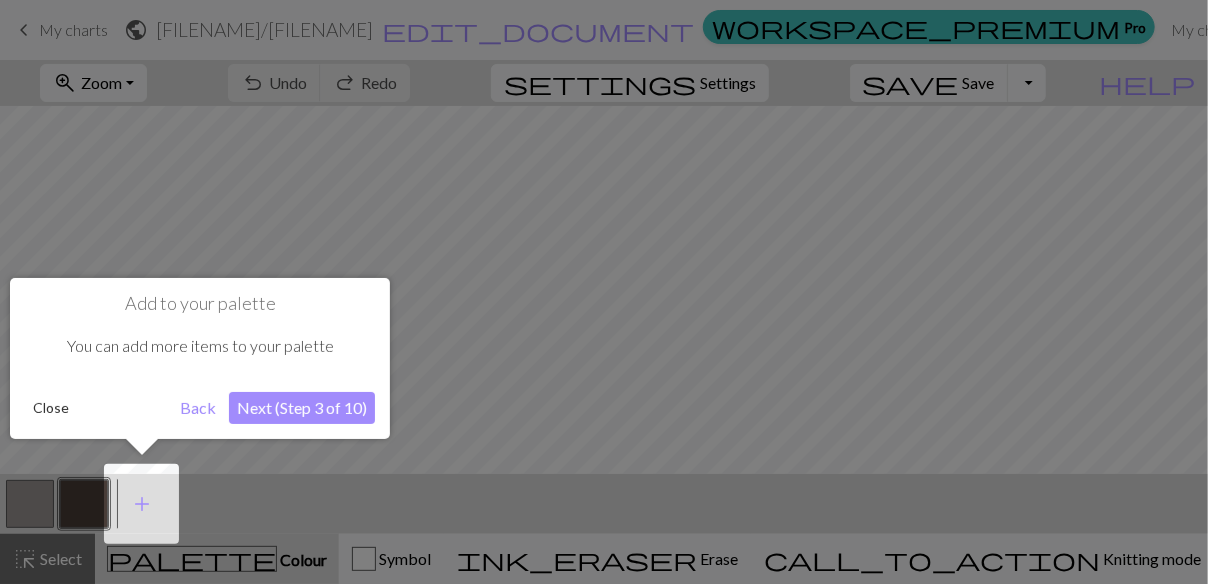 click at bounding box center [604, 292] 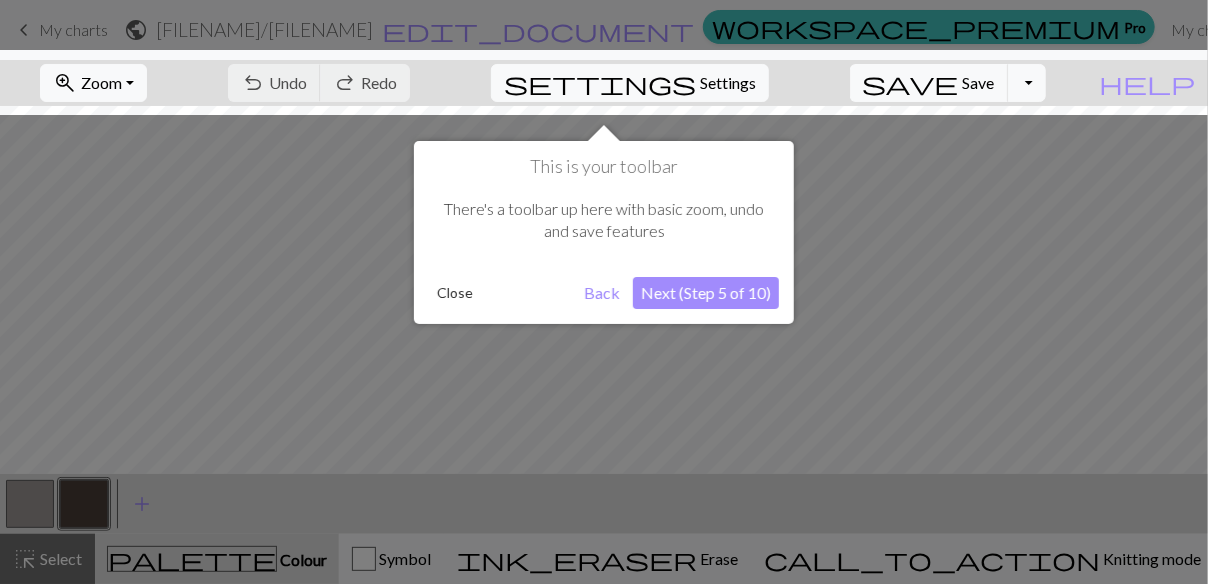 click at bounding box center (604, 292) 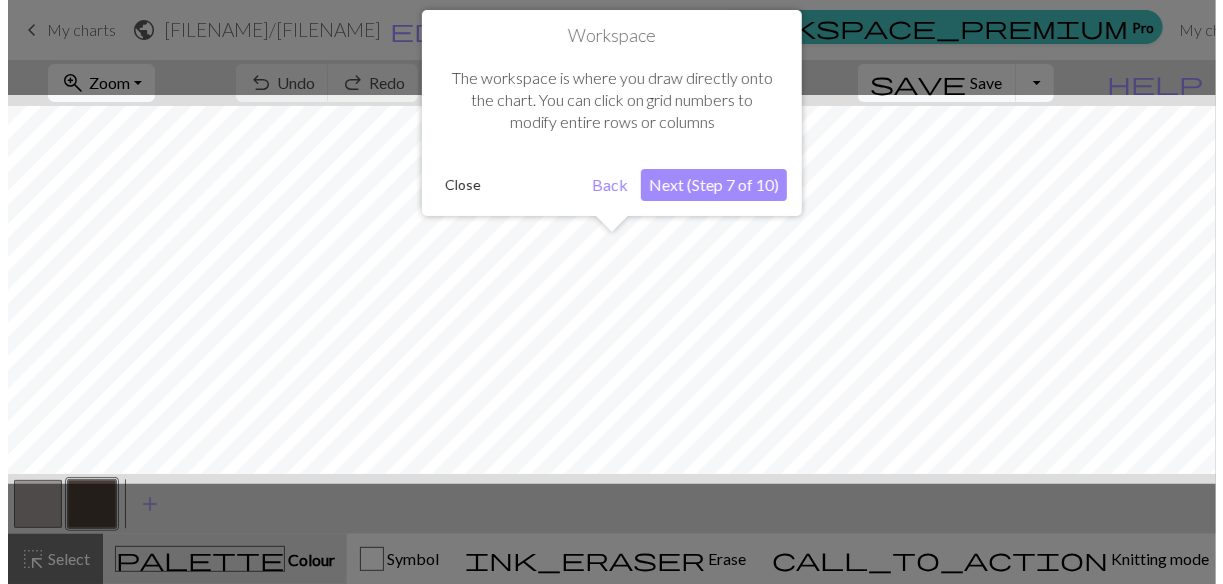 scroll, scrollTop: 74, scrollLeft: 0, axis: vertical 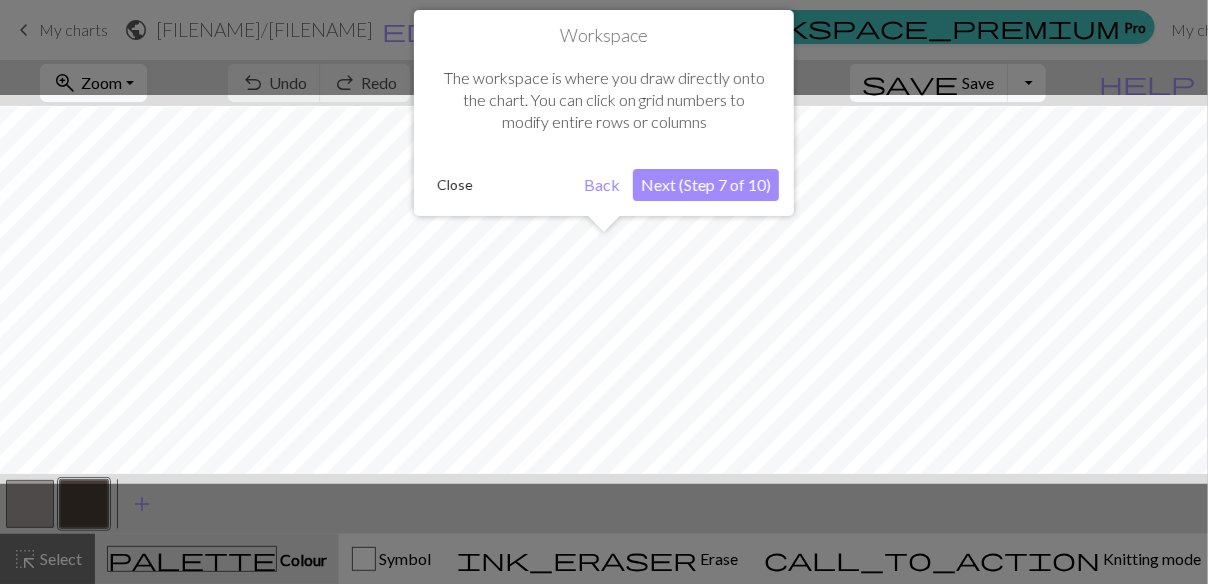 click on "Next (Step 7 of 10)" at bounding box center [706, 185] 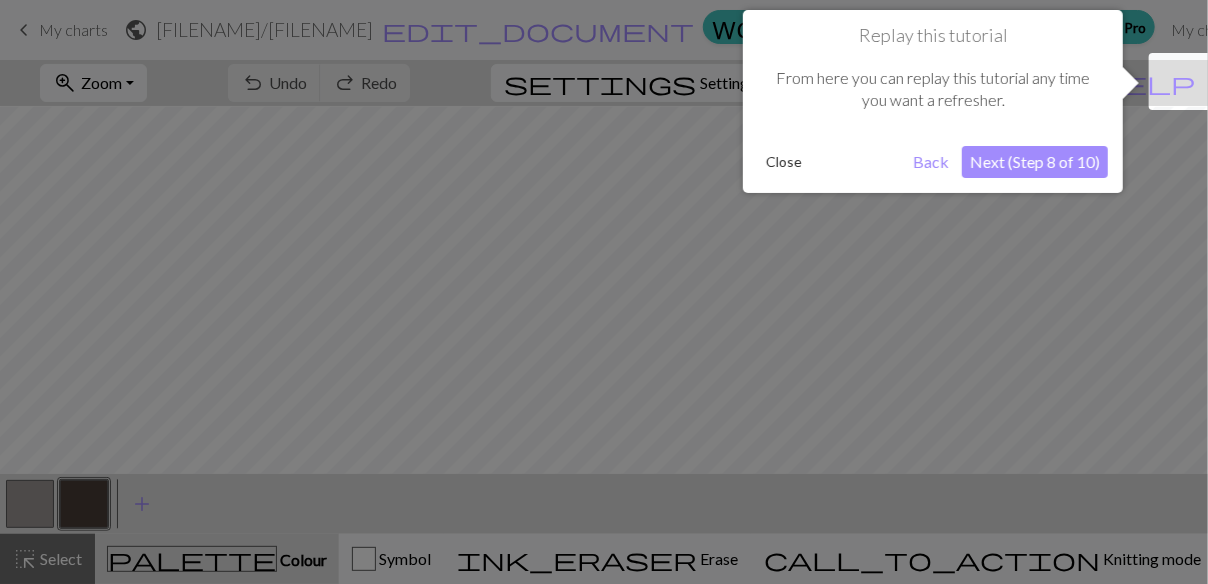 click on "Next (Step 8 of 10)" at bounding box center (1035, 162) 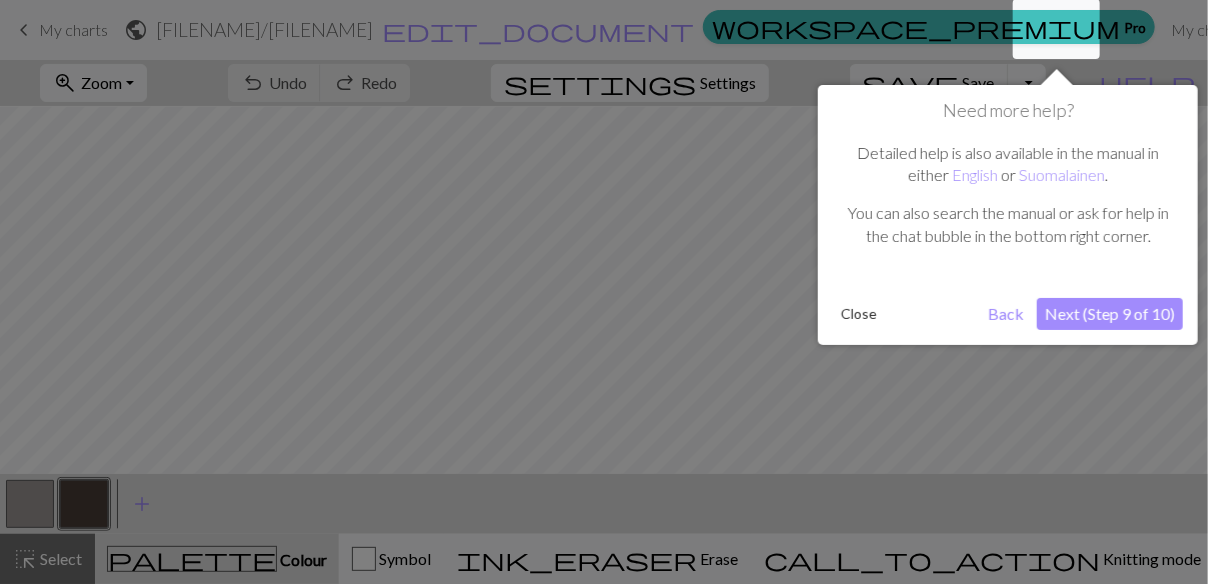 click on "Next (Step 9 of 10)" at bounding box center (1110, 314) 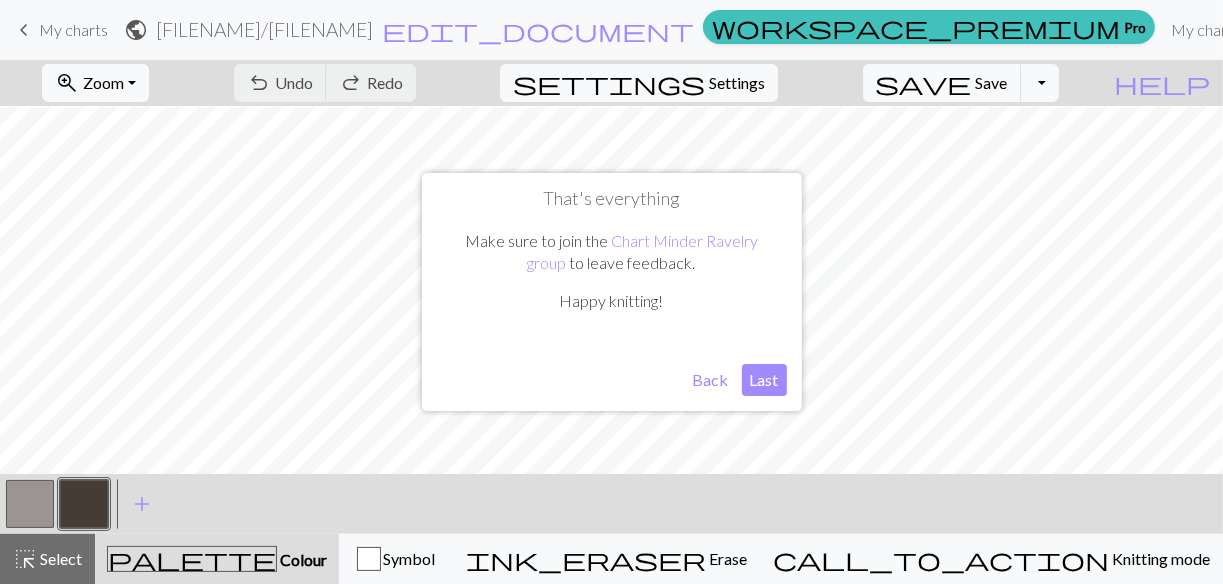 click on "Last" at bounding box center (764, 380) 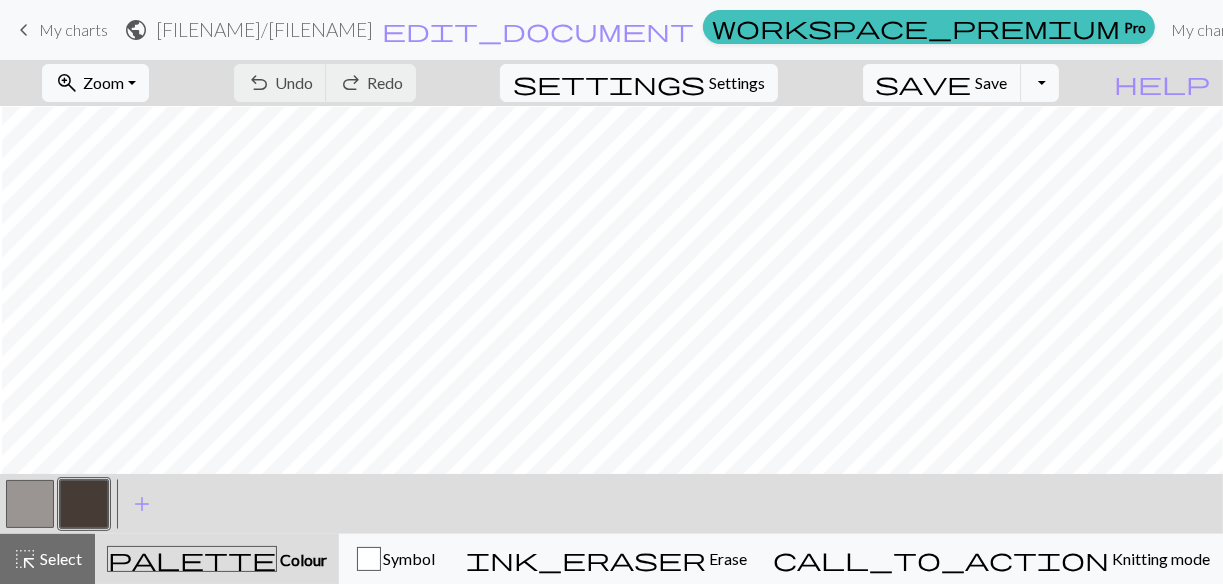 scroll, scrollTop: 74, scrollLeft: 733, axis: both 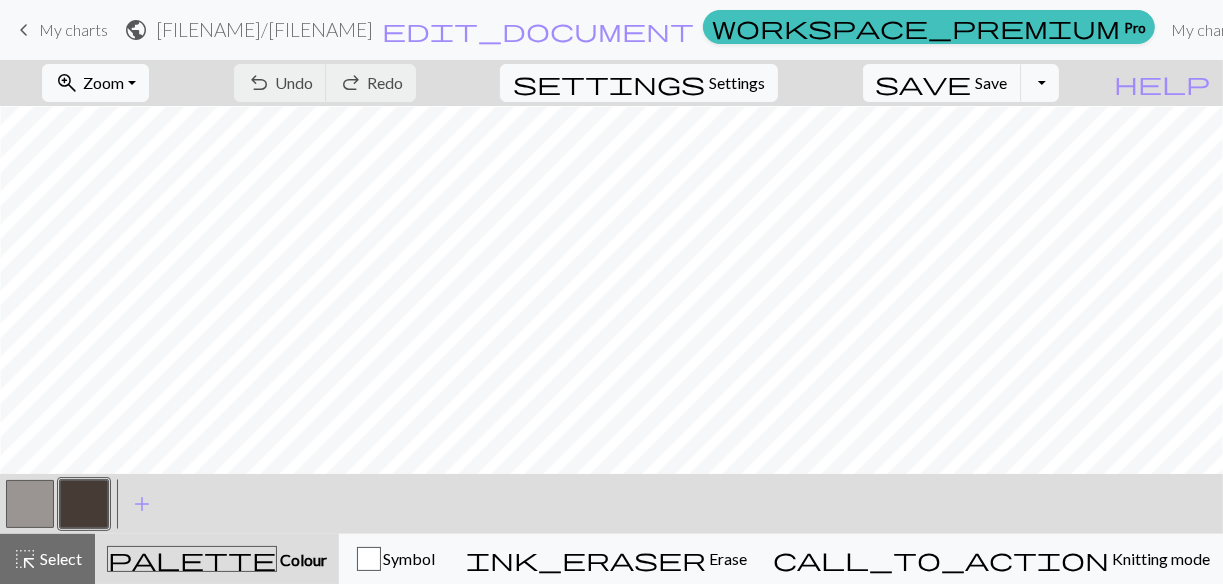click on "palette" at bounding box center [192, 559] 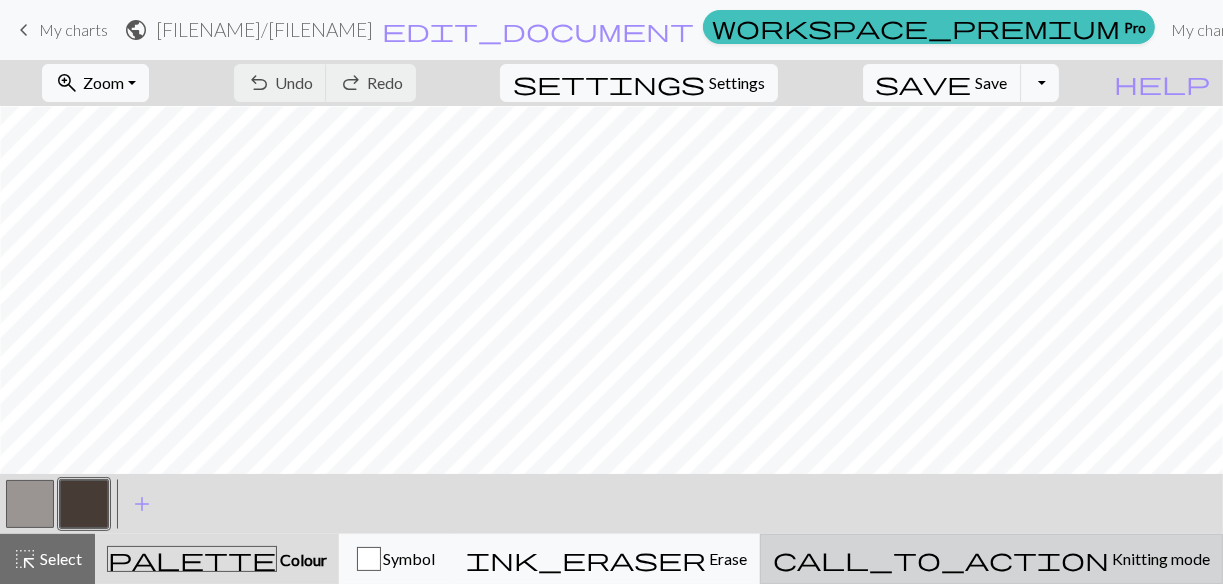 click on "Knitting mode" at bounding box center [1159, 558] 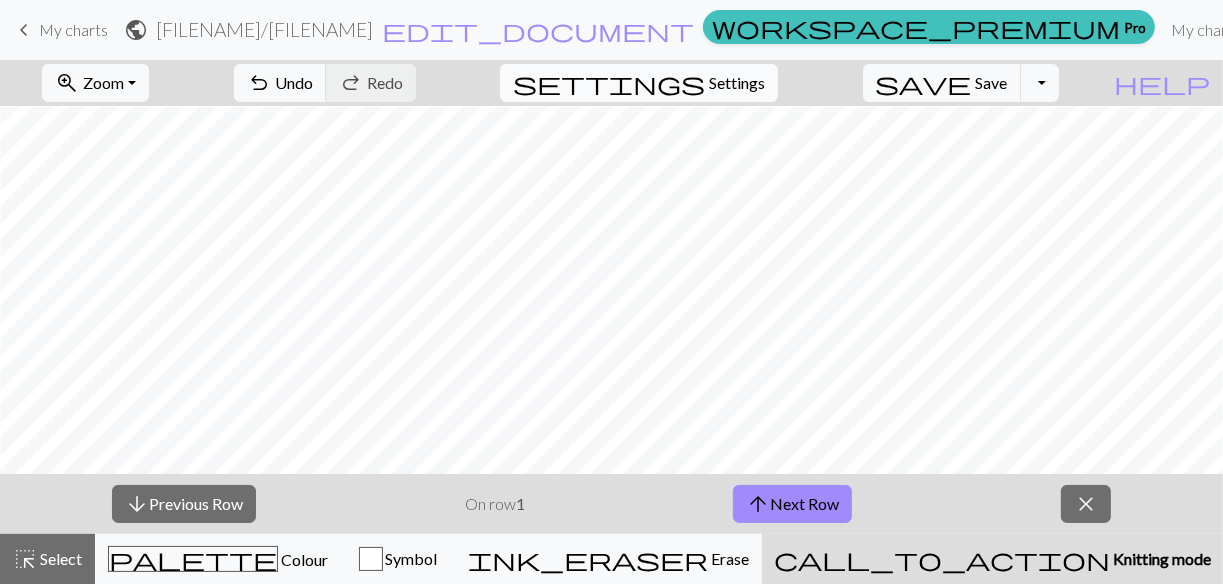 click on "settings  Settings" at bounding box center [639, 83] 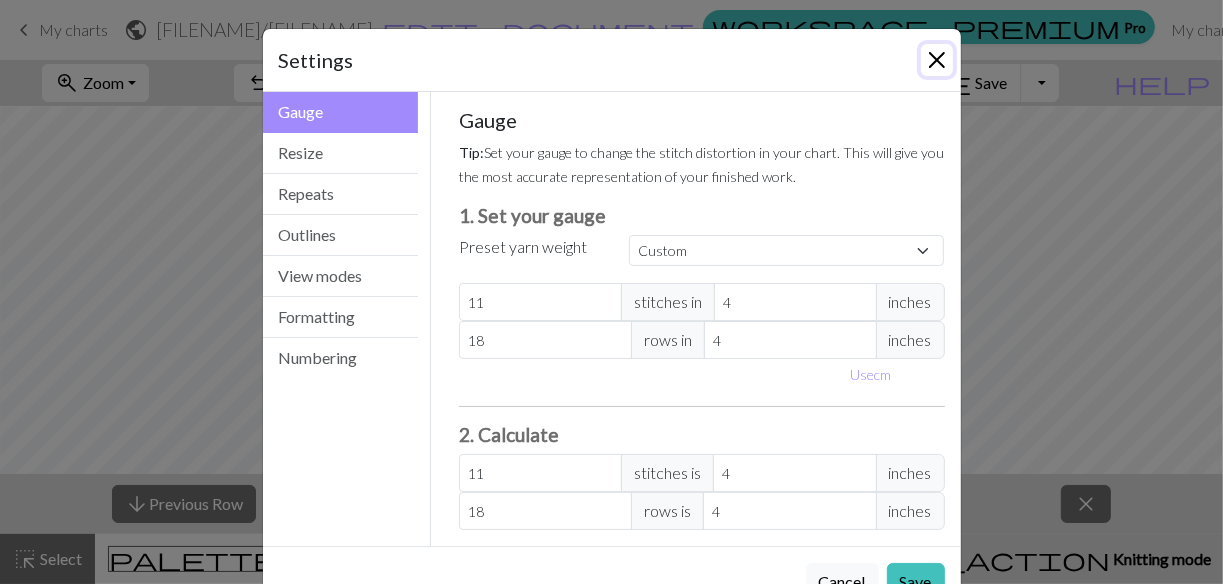 click at bounding box center (937, 60) 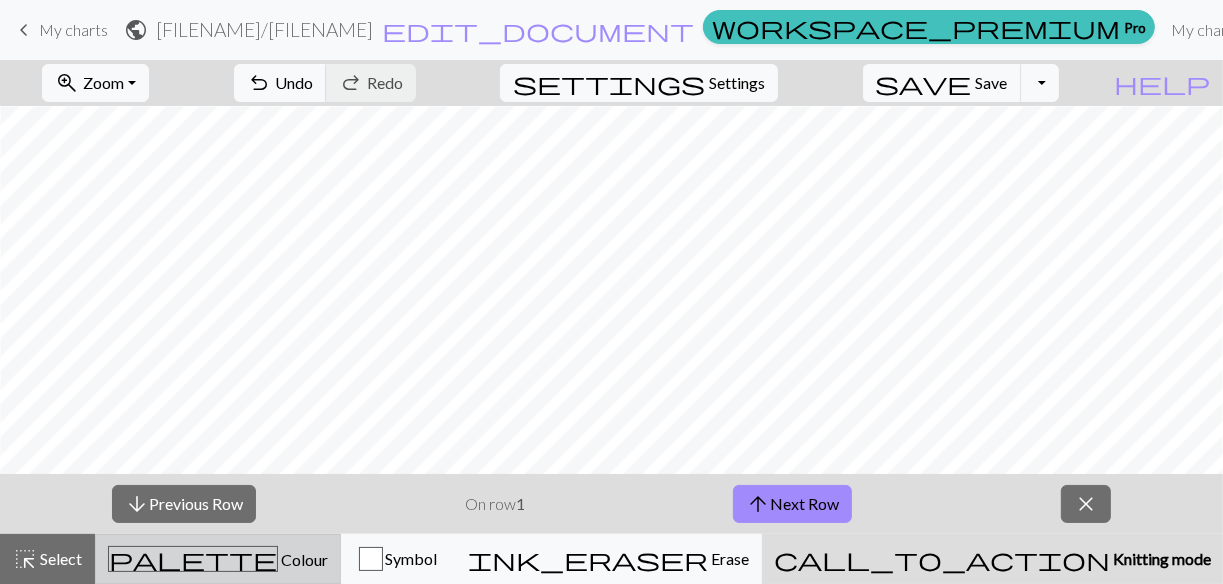 click on "Colour" at bounding box center (303, 559) 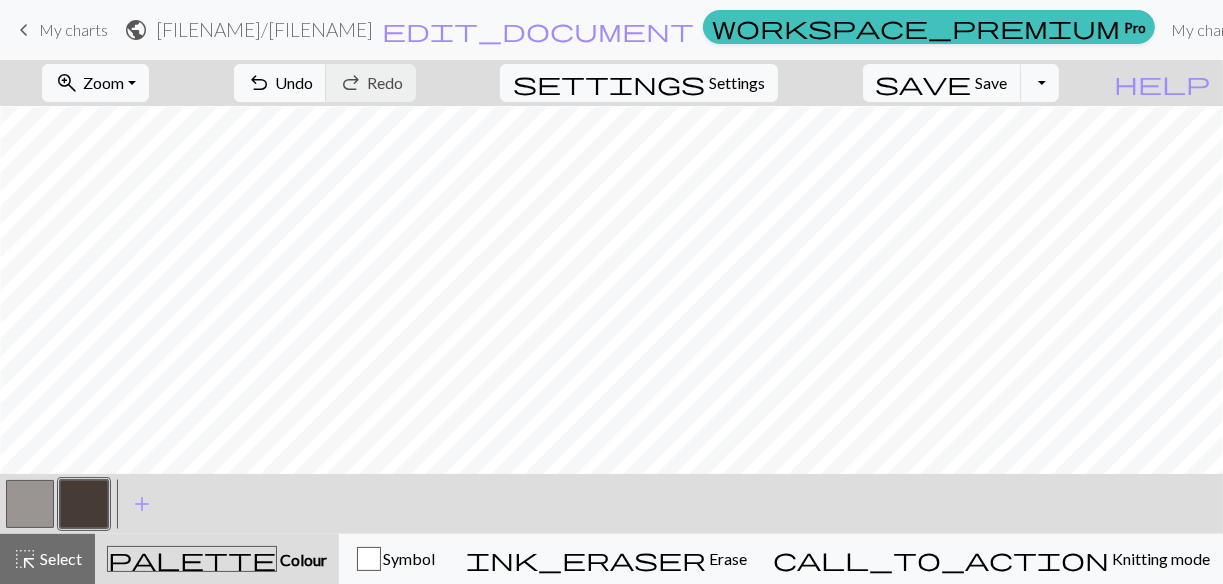 click at bounding box center [84, 504] 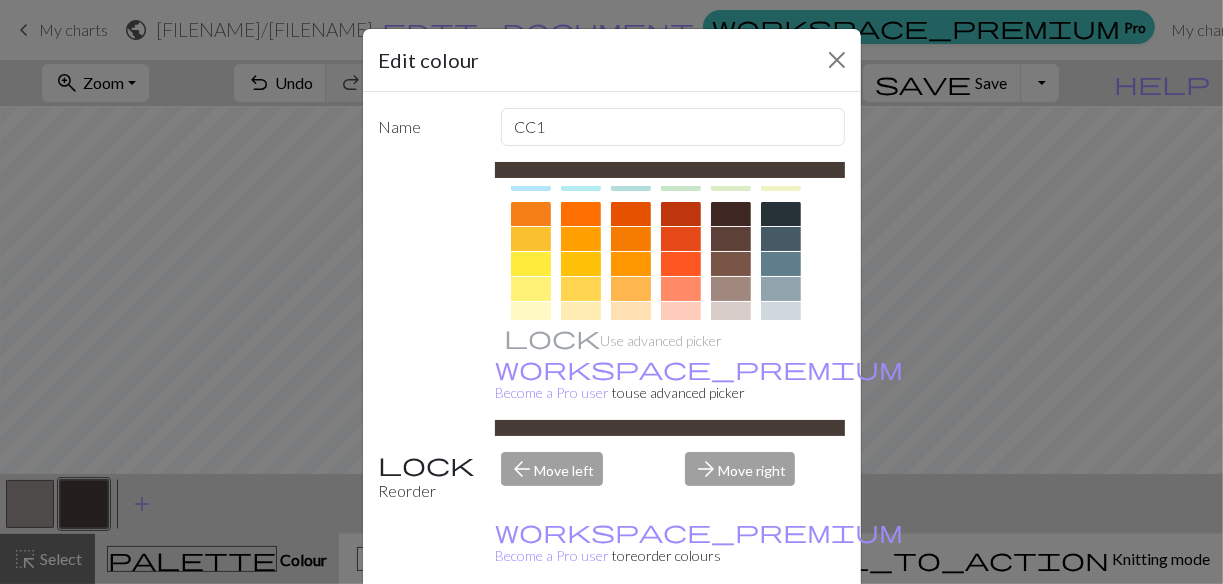 scroll, scrollTop: 283, scrollLeft: 0, axis: vertical 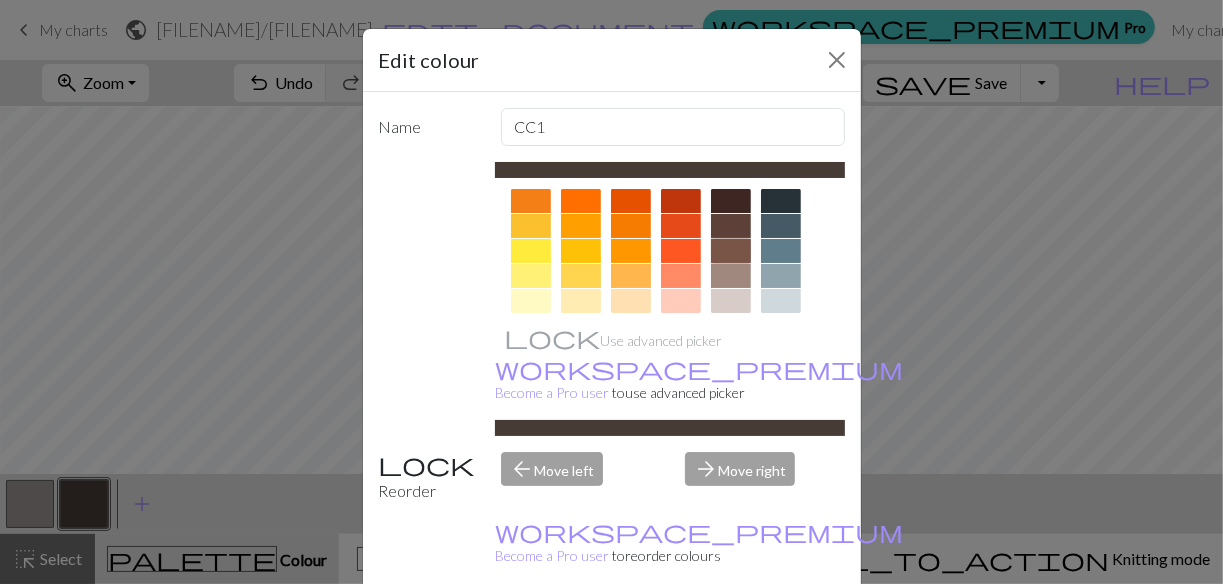 click at bounding box center [731, 251] 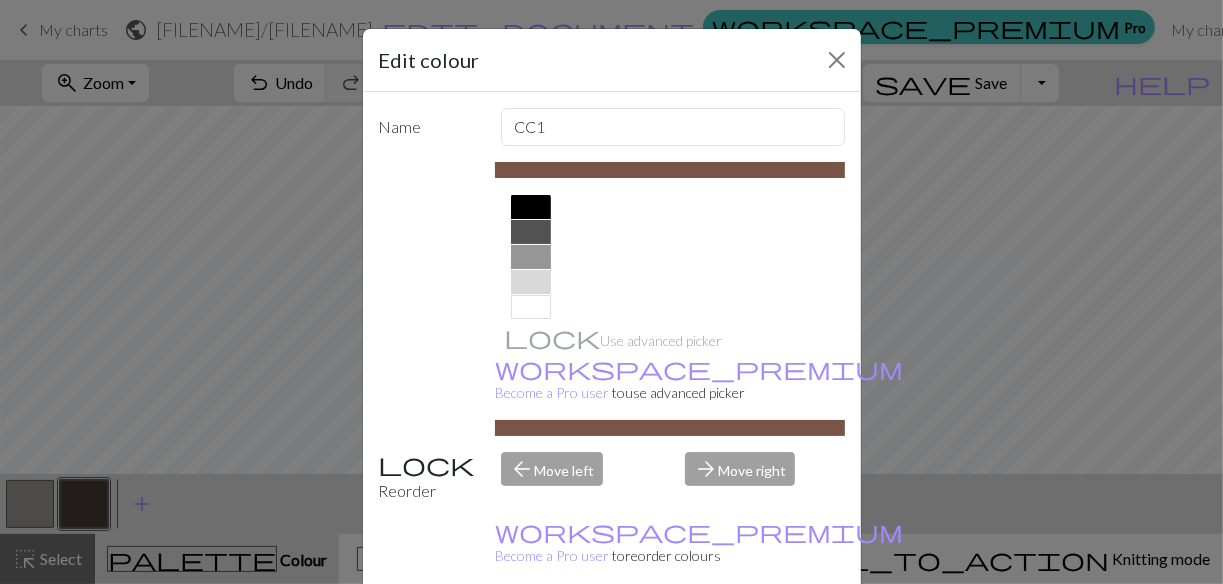 scroll, scrollTop: 432, scrollLeft: 0, axis: vertical 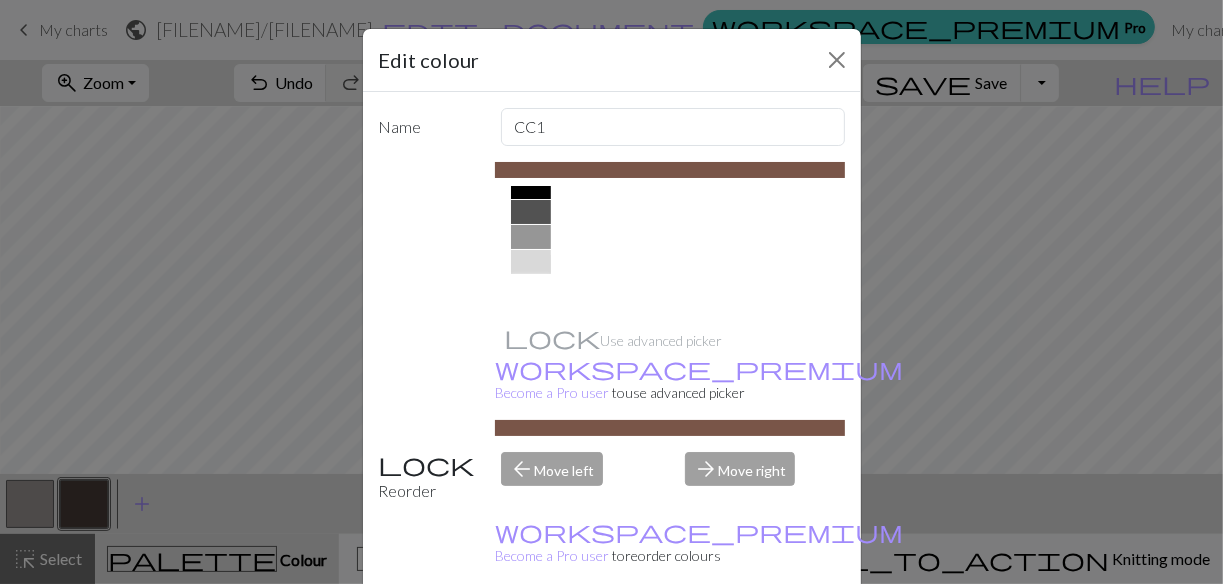 click at bounding box center (531, 287) 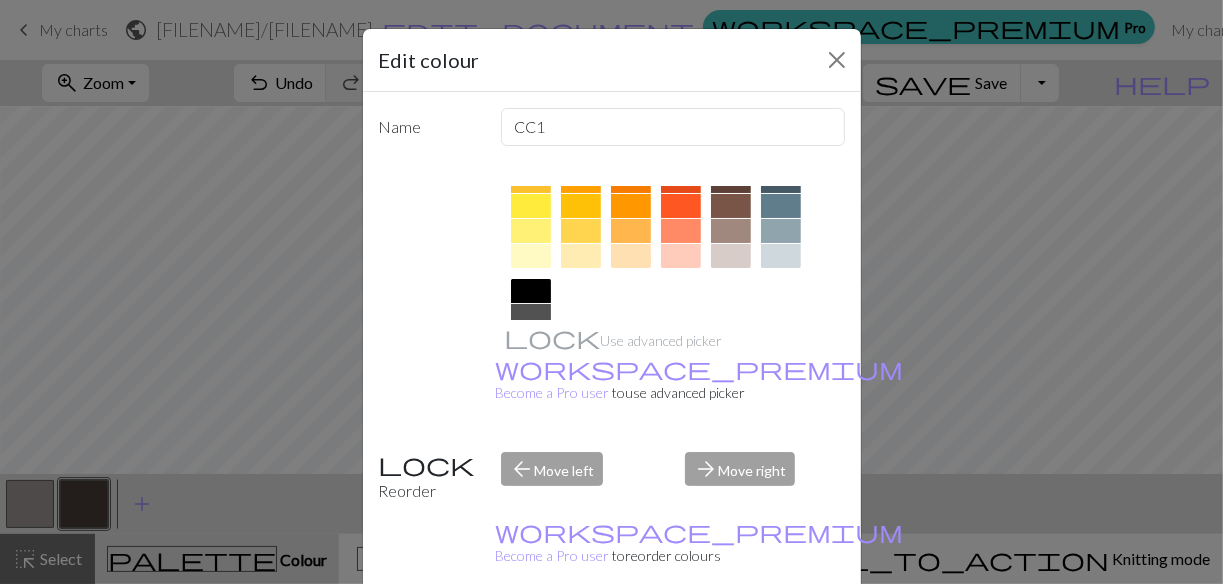 scroll, scrollTop: 320, scrollLeft: 0, axis: vertical 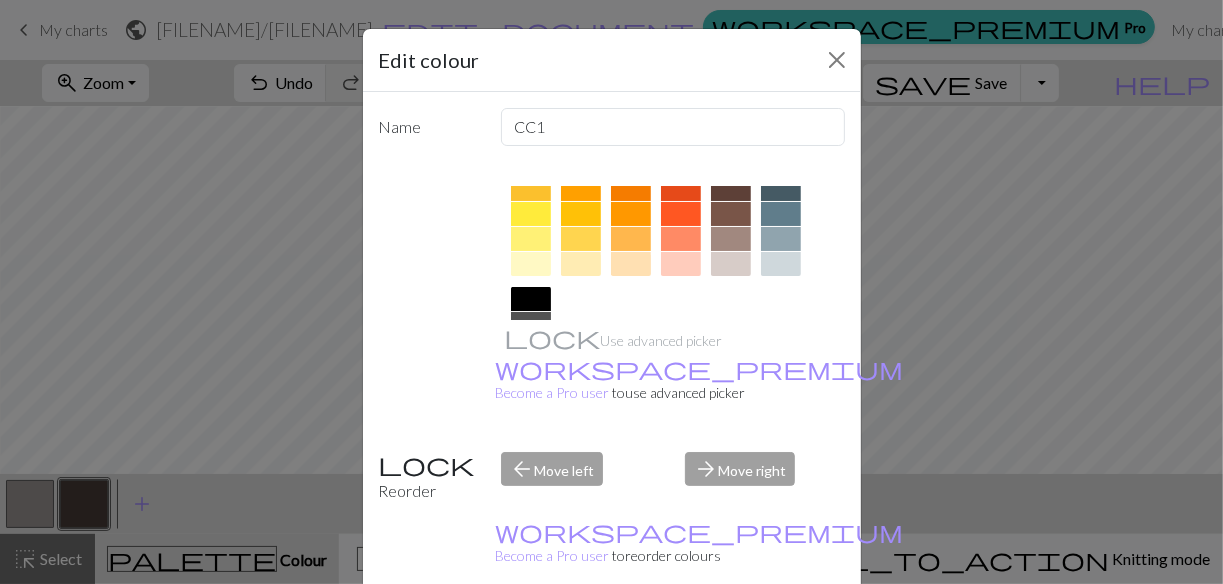 click at bounding box center (531, 299) 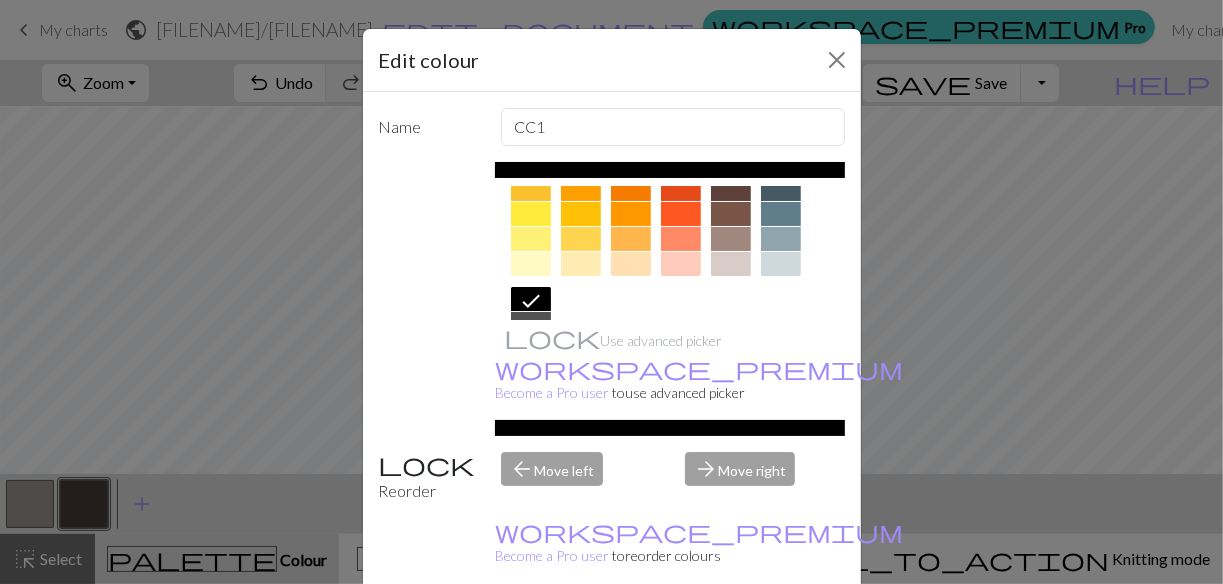 click on "Done" at bounding box center (732, 635) 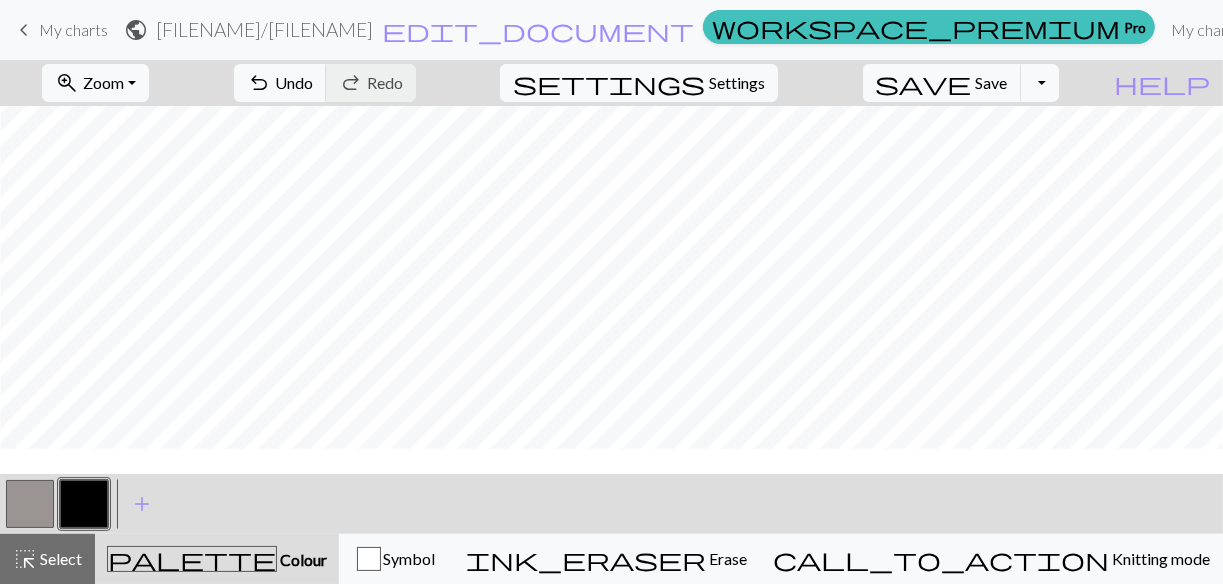 scroll, scrollTop: 60, scrollLeft: 733, axis: both 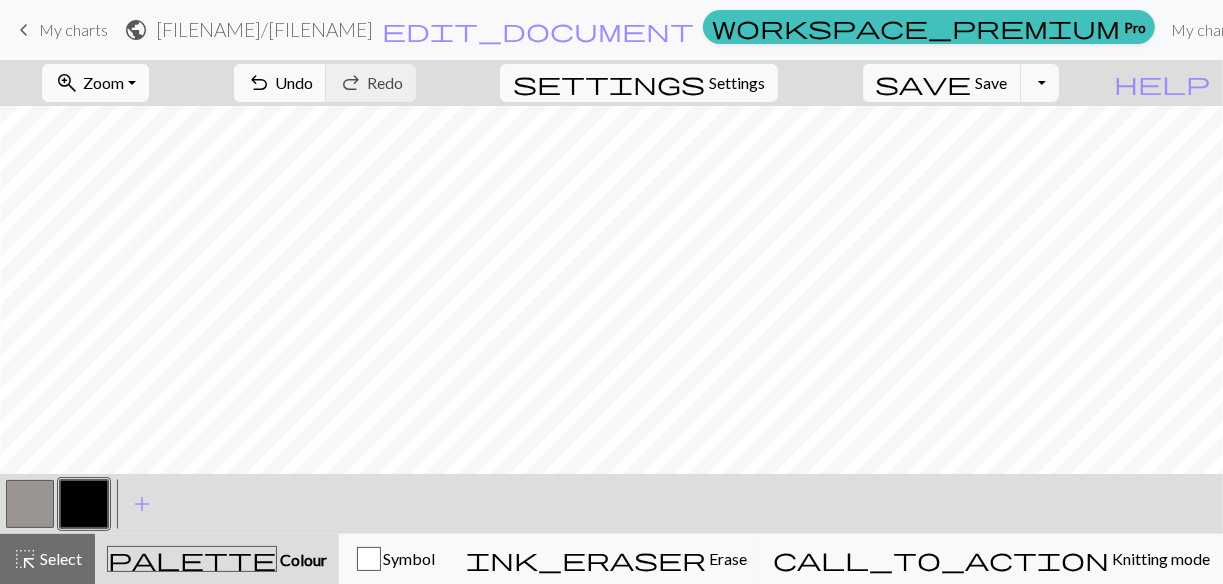 click on "zoom_in Zoom Zoom" at bounding box center (95, 83) 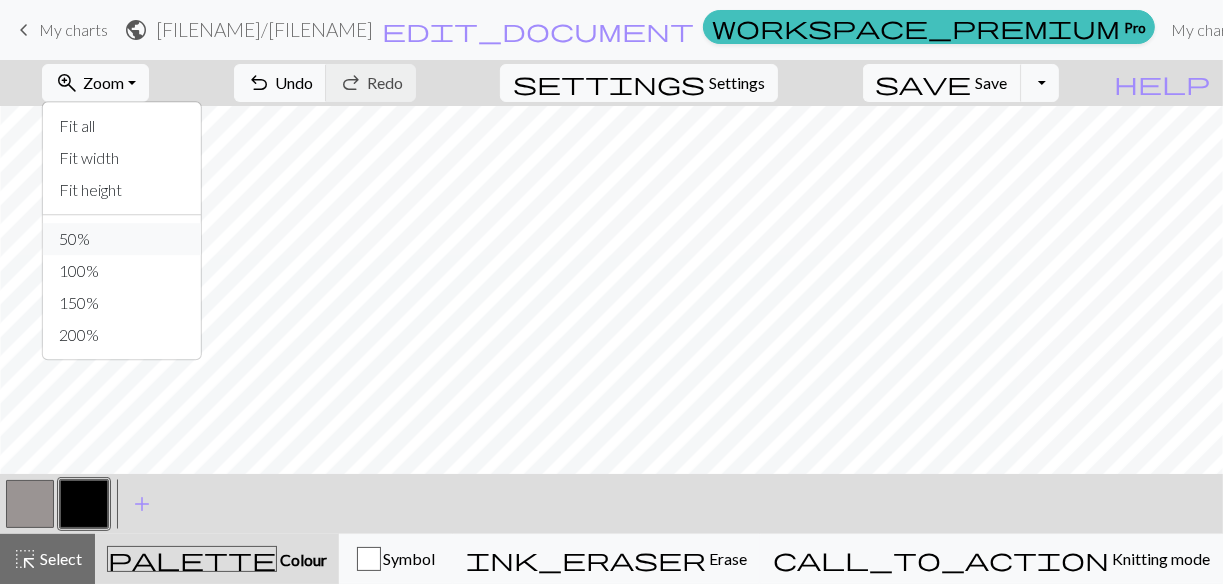 click on "50%" at bounding box center (122, 239) 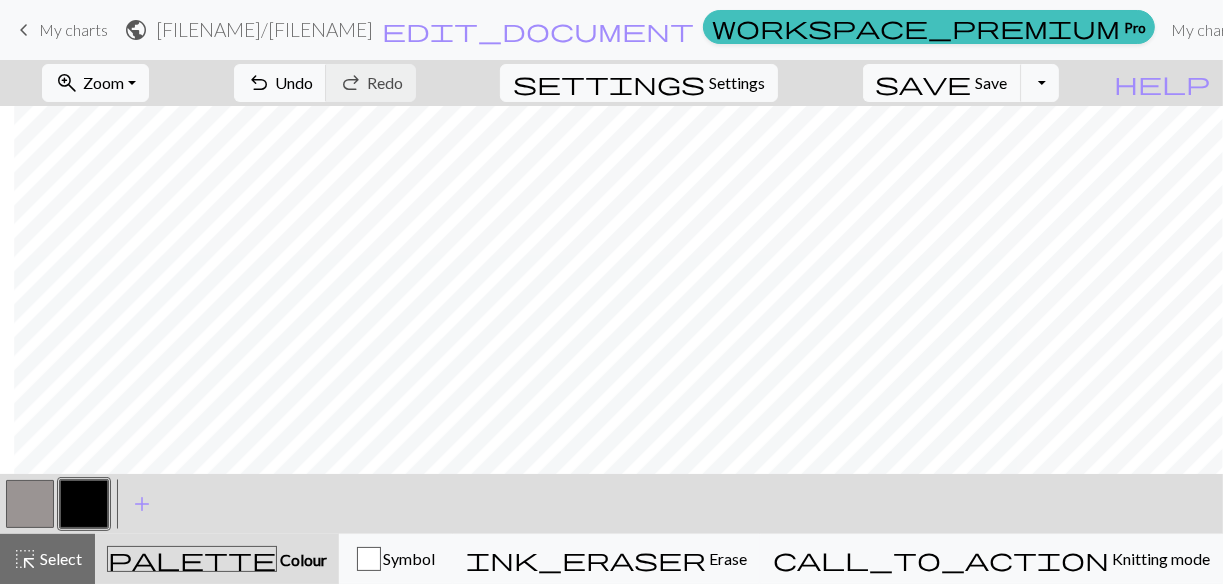 scroll, scrollTop: 60, scrollLeft: 183, axis: both 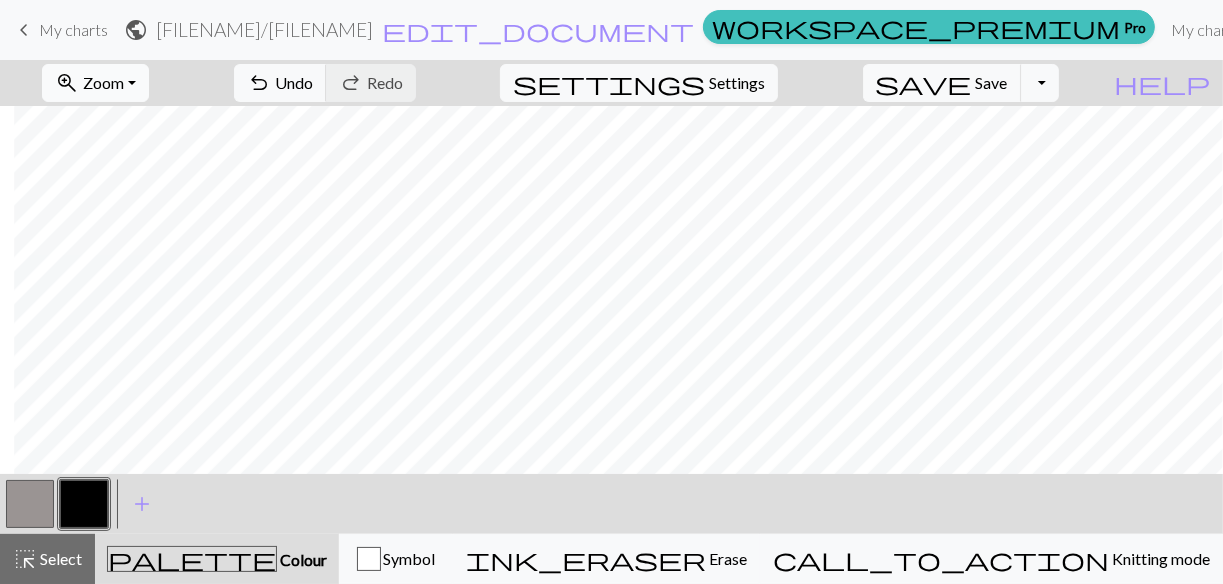 click on "zoom_in Zoom Zoom" at bounding box center (95, 83) 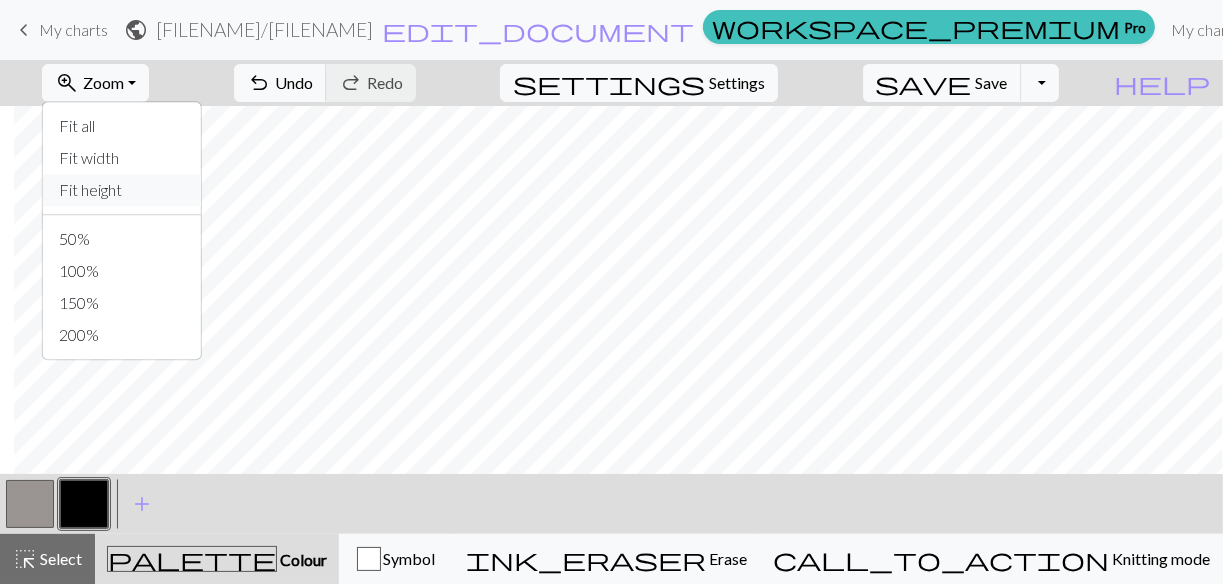 click on "Fit height" at bounding box center [122, 190] 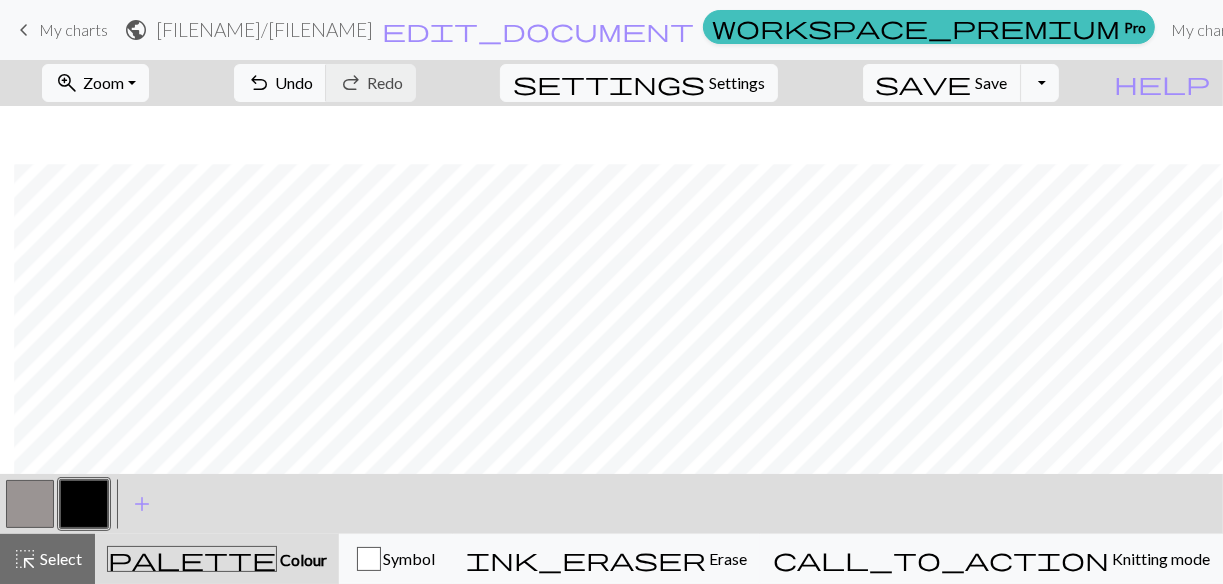 scroll, scrollTop: 439, scrollLeft: 183, axis: both 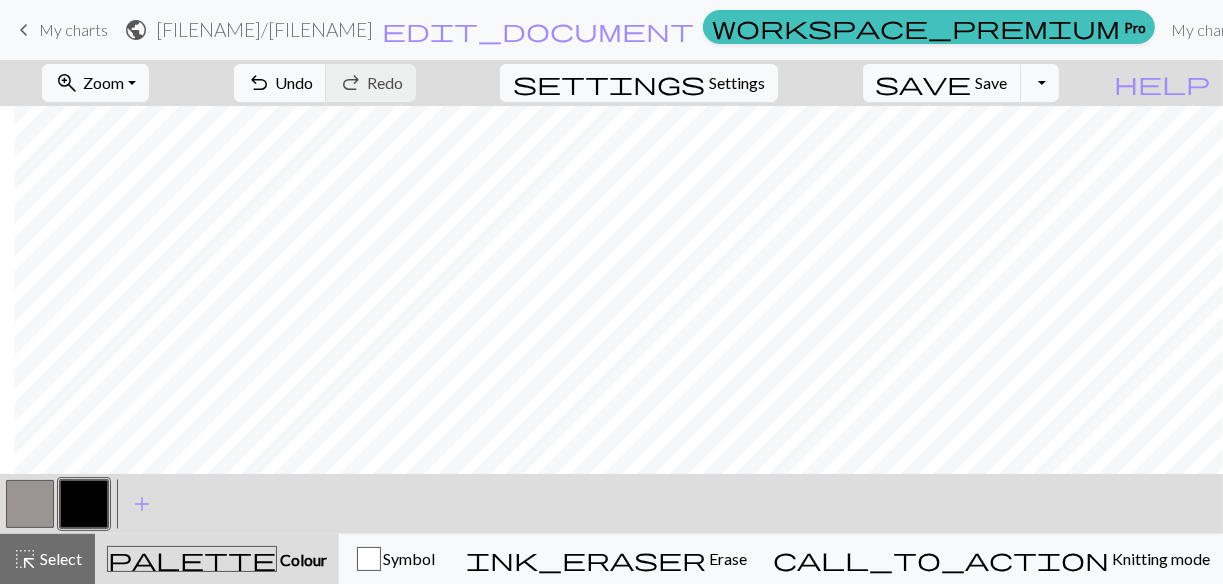 click on "palette" at bounding box center [192, 559] 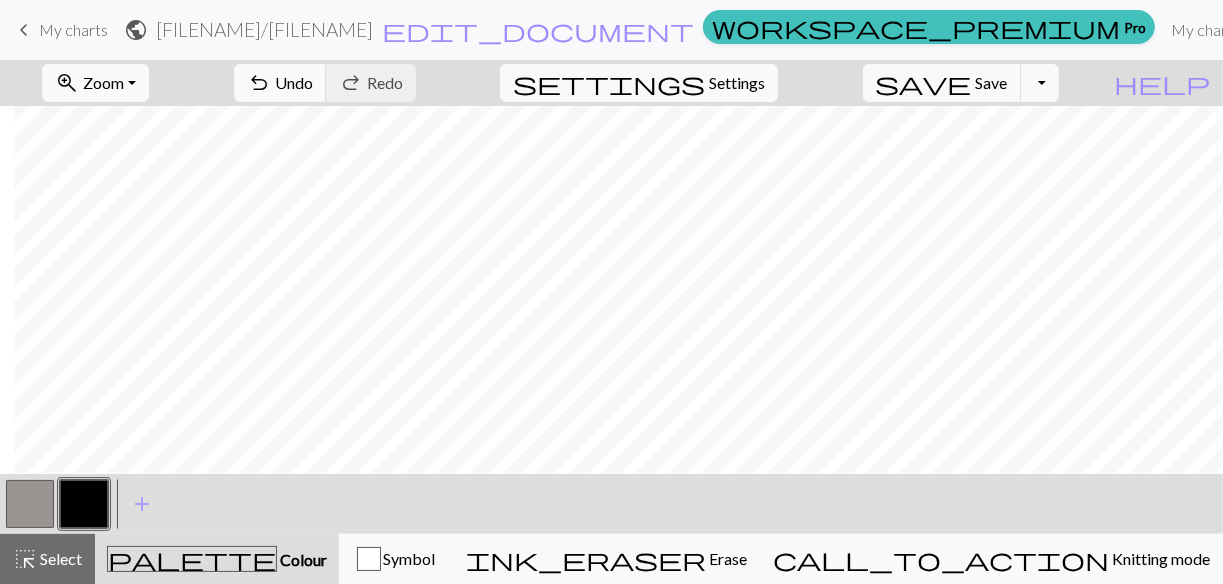 scroll, scrollTop: 391, scrollLeft: 183, axis: both 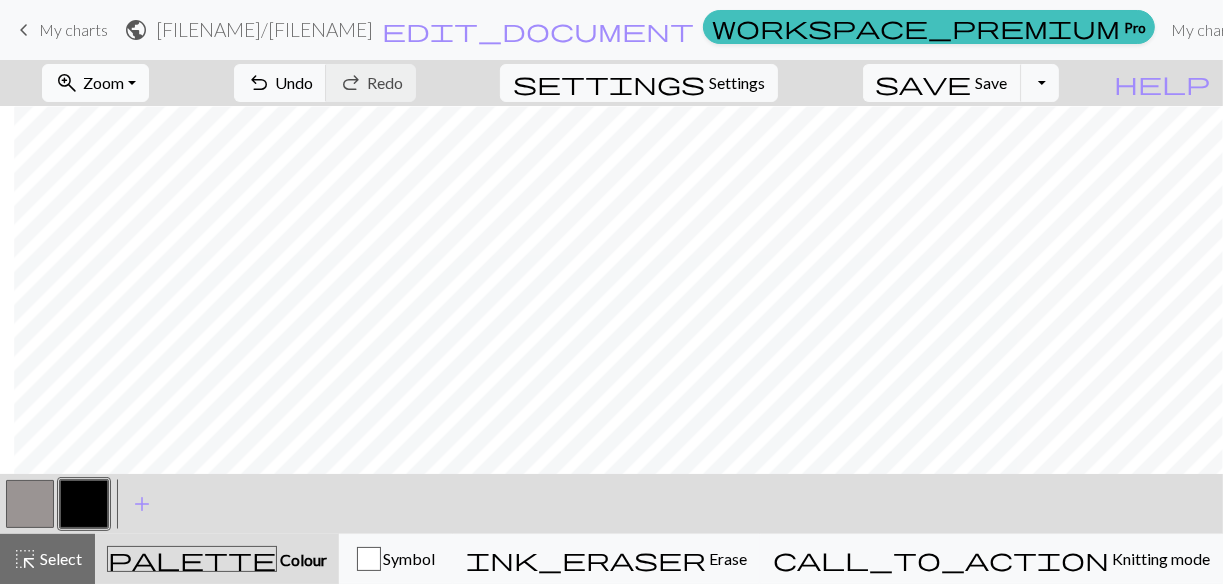 click on "Zoom" at bounding box center [103, 82] 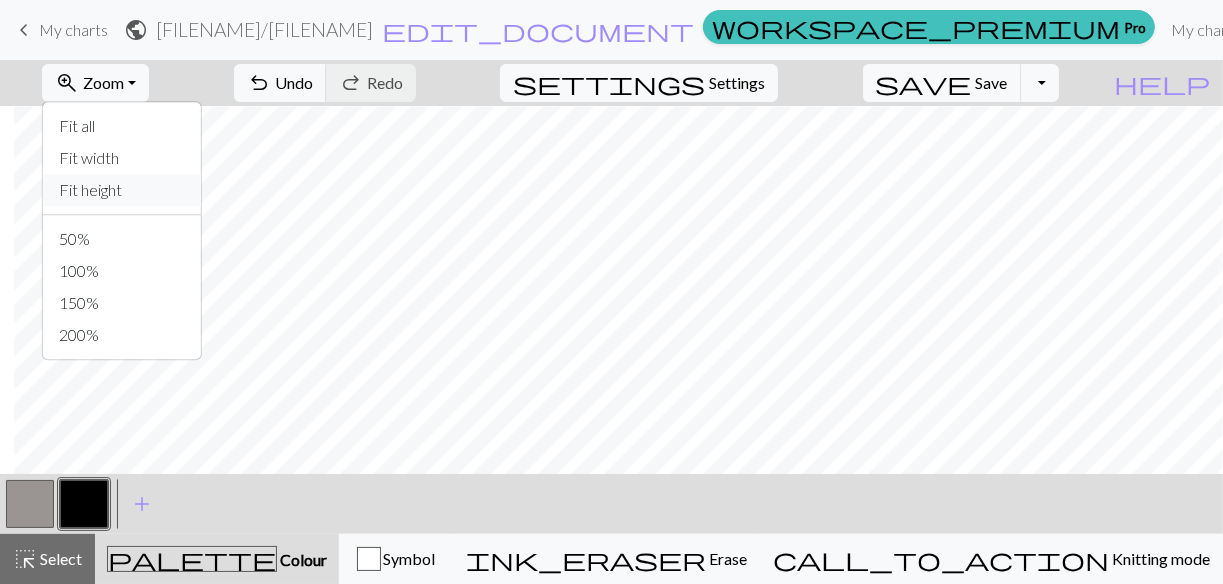 click on "Fit height" at bounding box center [122, 190] 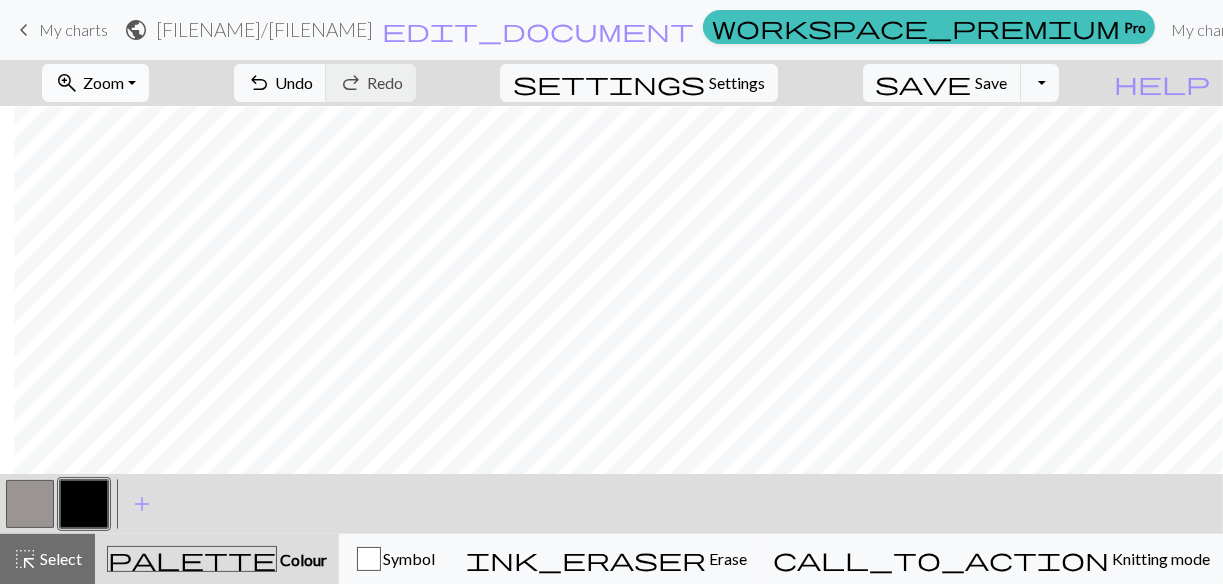 click on "zoom_in Zoom Zoom" at bounding box center (95, 83) 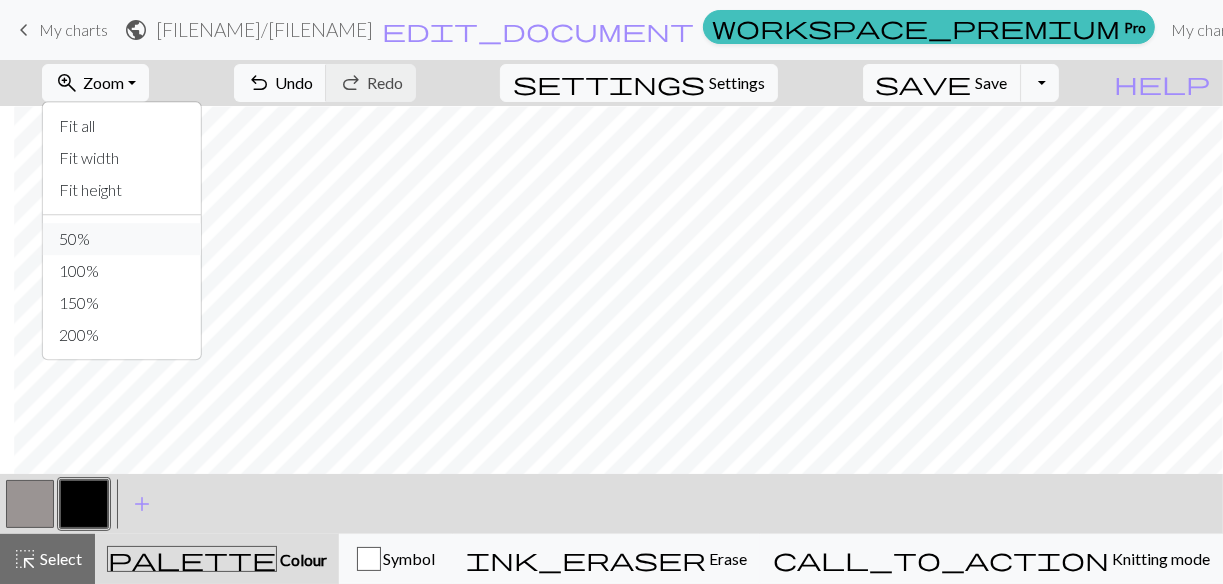 click on "50%" at bounding box center [122, 239] 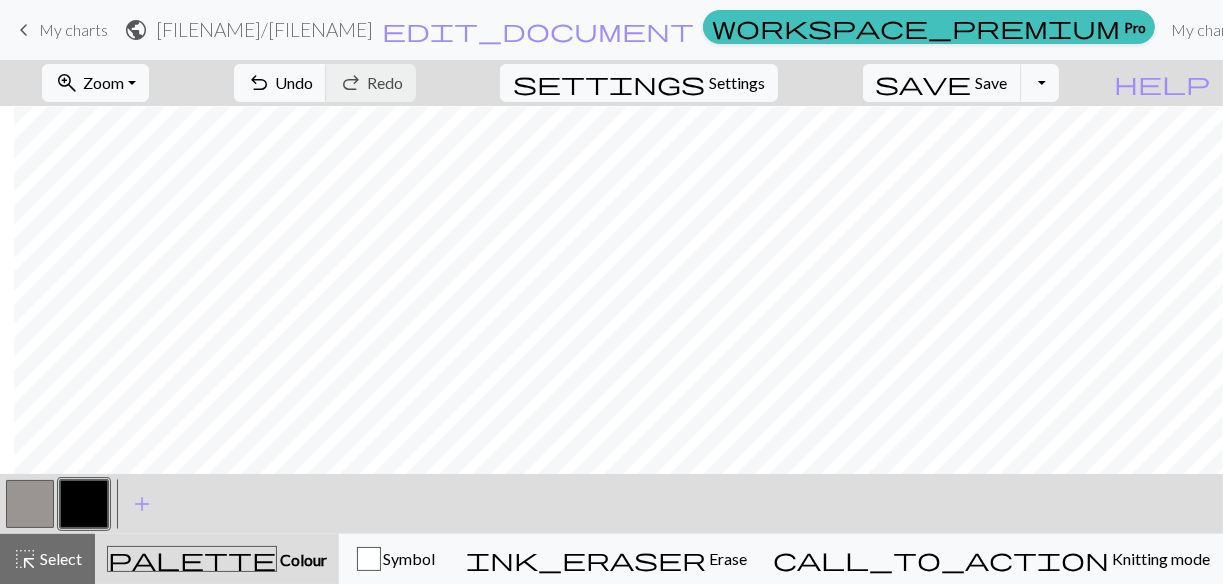 click on "zoom_in Zoom Zoom Fit all Fit width Fit height 50% 100% 150% 200% undo Undo Undo redo Redo Redo settings  Settings save Save Save Toggle Dropdown file_copy  Save a copy save_alt  Download" at bounding box center (550, 83) 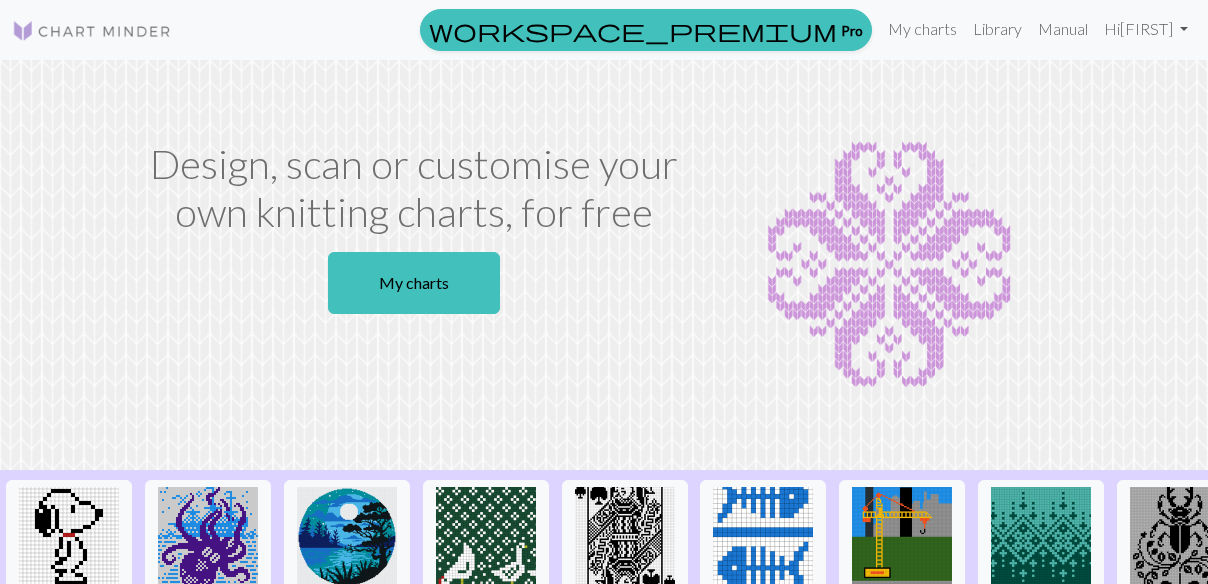scroll, scrollTop: 0, scrollLeft: 0, axis: both 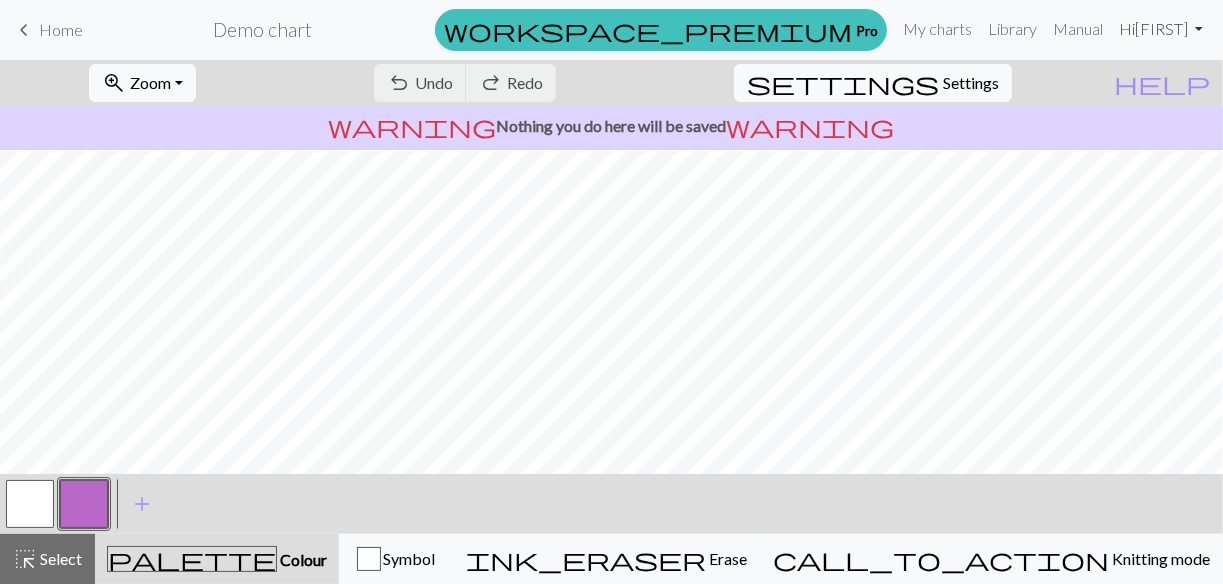 click on "Hi  Barbara" at bounding box center (1161, 29) 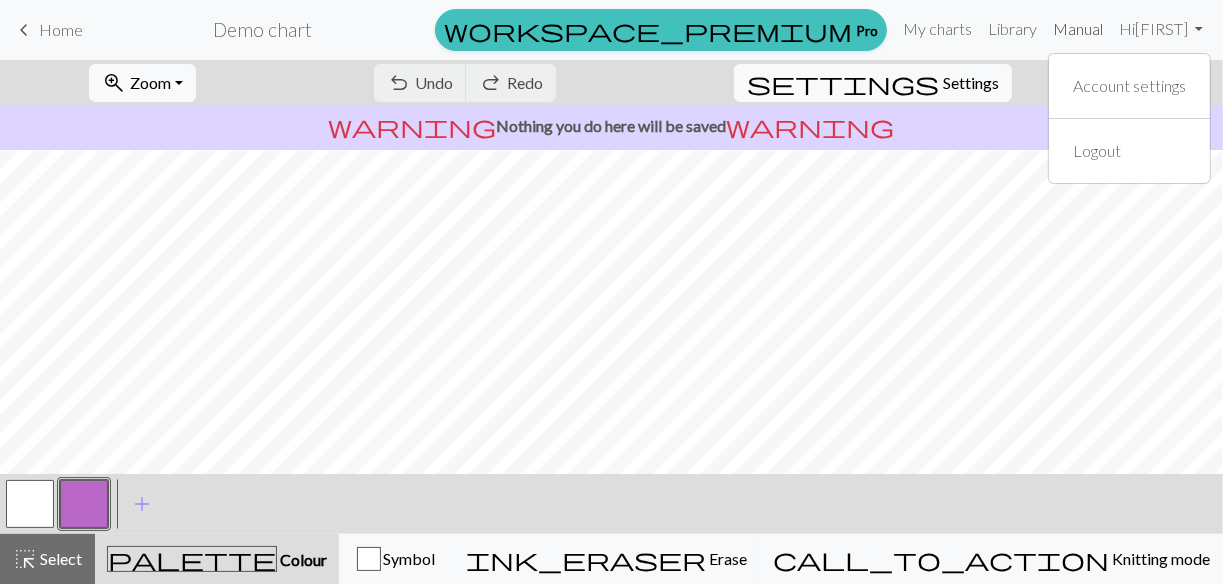 click on "Manual" at bounding box center (1078, 29) 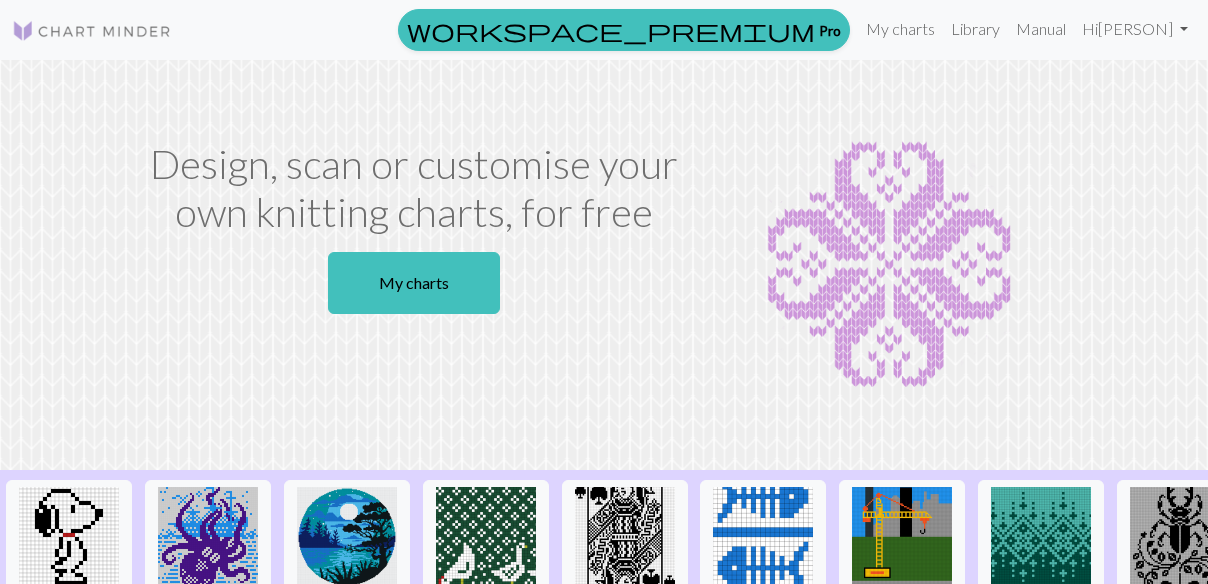 scroll, scrollTop: 0, scrollLeft: 0, axis: both 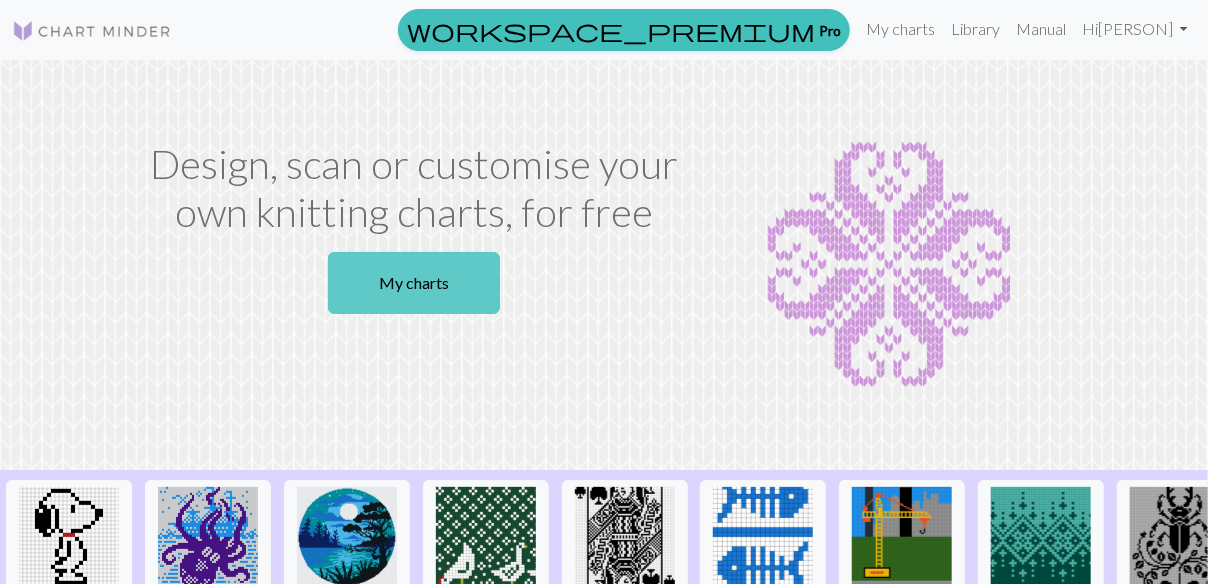 click on "My charts" at bounding box center [414, 283] 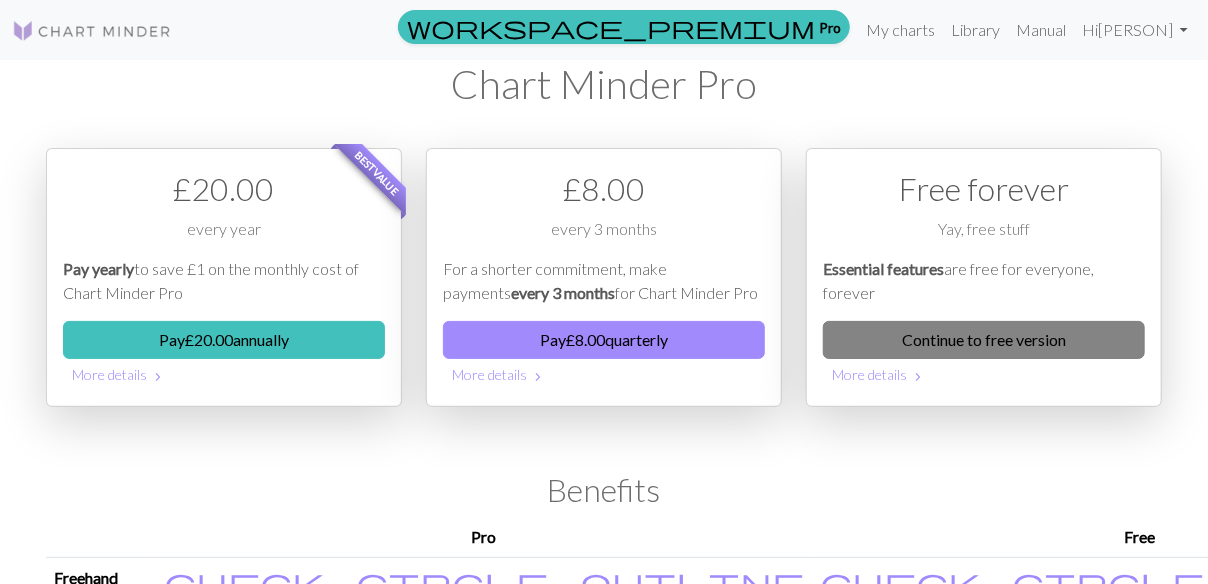 click on "Continue to free version" at bounding box center (984, 340) 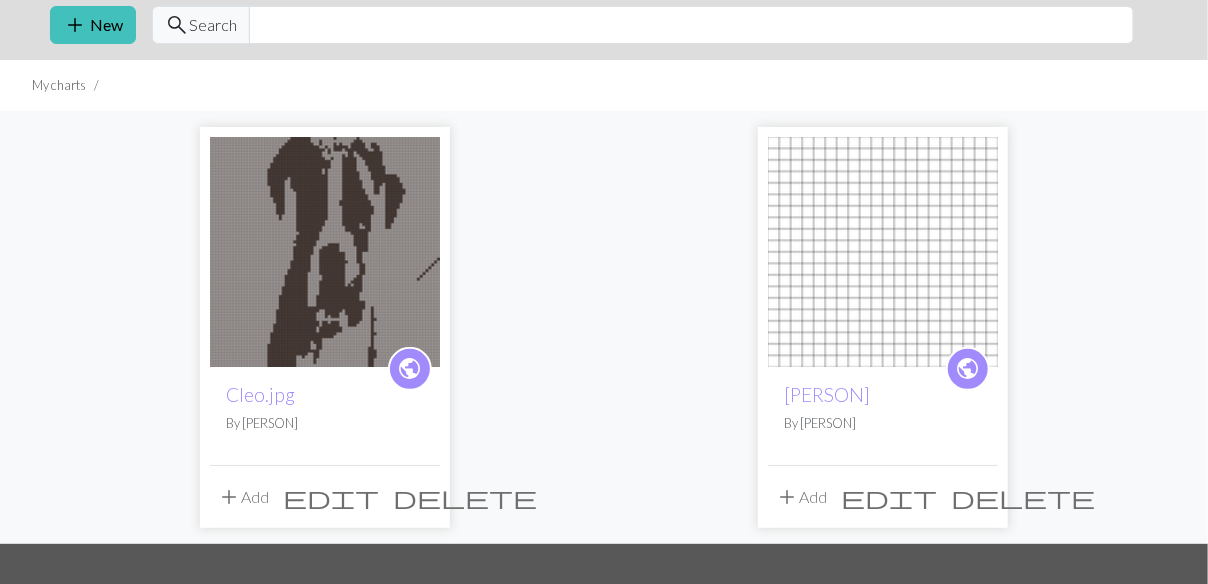 scroll, scrollTop: 72, scrollLeft: 0, axis: vertical 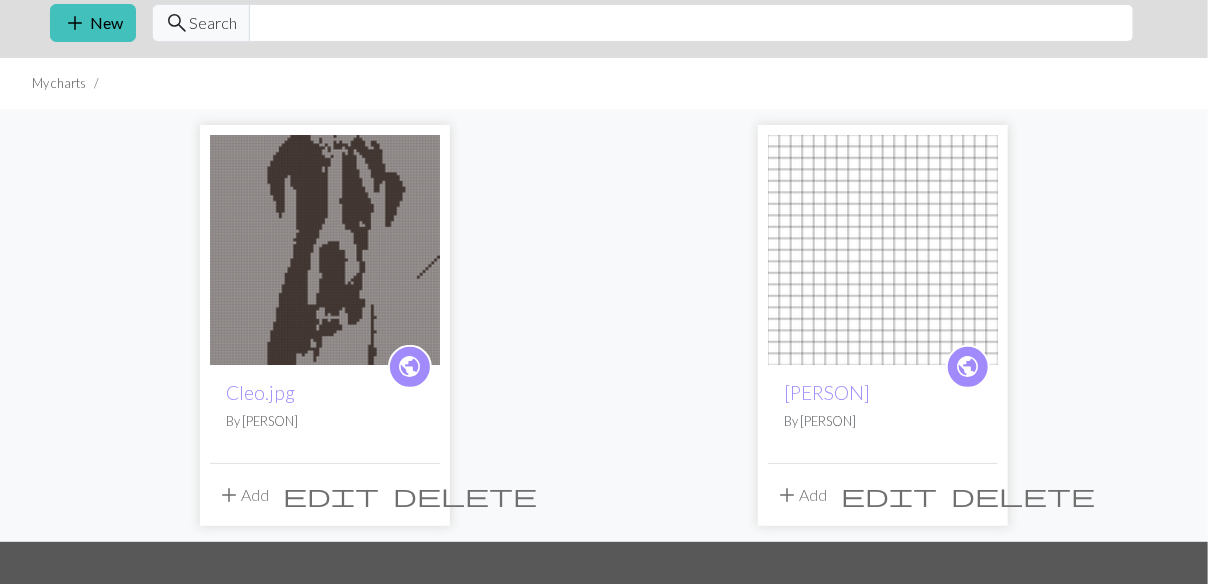 click at bounding box center (325, 250) 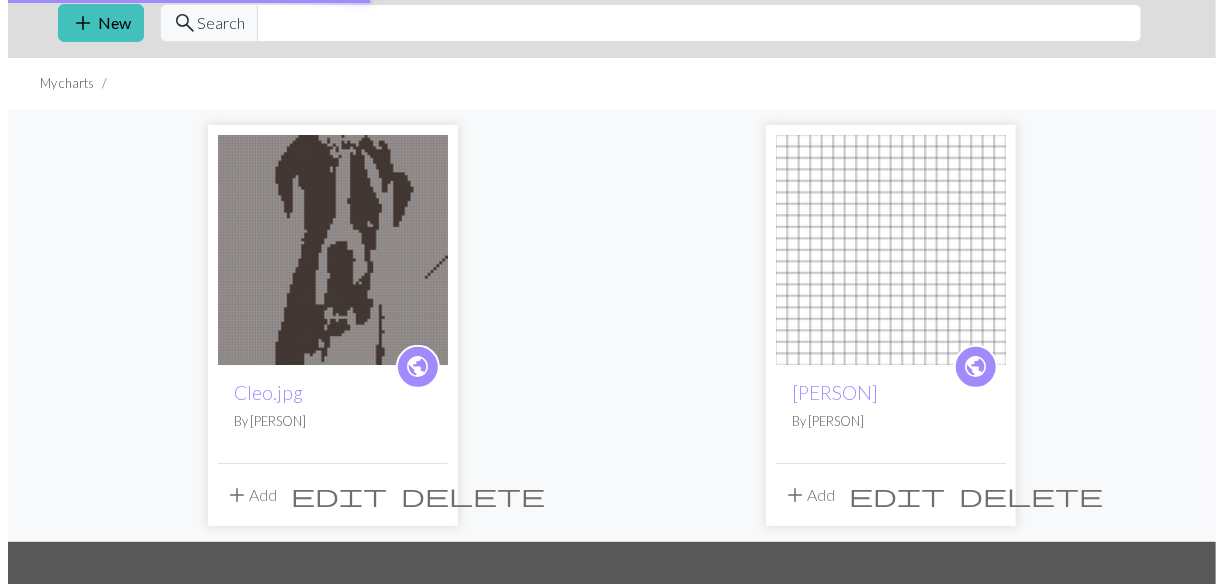 scroll, scrollTop: 0, scrollLeft: 0, axis: both 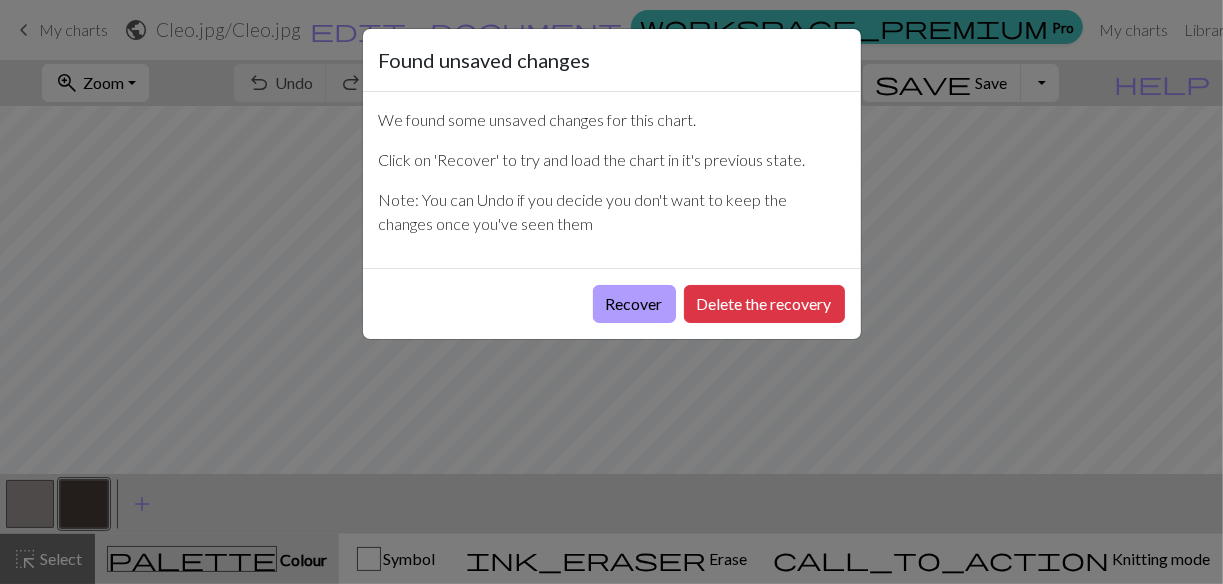 click on "Recover" at bounding box center (634, 304) 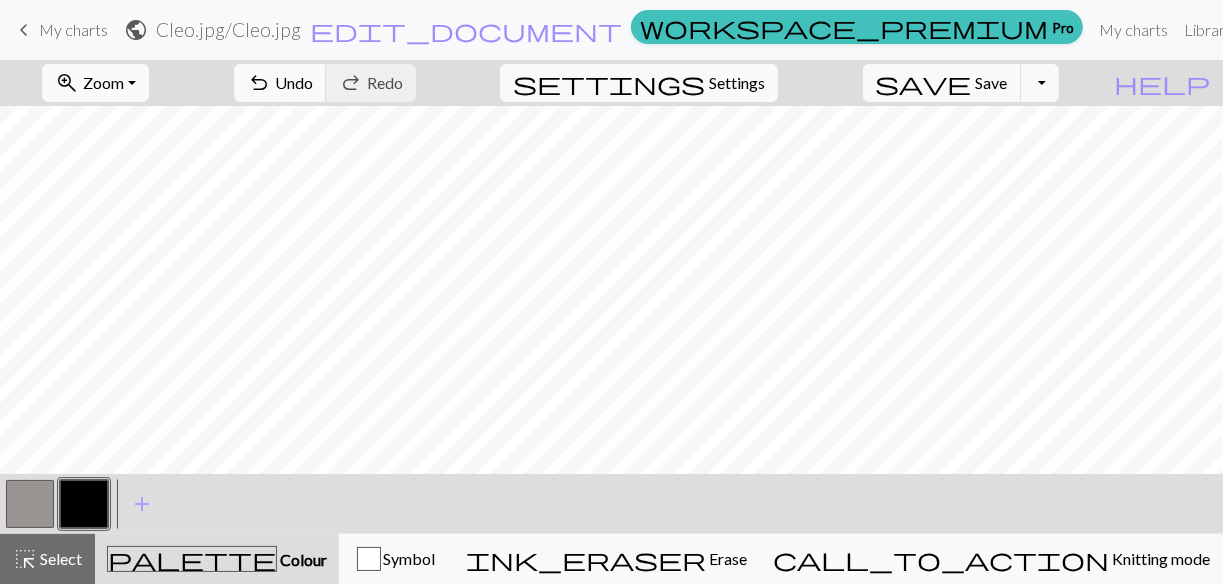 click on "zoom_in Zoom Zoom" at bounding box center (95, 83) 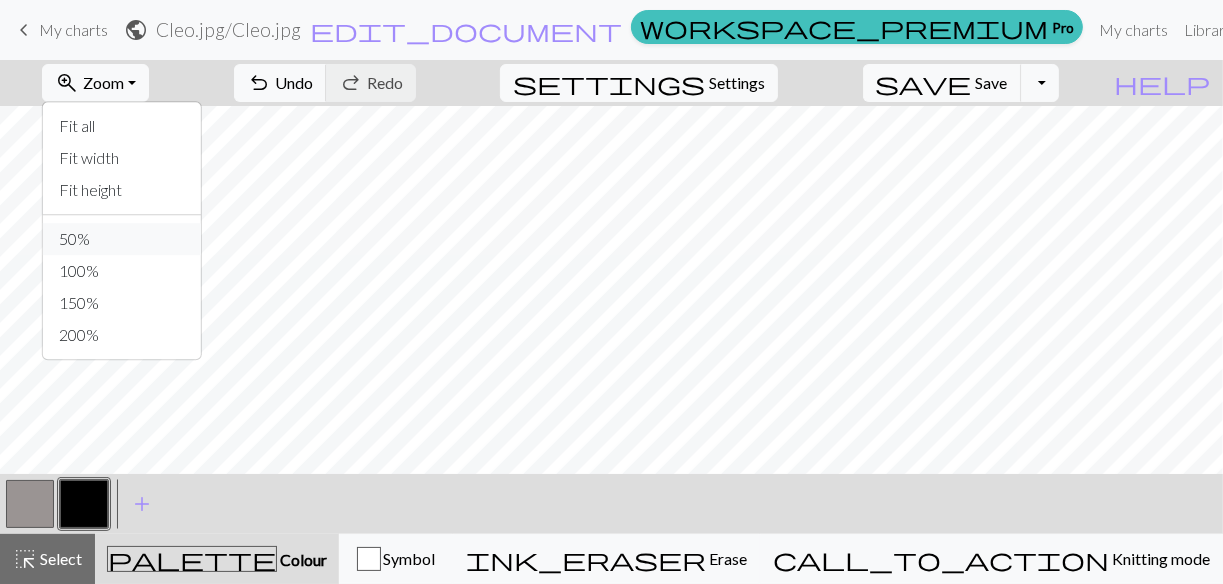 click on "50%" at bounding box center [122, 239] 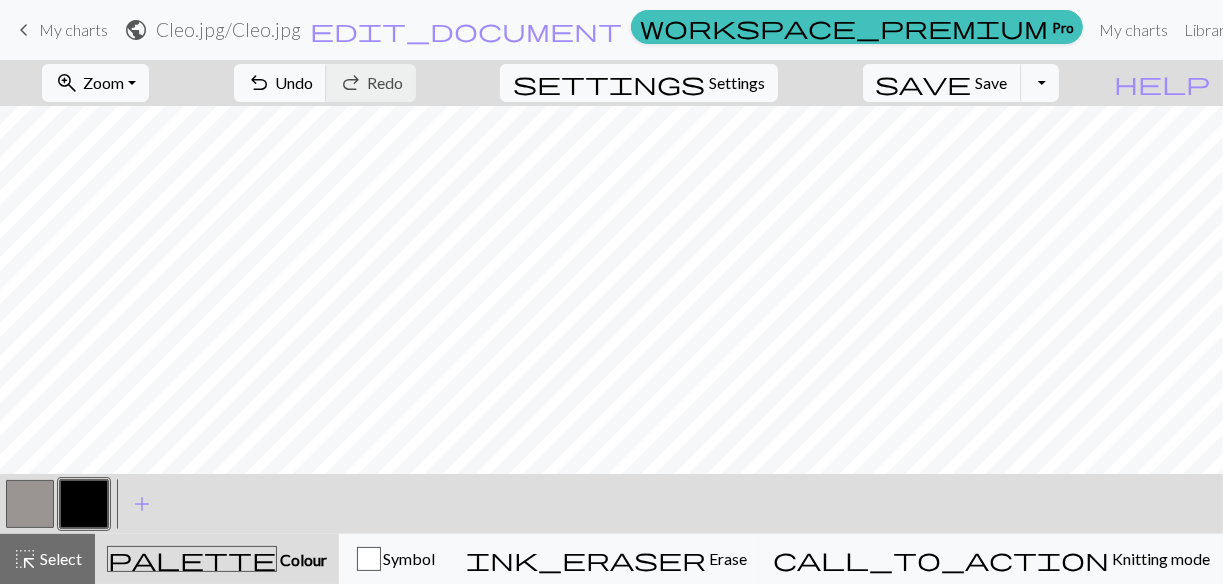 click on "undo Undo Undo redo Redo Redo" at bounding box center (325, 83) 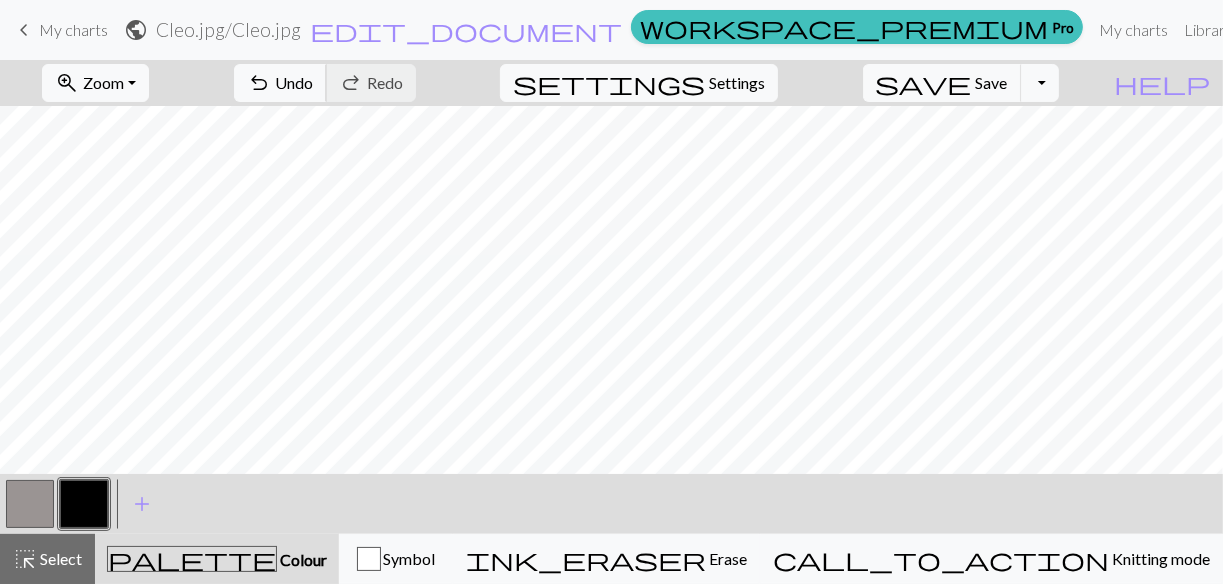 click on "undo Undo Undo" at bounding box center (280, 83) 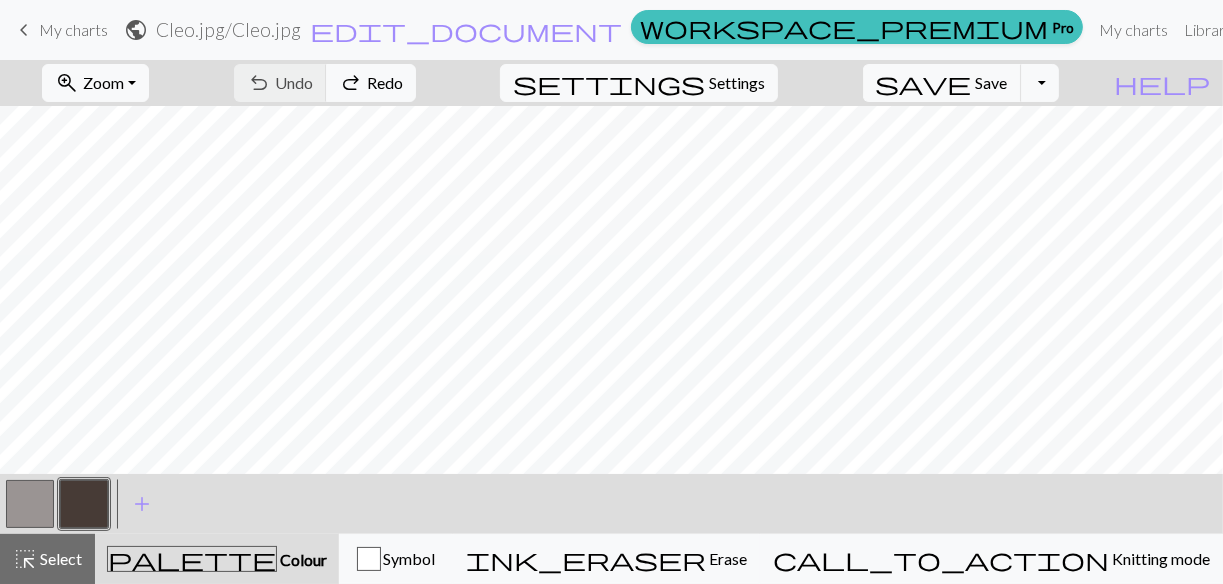 click on "undo Undo Undo redo Redo Redo" at bounding box center [325, 83] 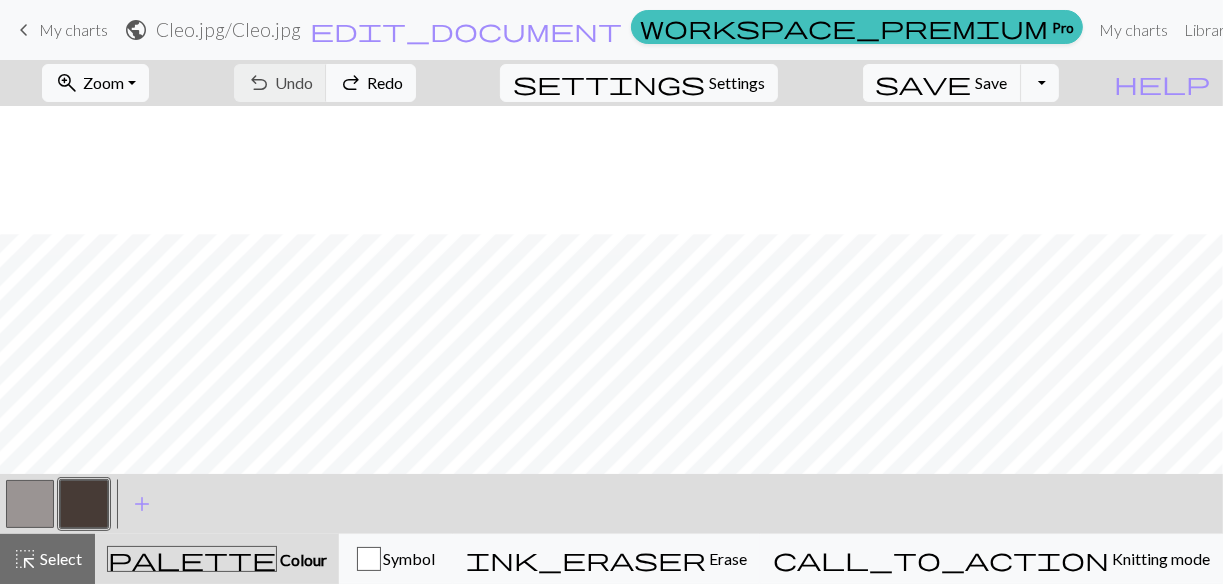 scroll, scrollTop: 141, scrollLeft: 0, axis: vertical 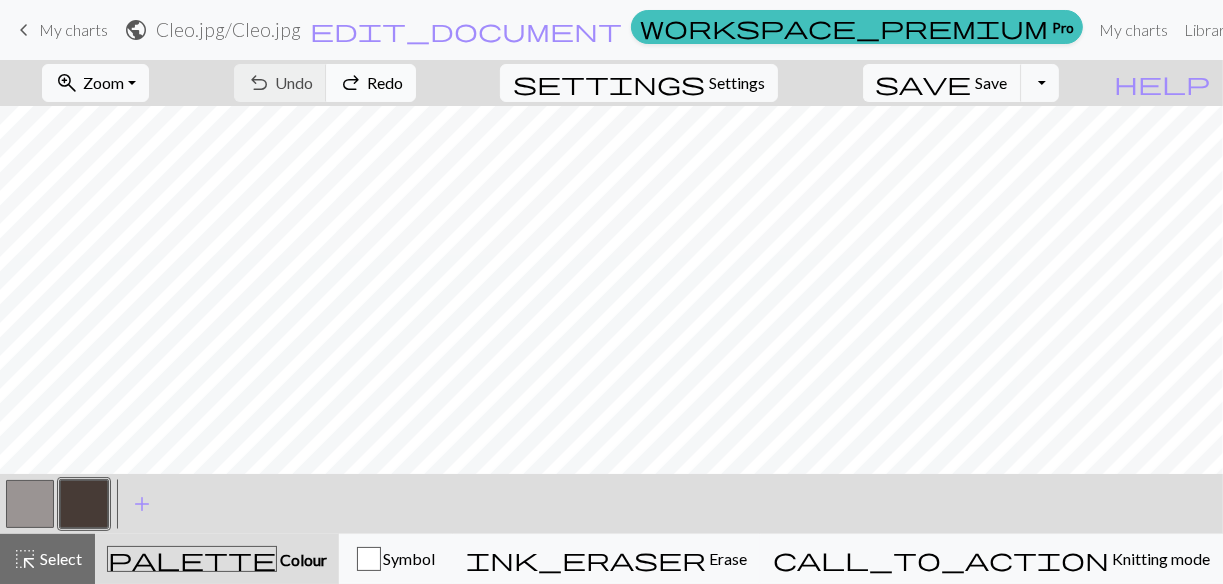 click on "redo" at bounding box center (351, 83) 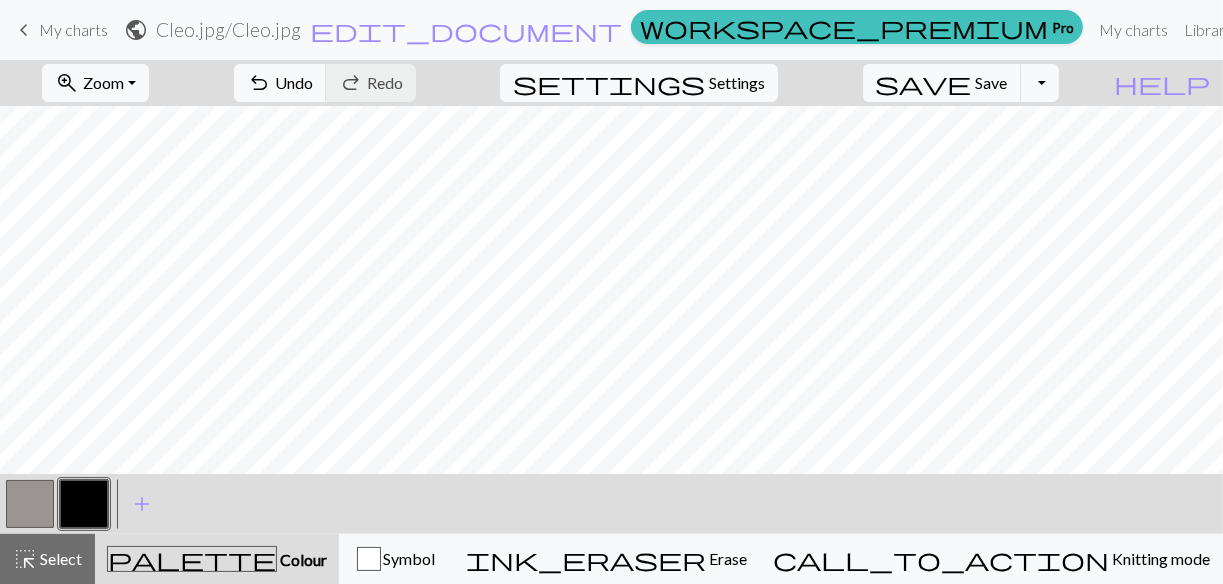 click on "undo Undo Undo redo Redo Redo" at bounding box center (325, 83) 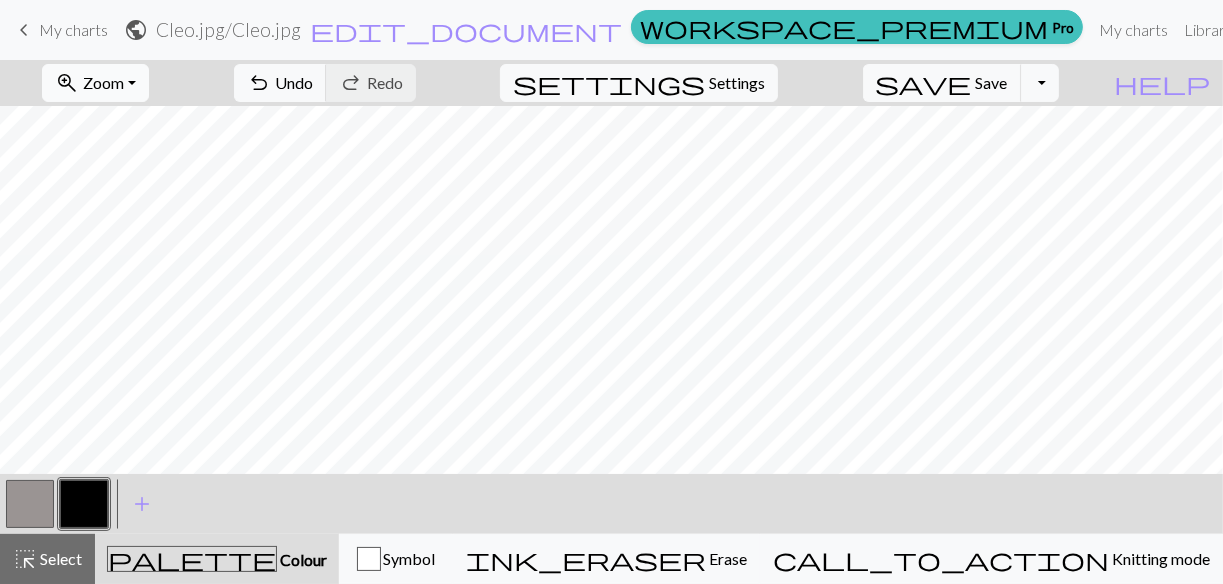 click on "zoom_in Zoom Zoom" at bounding box center (95, 83) 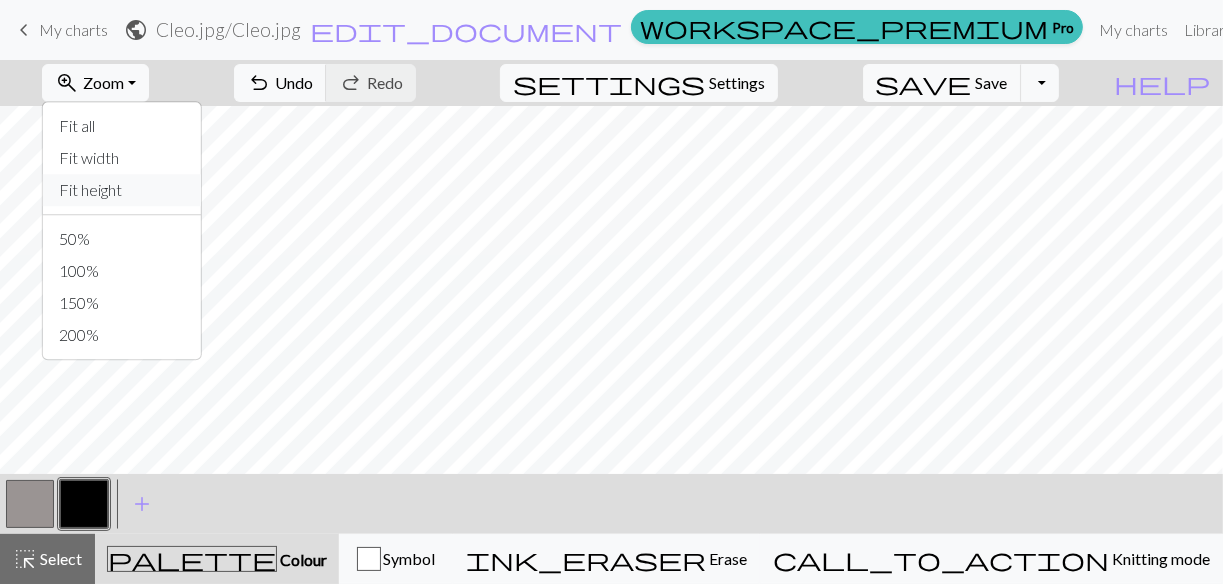 click on "Fit height" at bounding box center (122, 190) 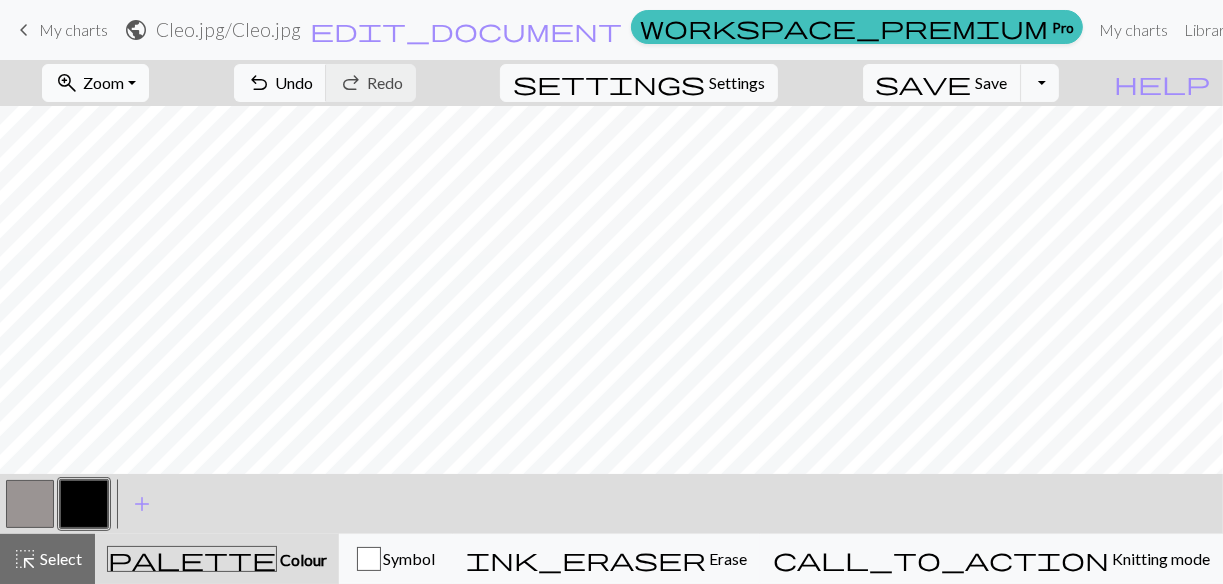 click on "zoom_in Zoom Zoom" at bounding box center (95, 83) 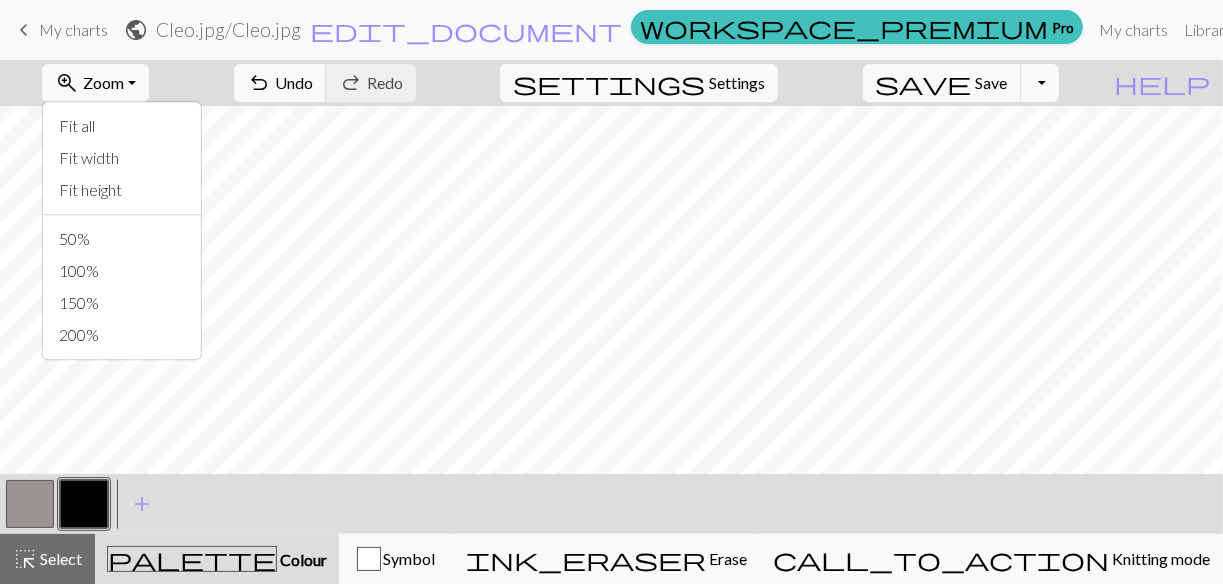 click on "Toggle Dropdown" at bounding box center (1040, 83) 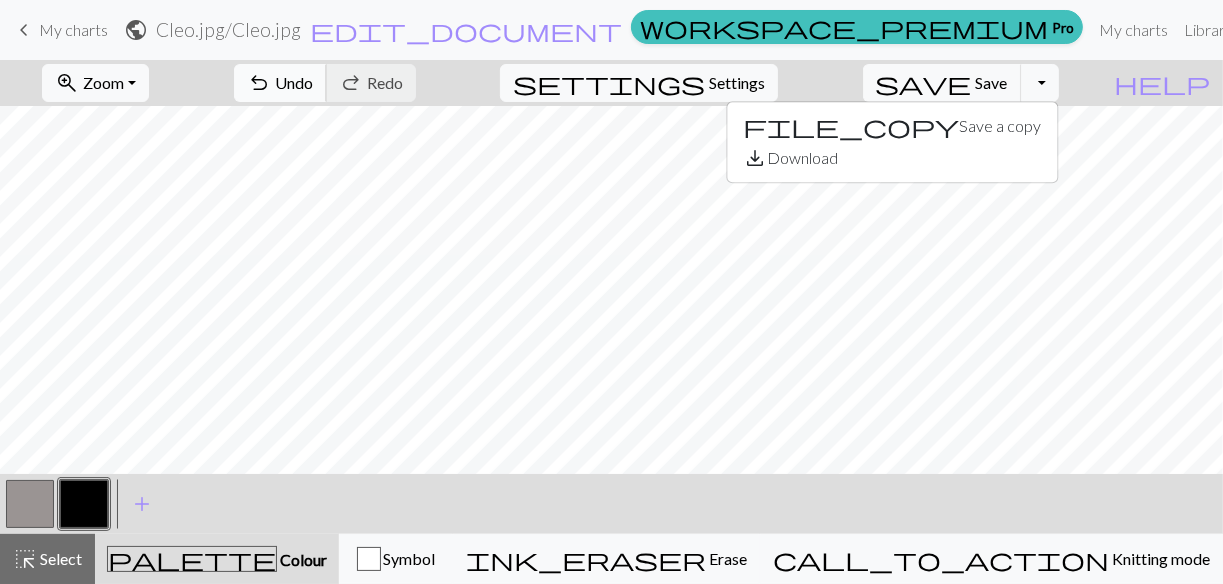 click on "undo" at bounding box center (259, 83) 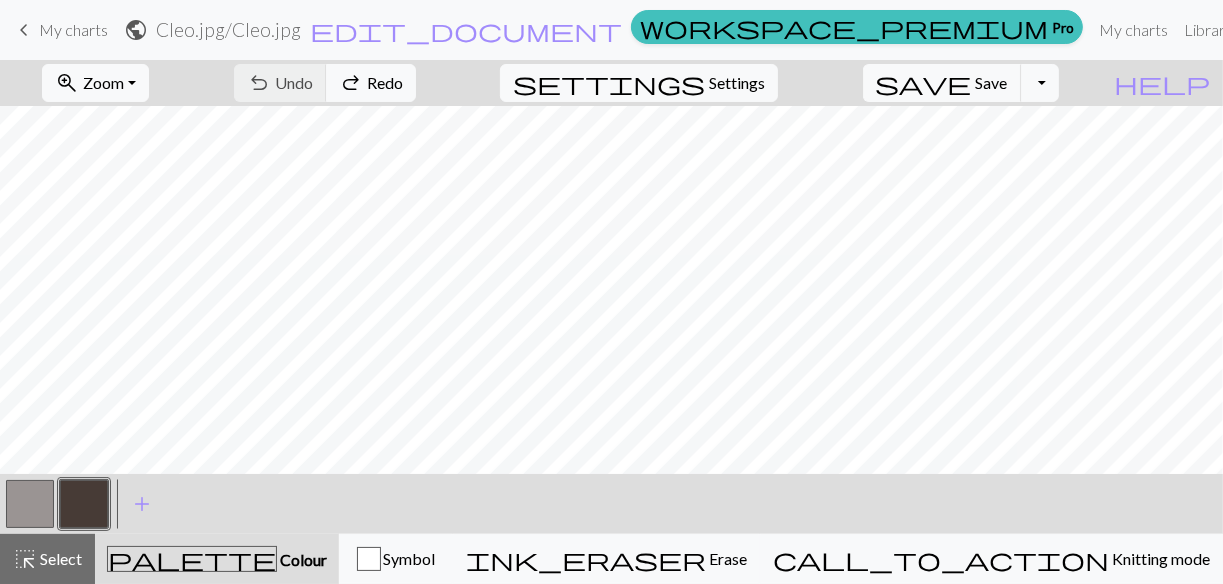 click on "undo Undo Undo redo Redo Redo" at bounding box center [325, 83] 